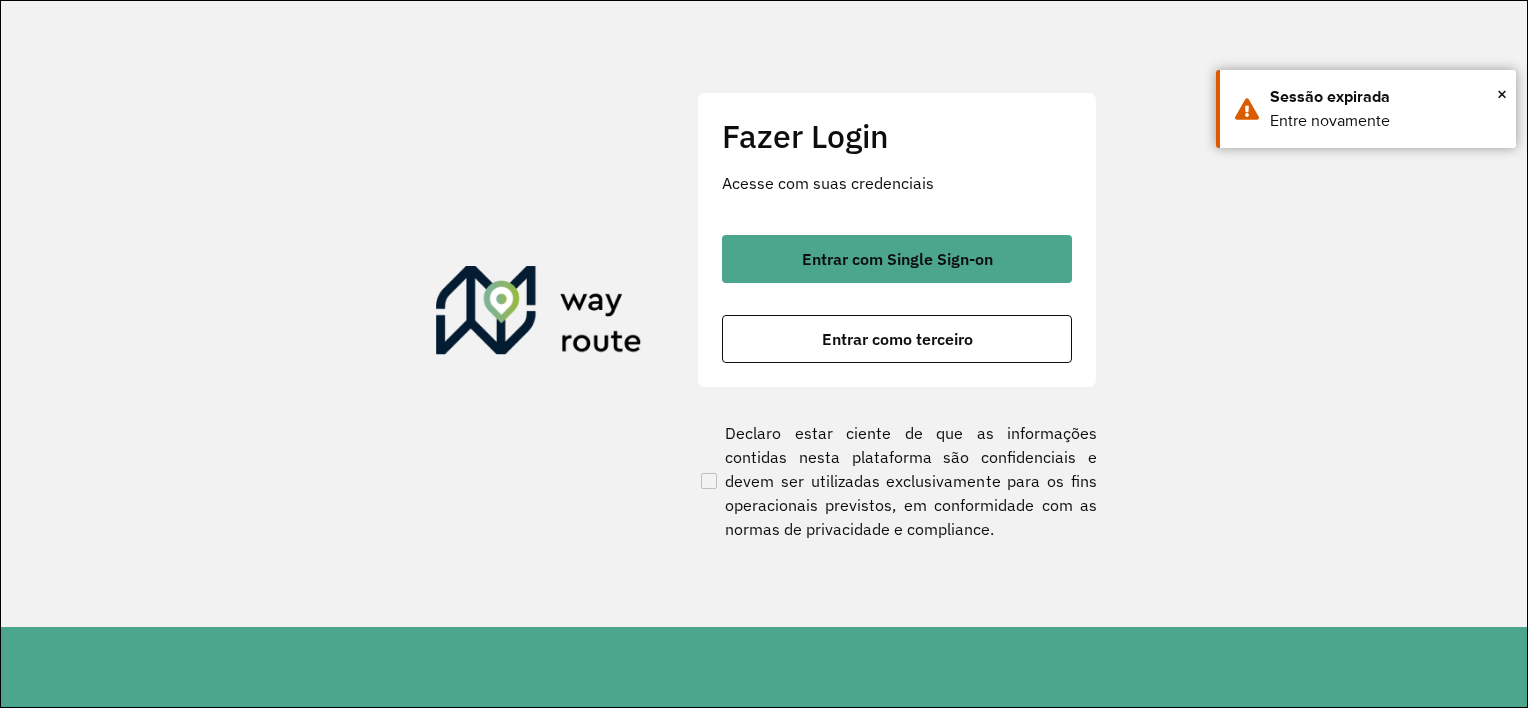 scroll, scrollTop: 0, scrollLeft: 0, axis: both 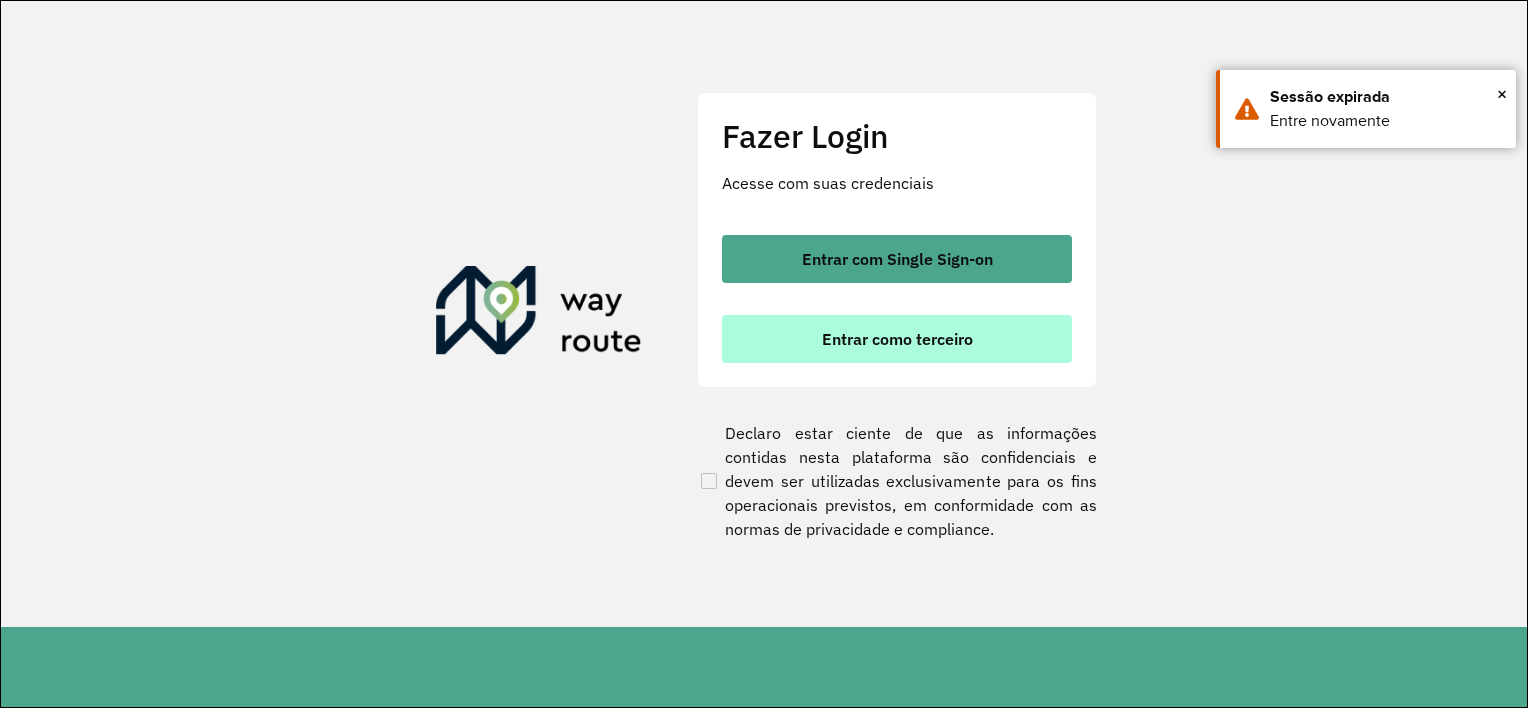 click on "Entrar como terceiro" at bounding box center (897, 339) 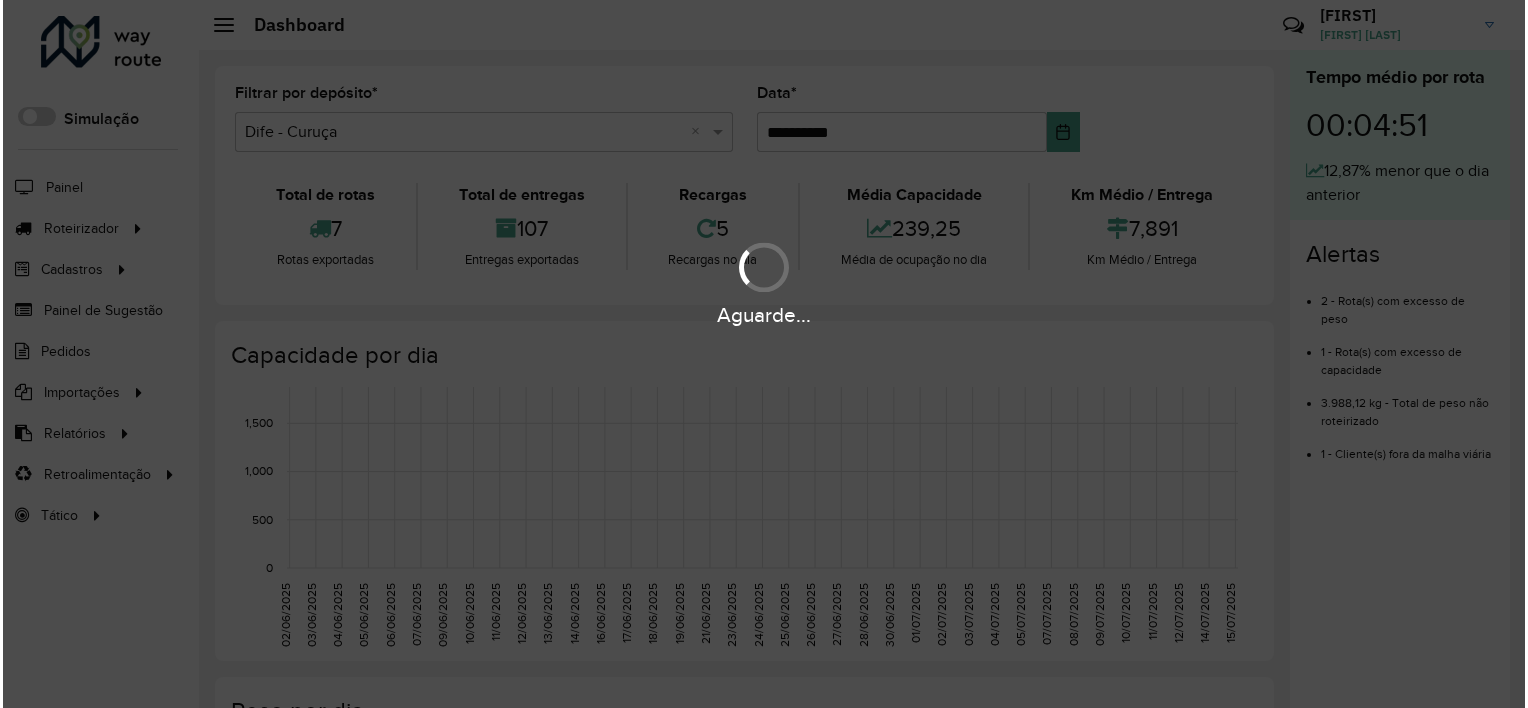 scroll, scrollTop: 0, scrollLeft: 0, axis: both 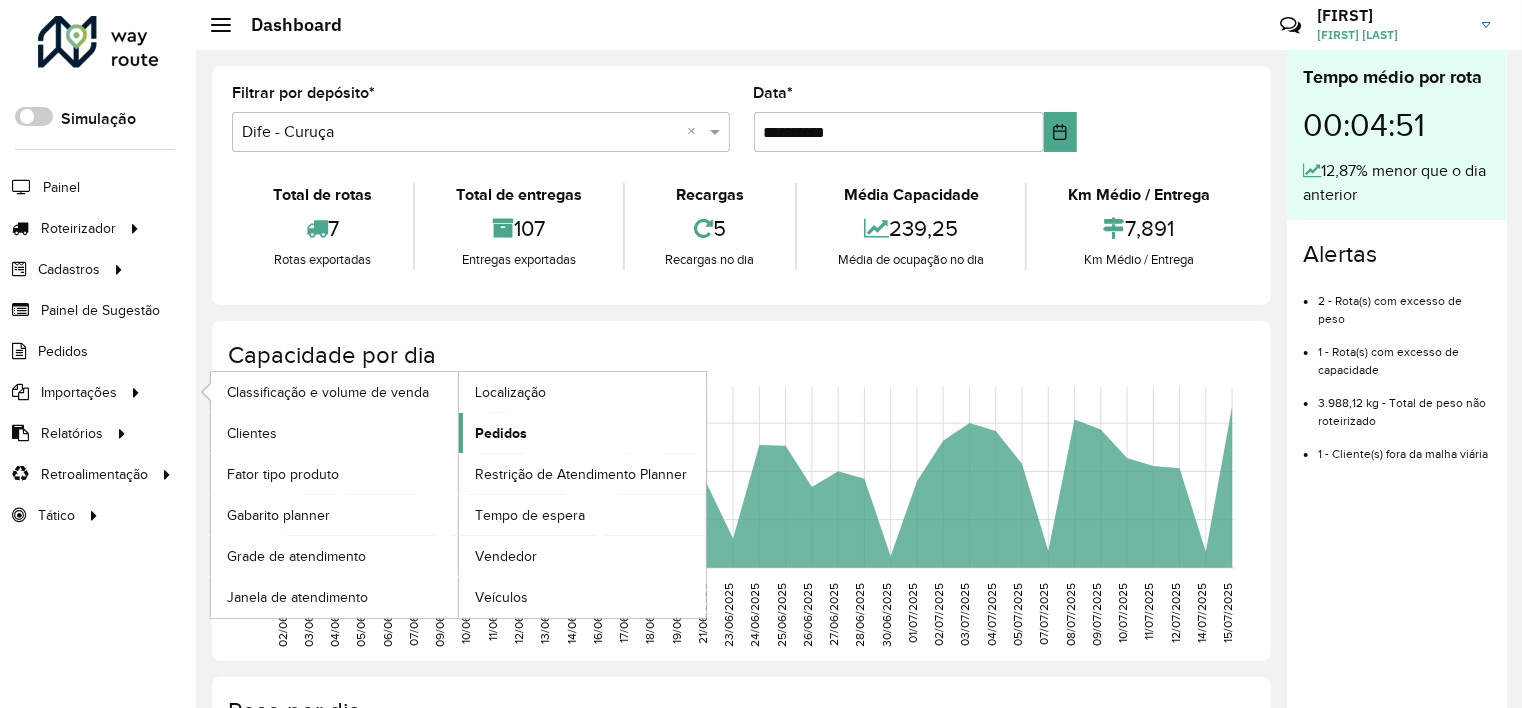 click on "Pedidos" 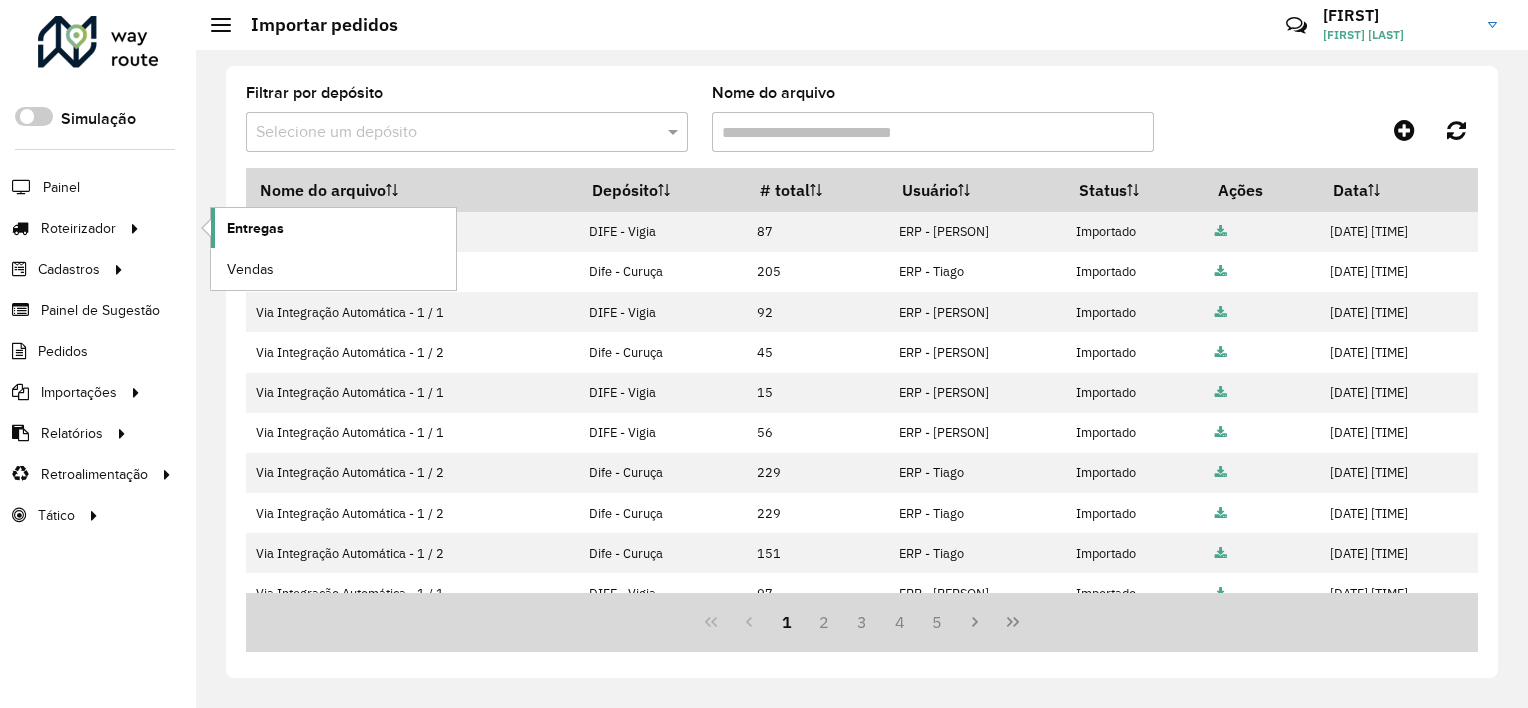 click on "Entregas" 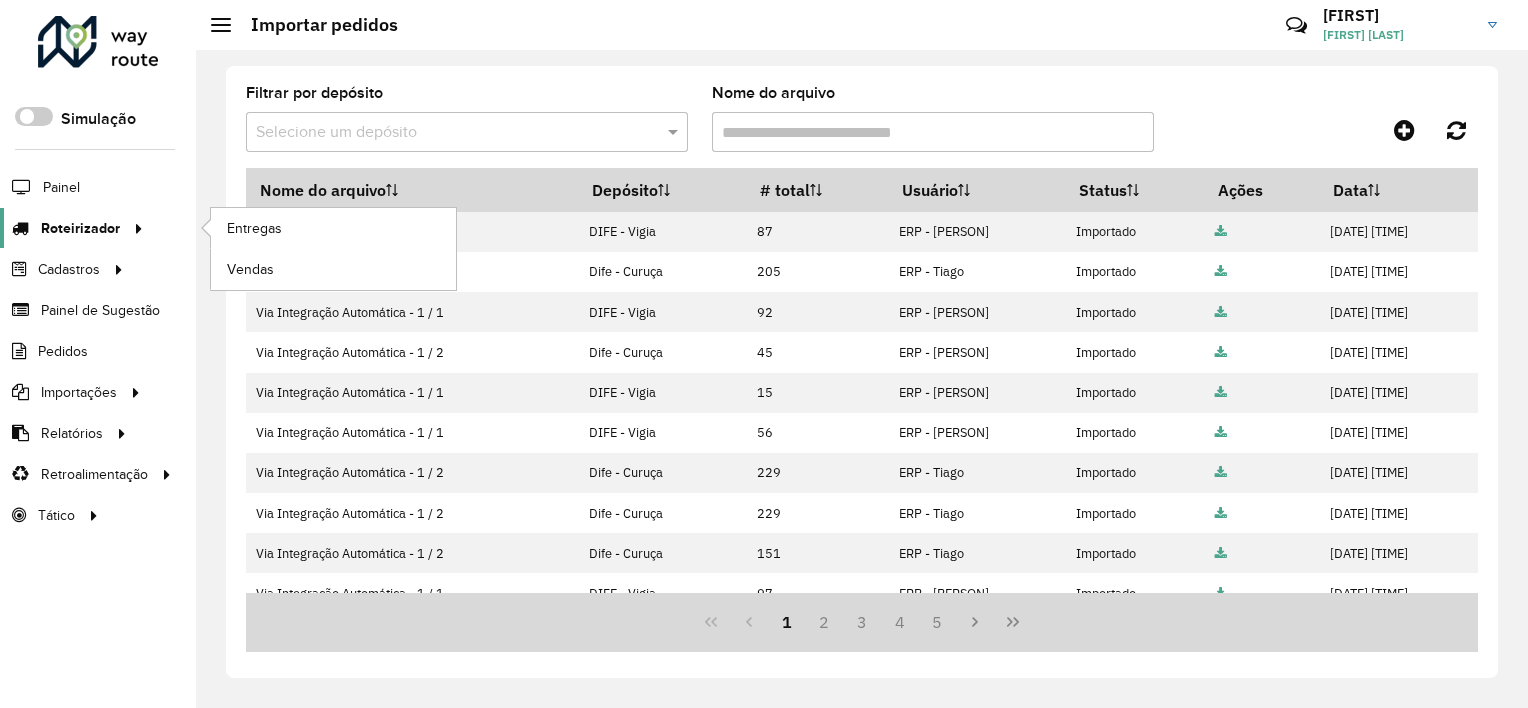 drag, startPoint x: 109, startPoint y: 230, endPoint x: 135, endPoint y: 218, distance: 28.635643 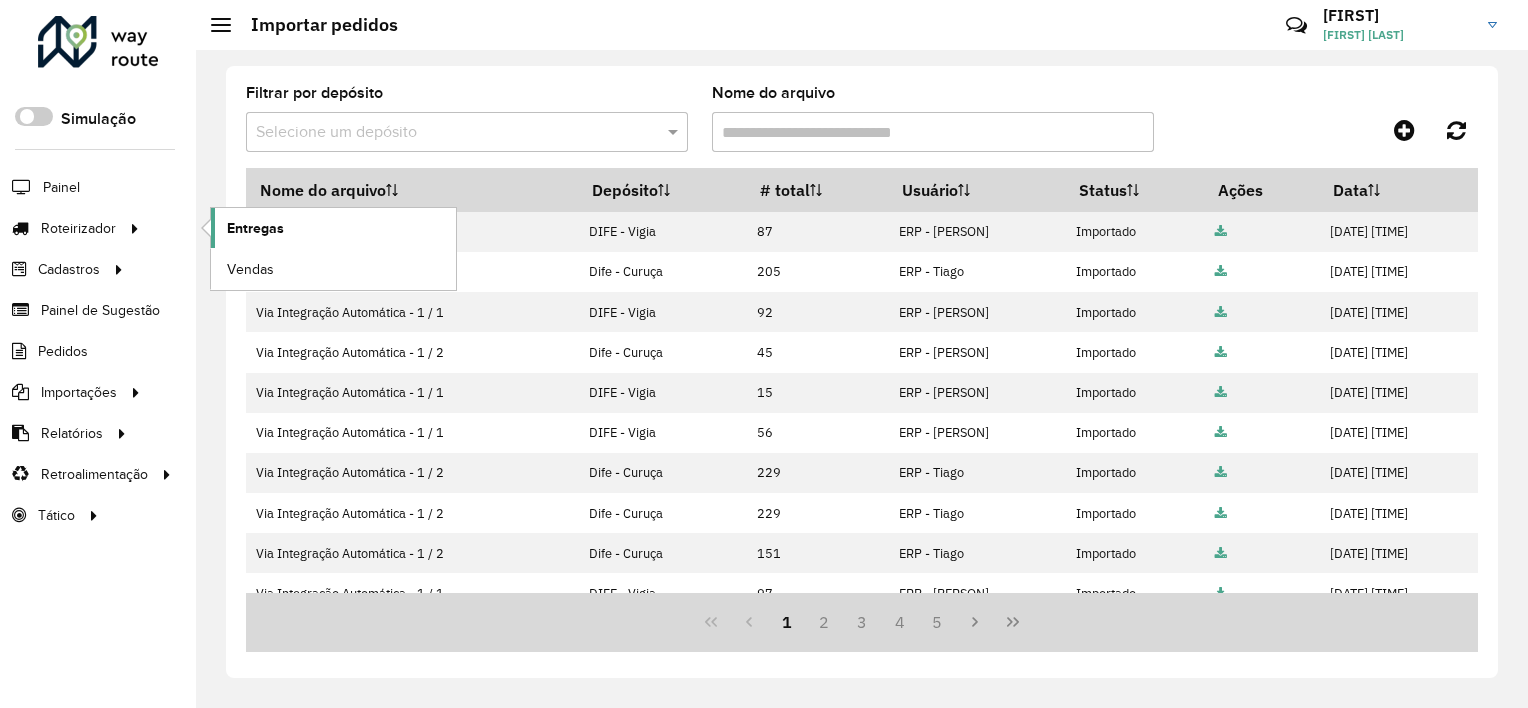 click on "Entregas" 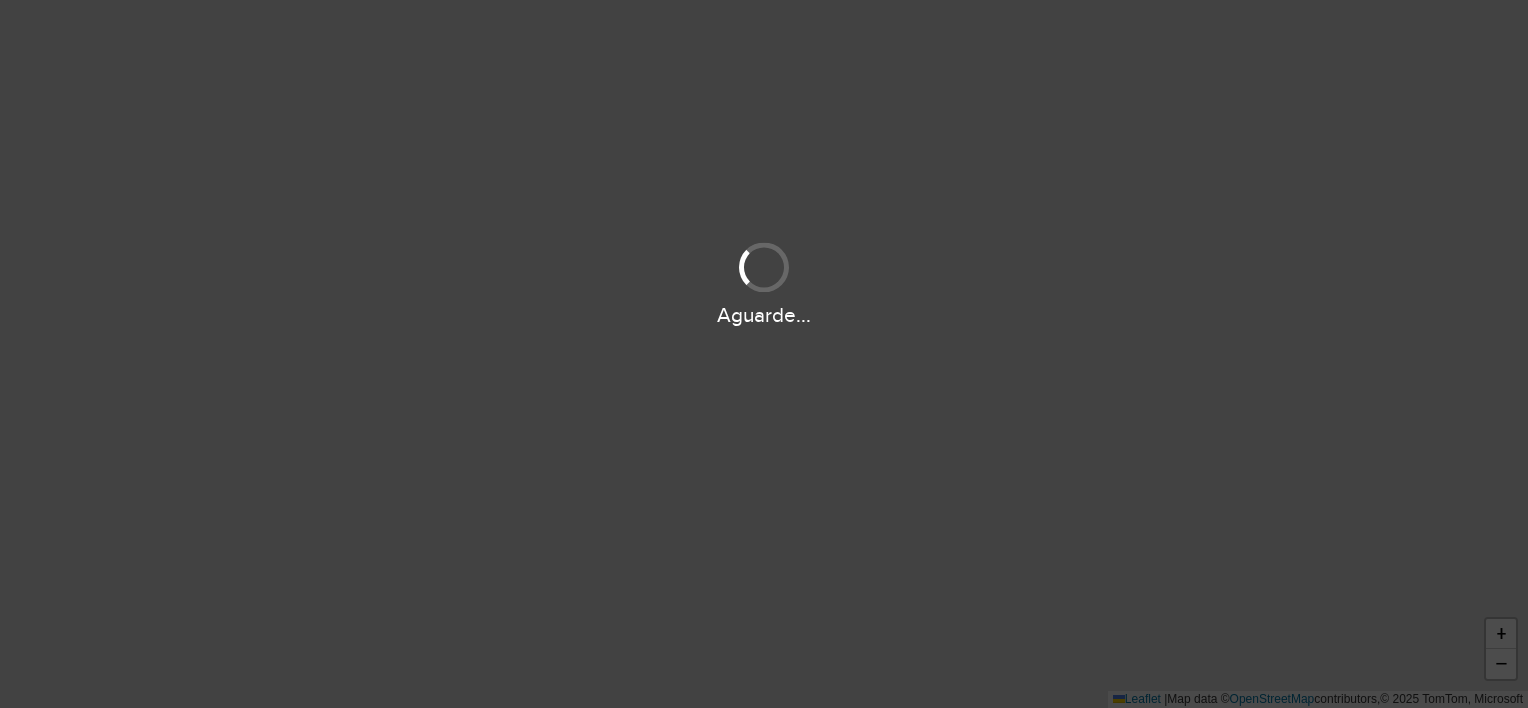 scroll, scrollTop: 0, scrollLeft: 0, axis: both 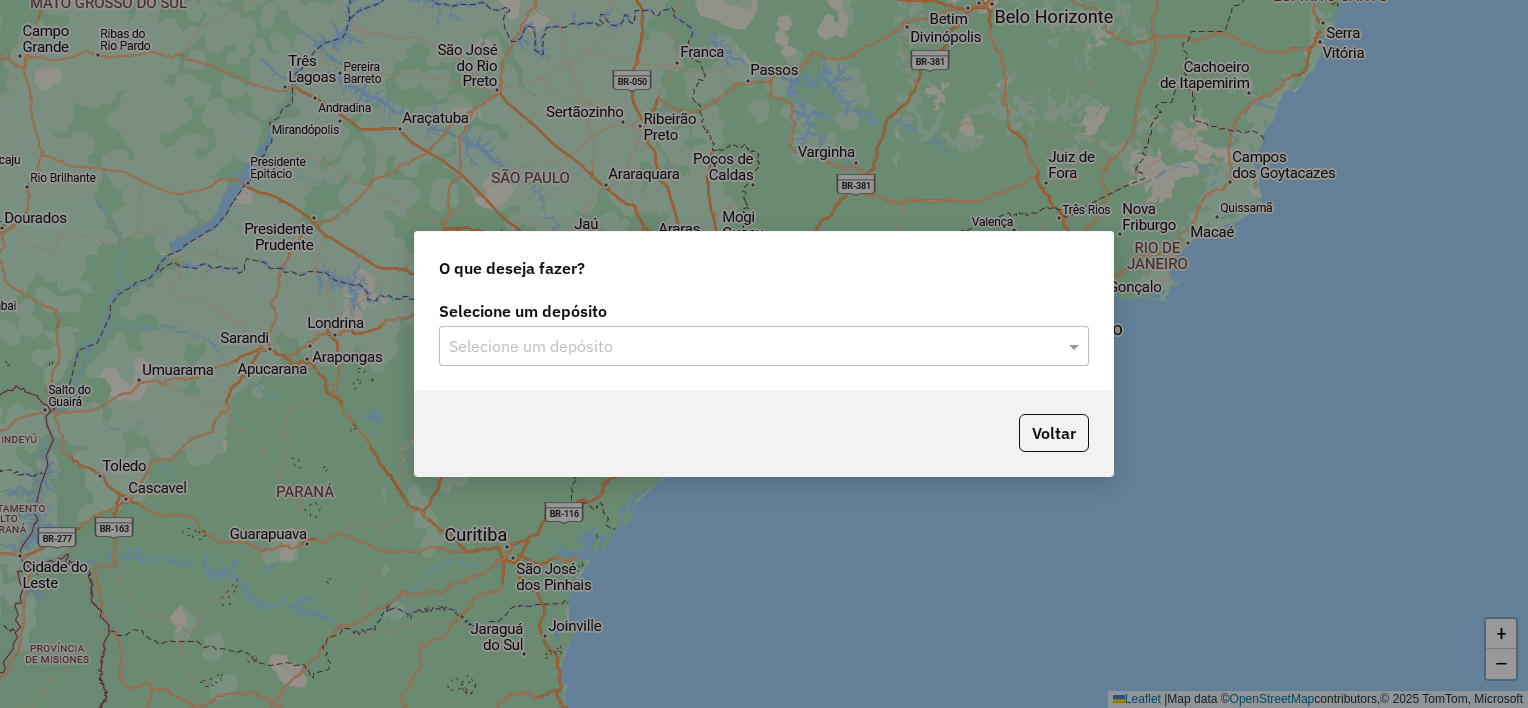 click 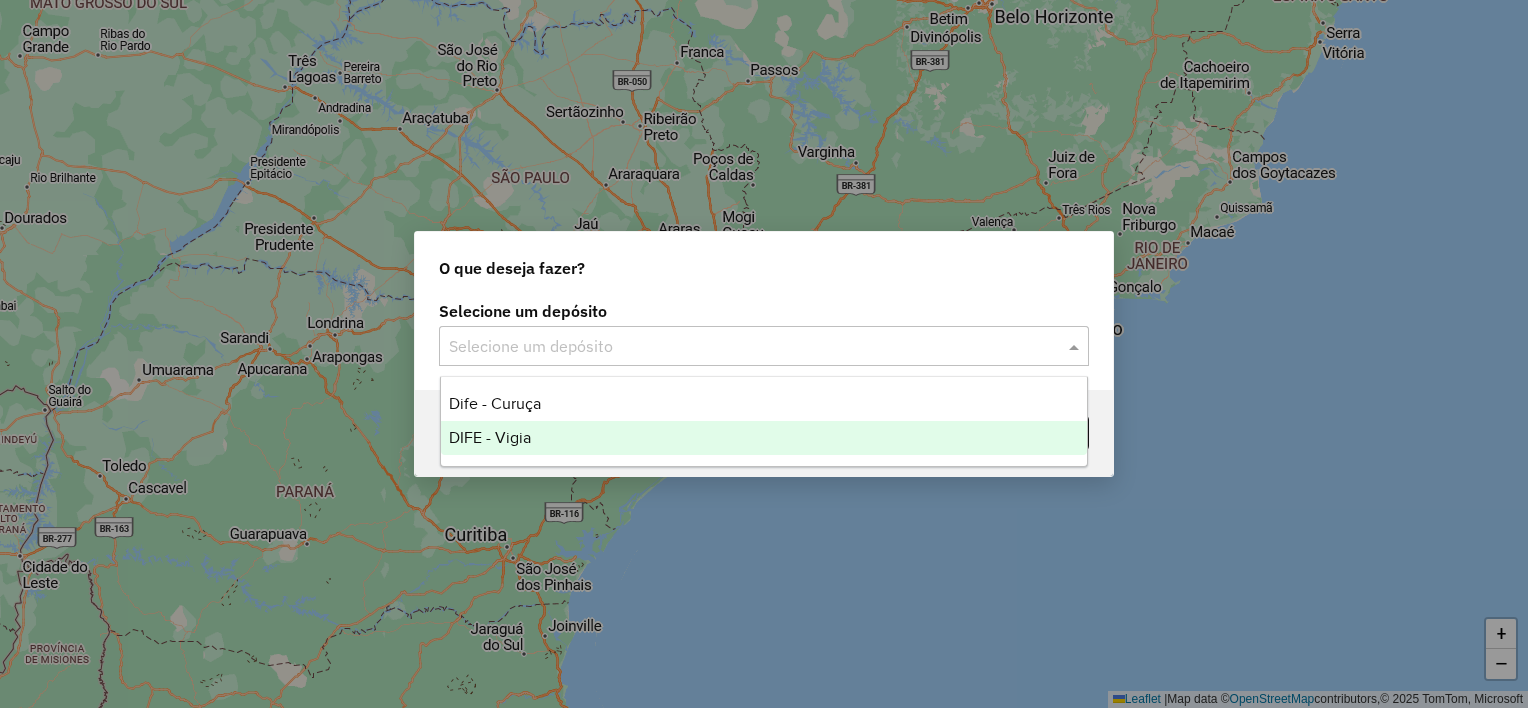 click on "DIFE - Vigia" at bounding box center (490, 437) 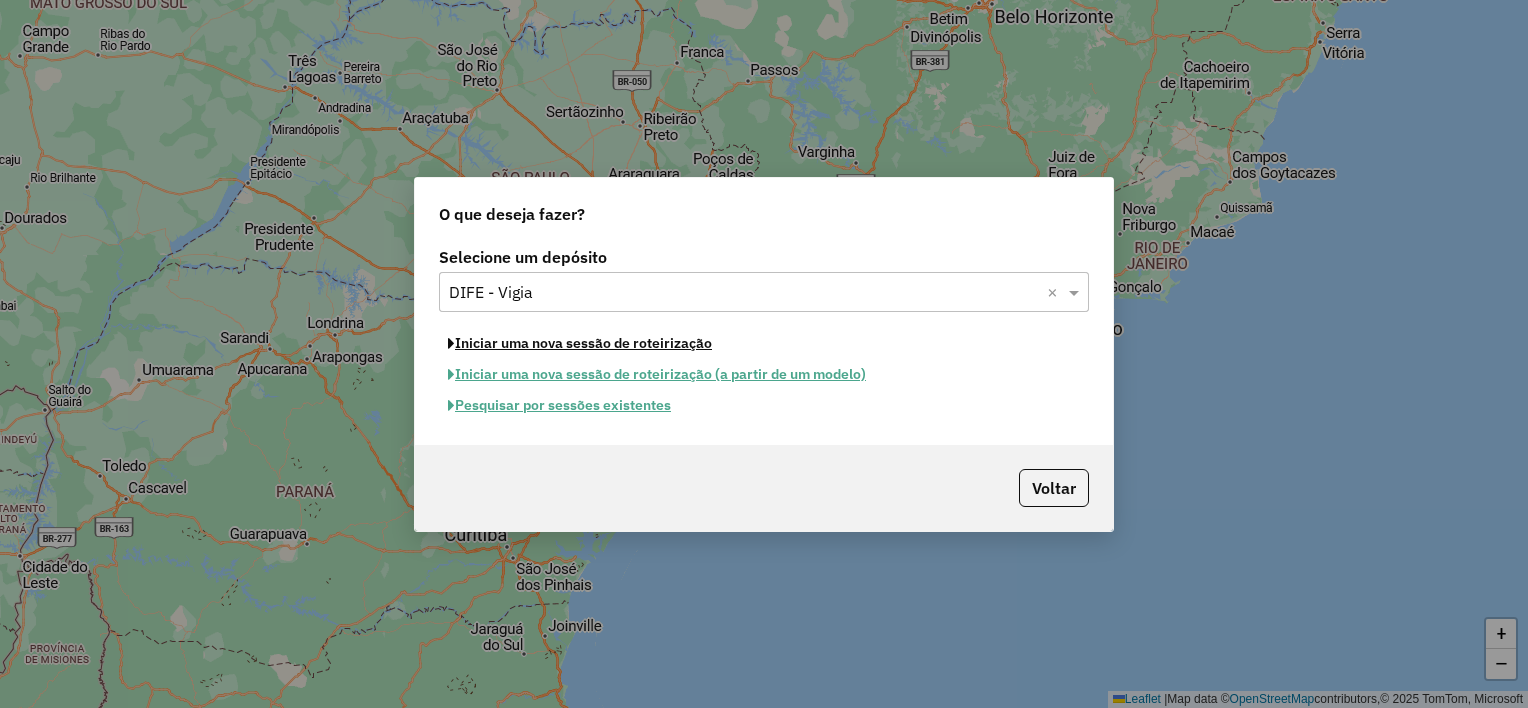 click on "Iniciar uma nova sessão de roteirização" 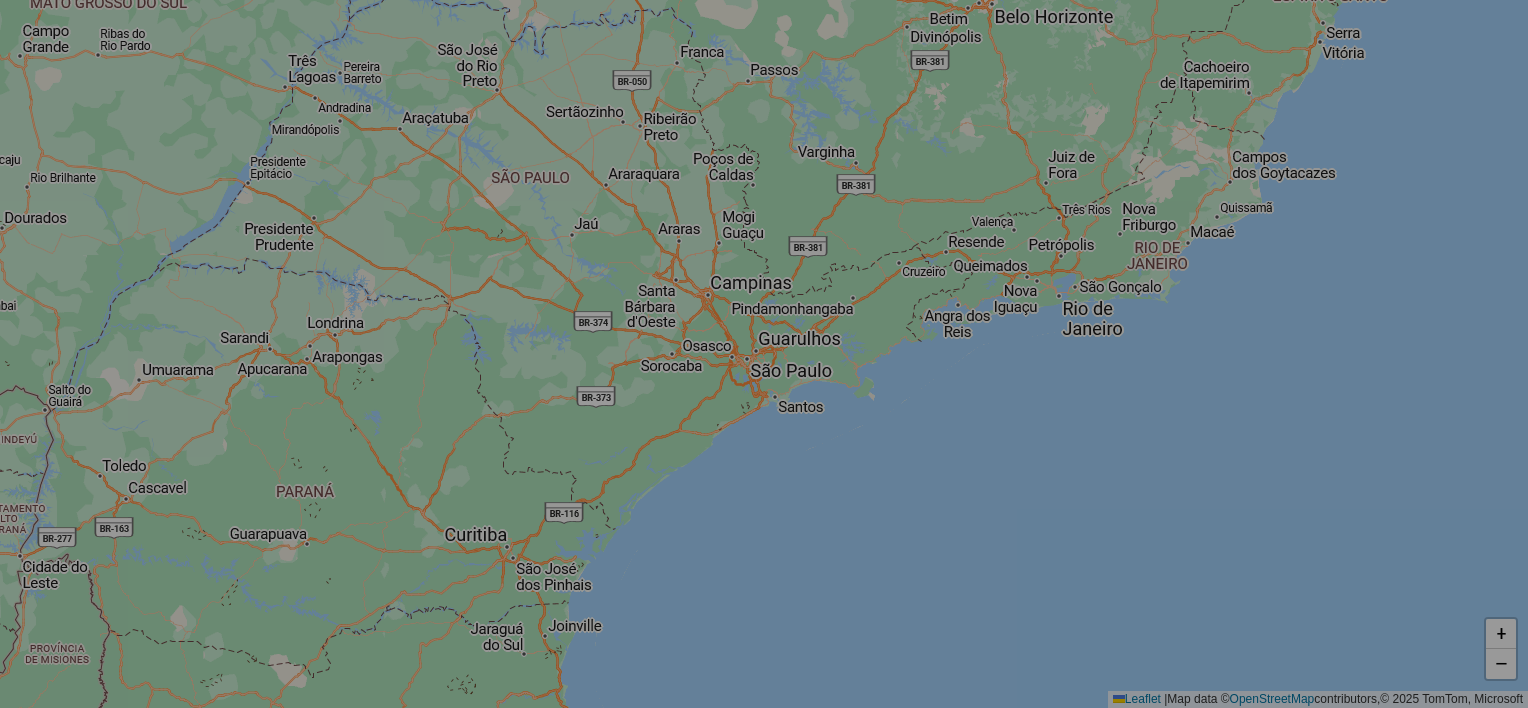 select on "*" 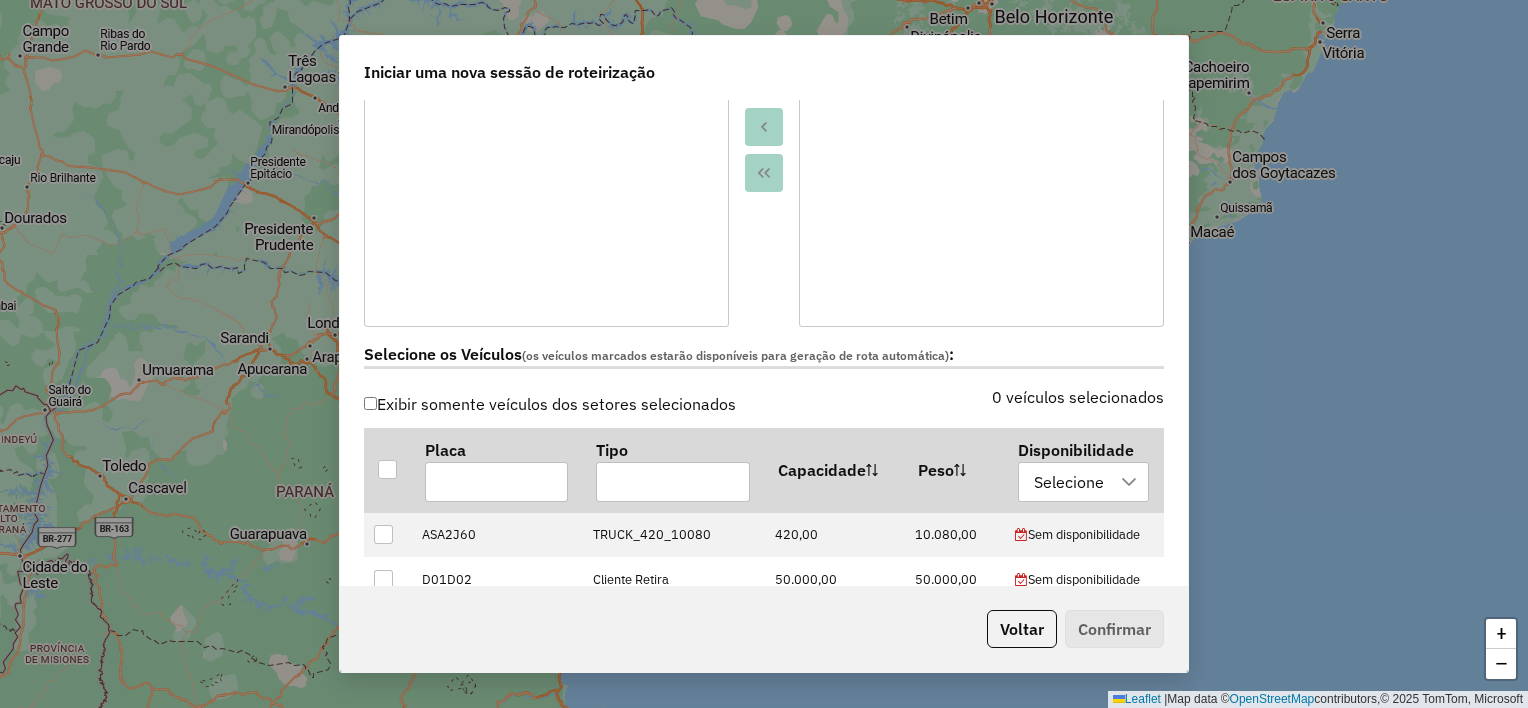scroll, scrollTop: 600, scrollLeft: 0, axis: vertical 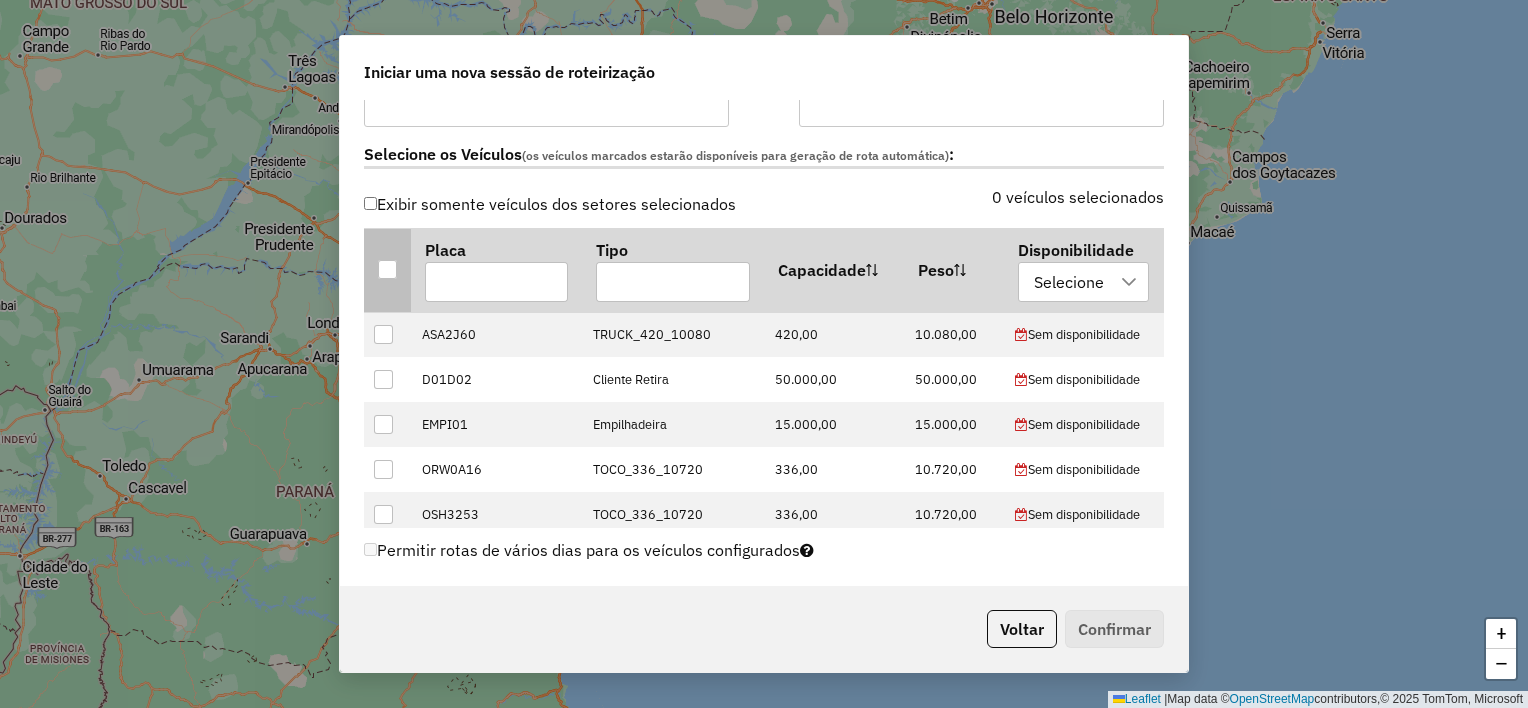 click at bounding box center (387, 269) 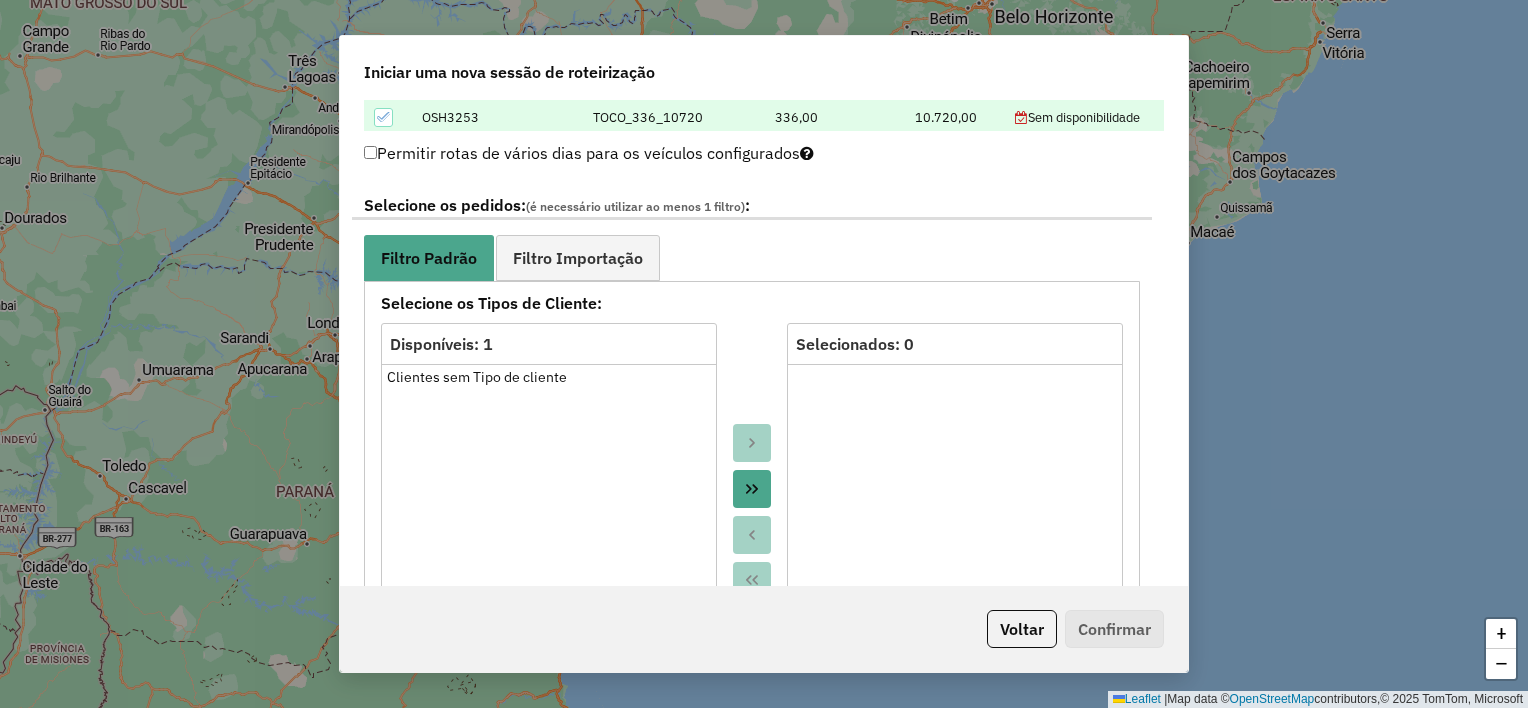 scroll, scrollTop: 1000, scrollLeft: 0, axis: vertical 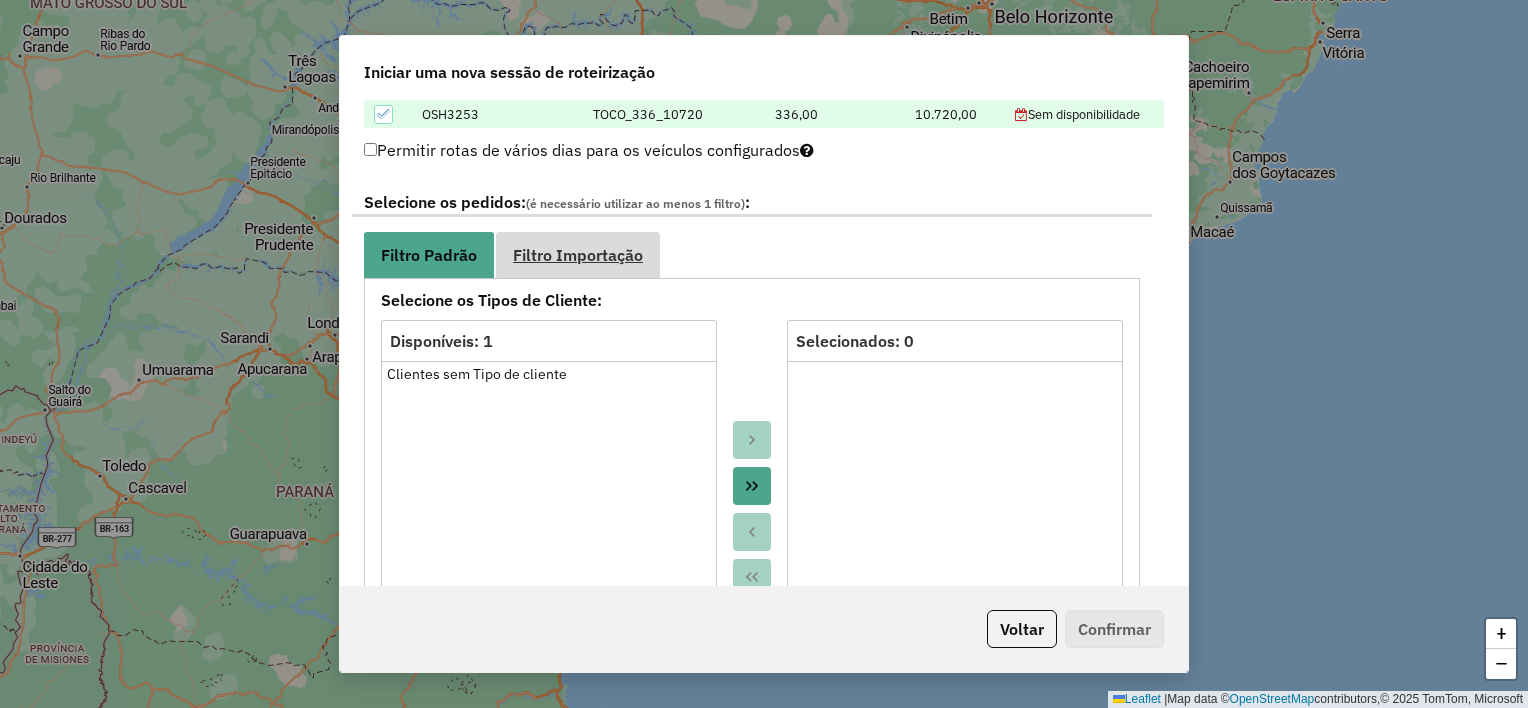 click on "Filtro Importação" at bounding box center [578, 255] 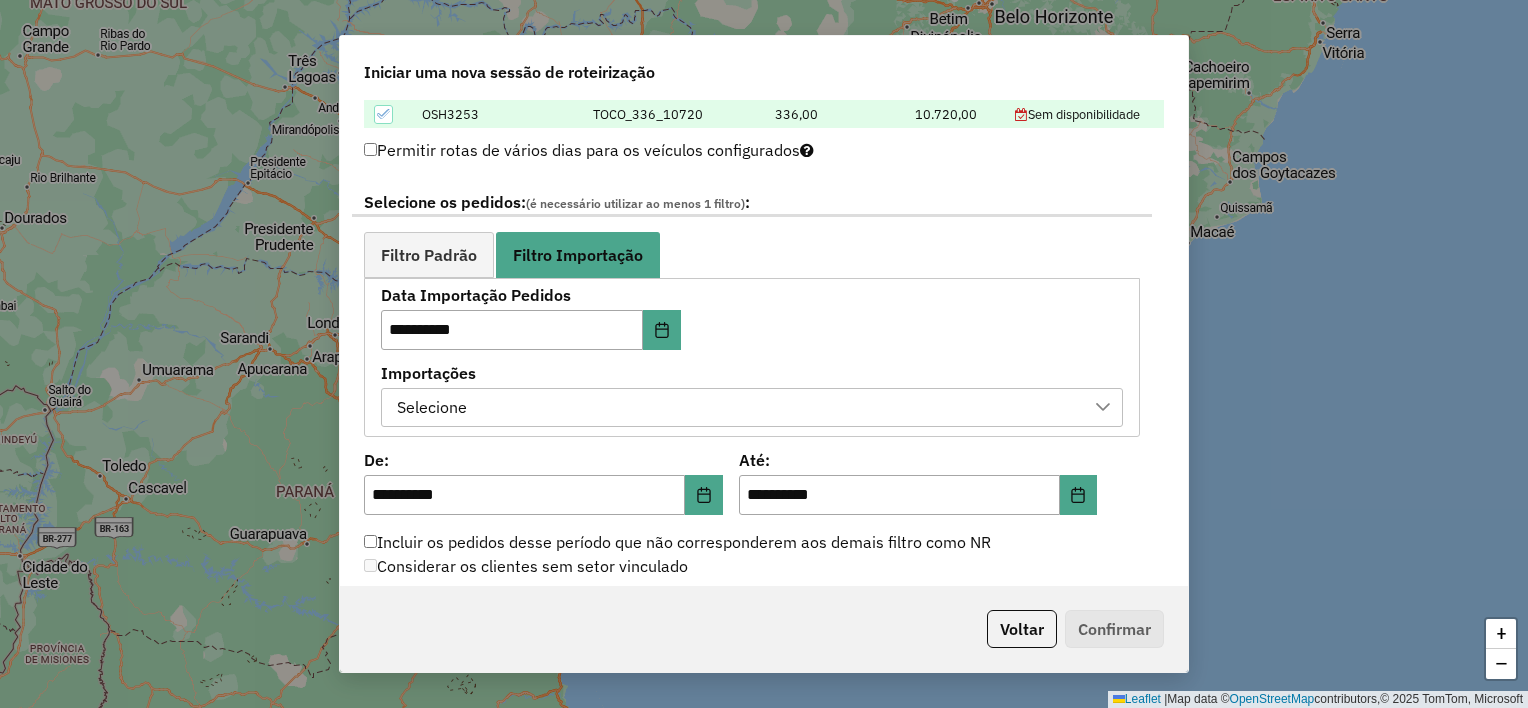 click on "Selecione" at bounding box center [737, 408] 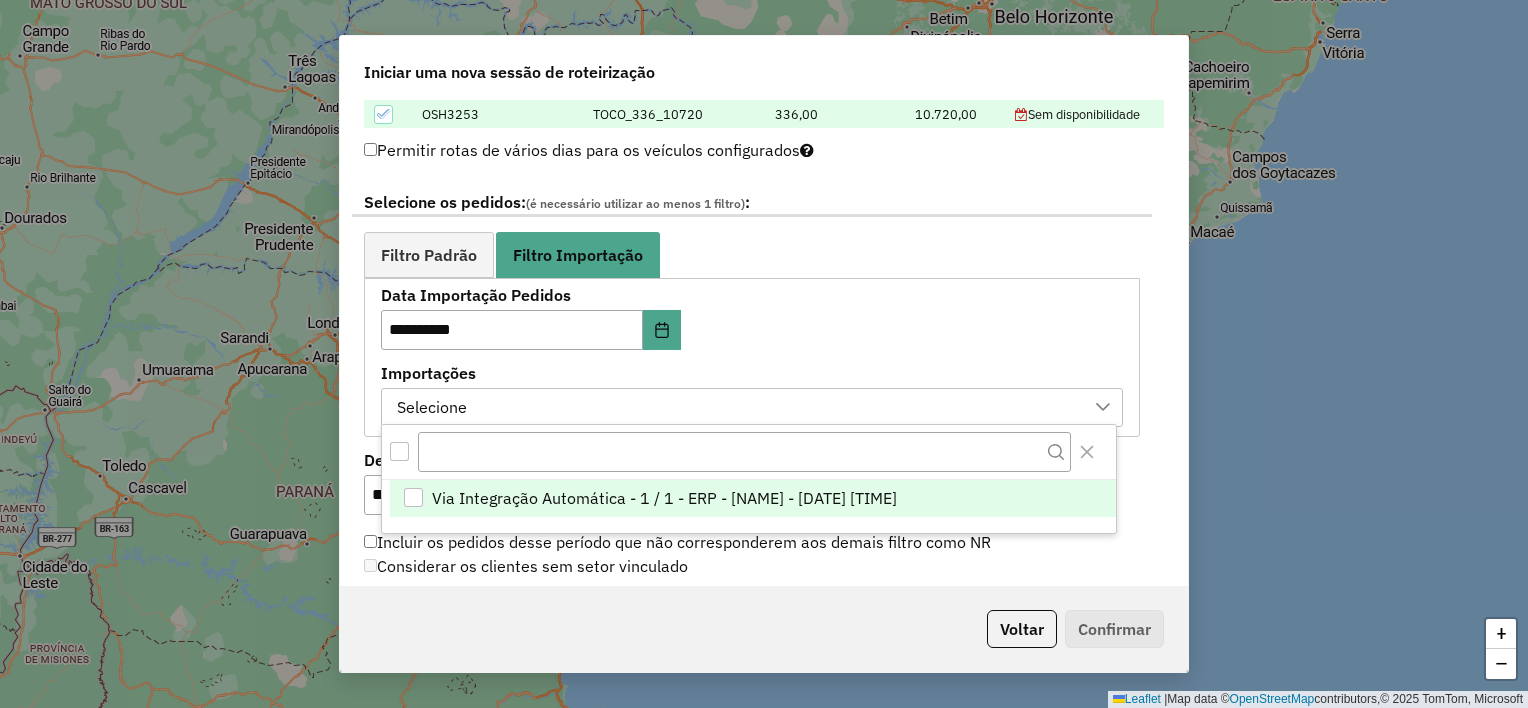 click on "Via Integração Automática - 1 / 1 - ERP - [NAME] - [DATE] [TIME]" at bounding box center [664, 498] 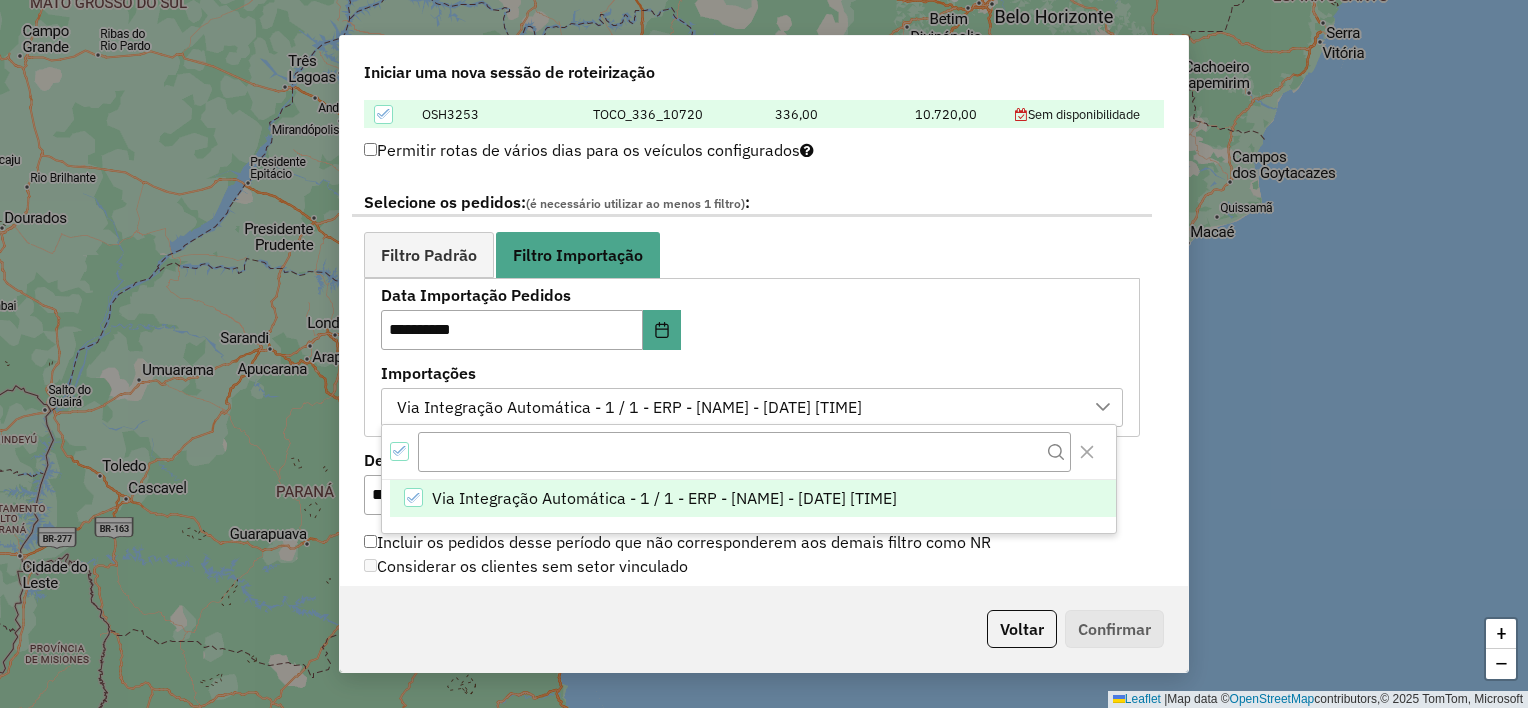 click on "**********" at bounding box center (752, 357) 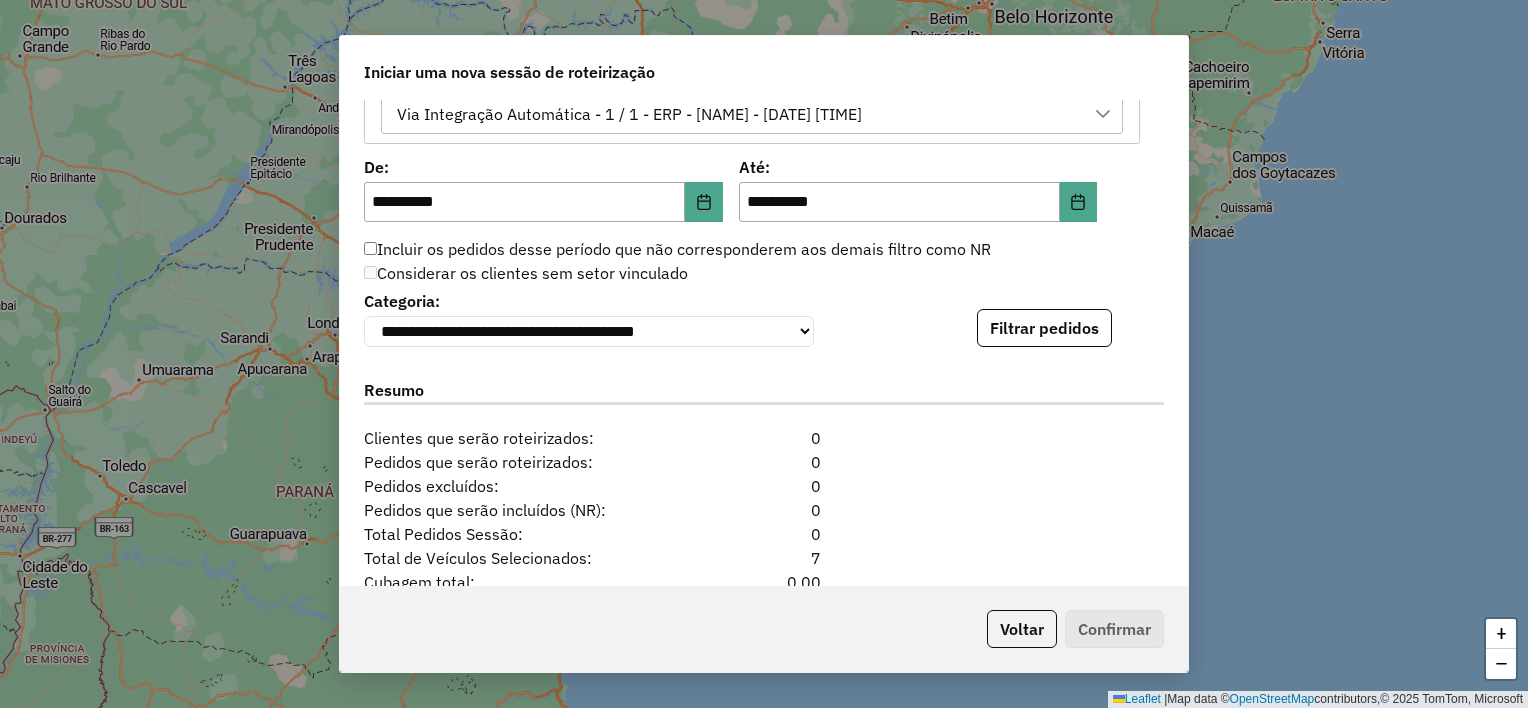 scroll, scrollTop: 1400, scrollLeft: 0, axis: vertical 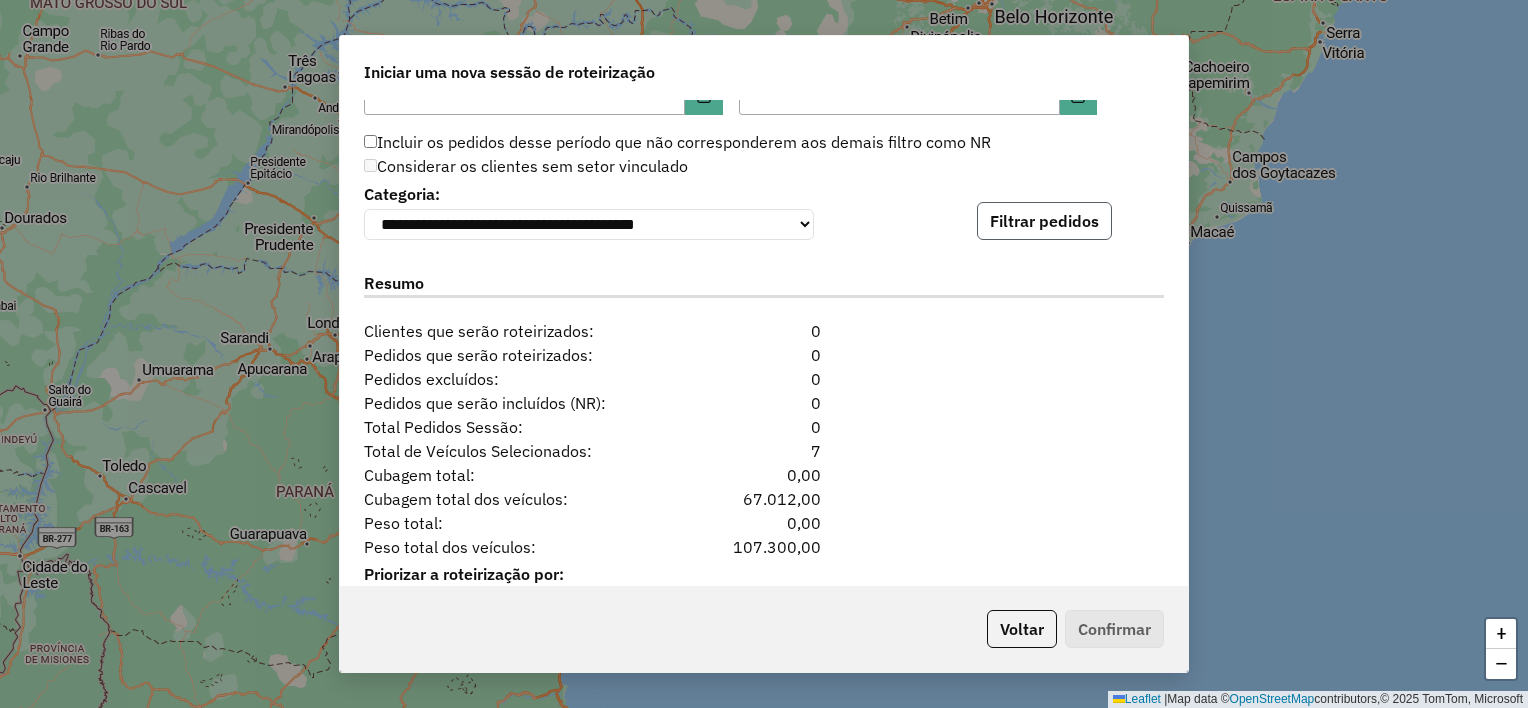 click on "Filtrar pedidos" 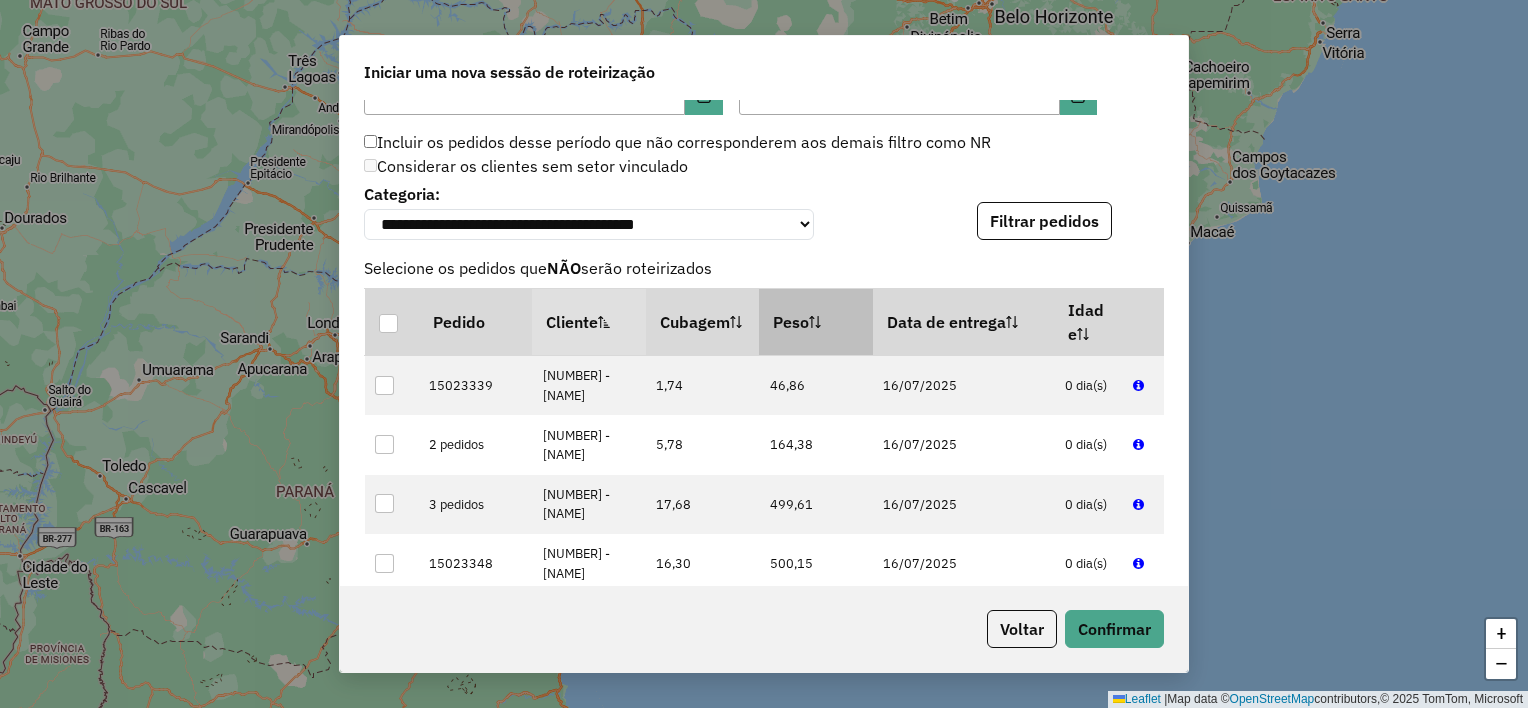 click 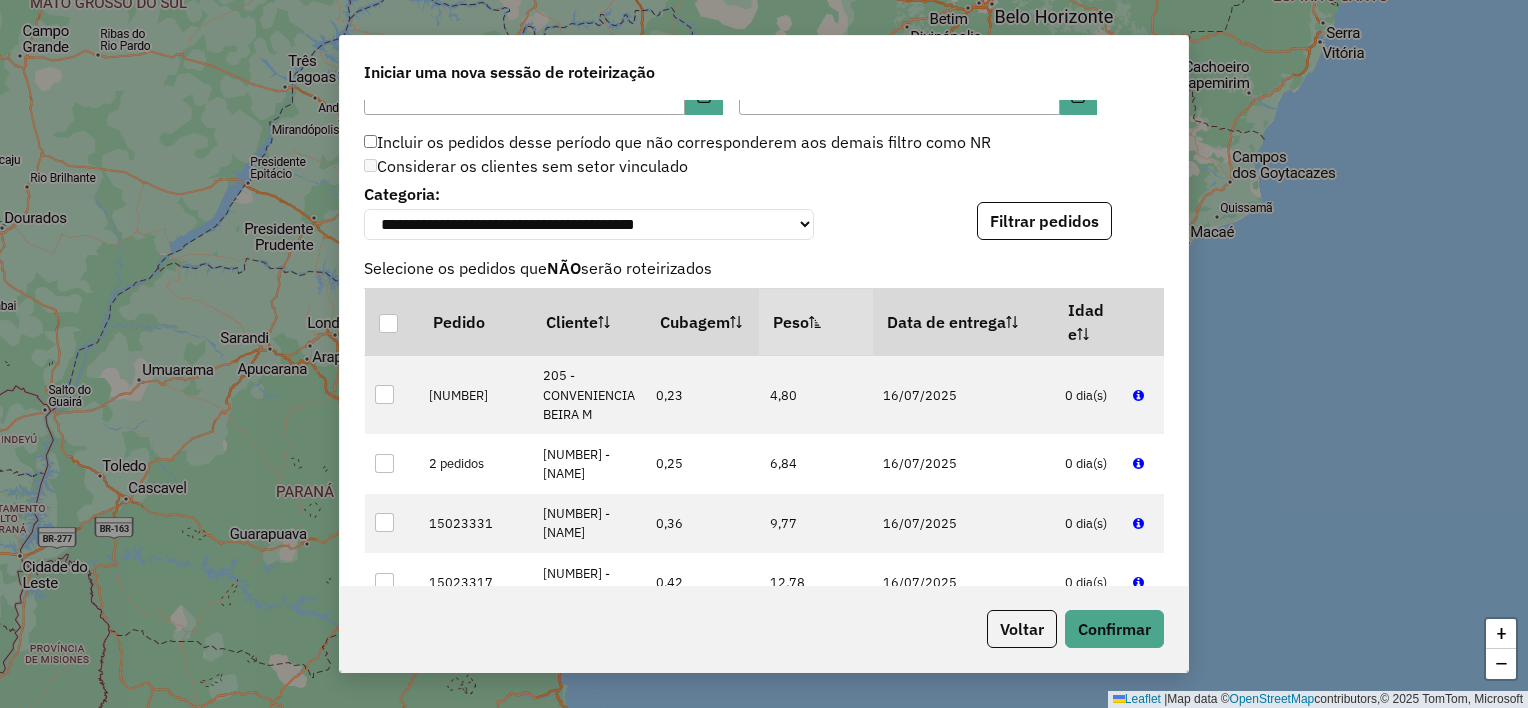 click 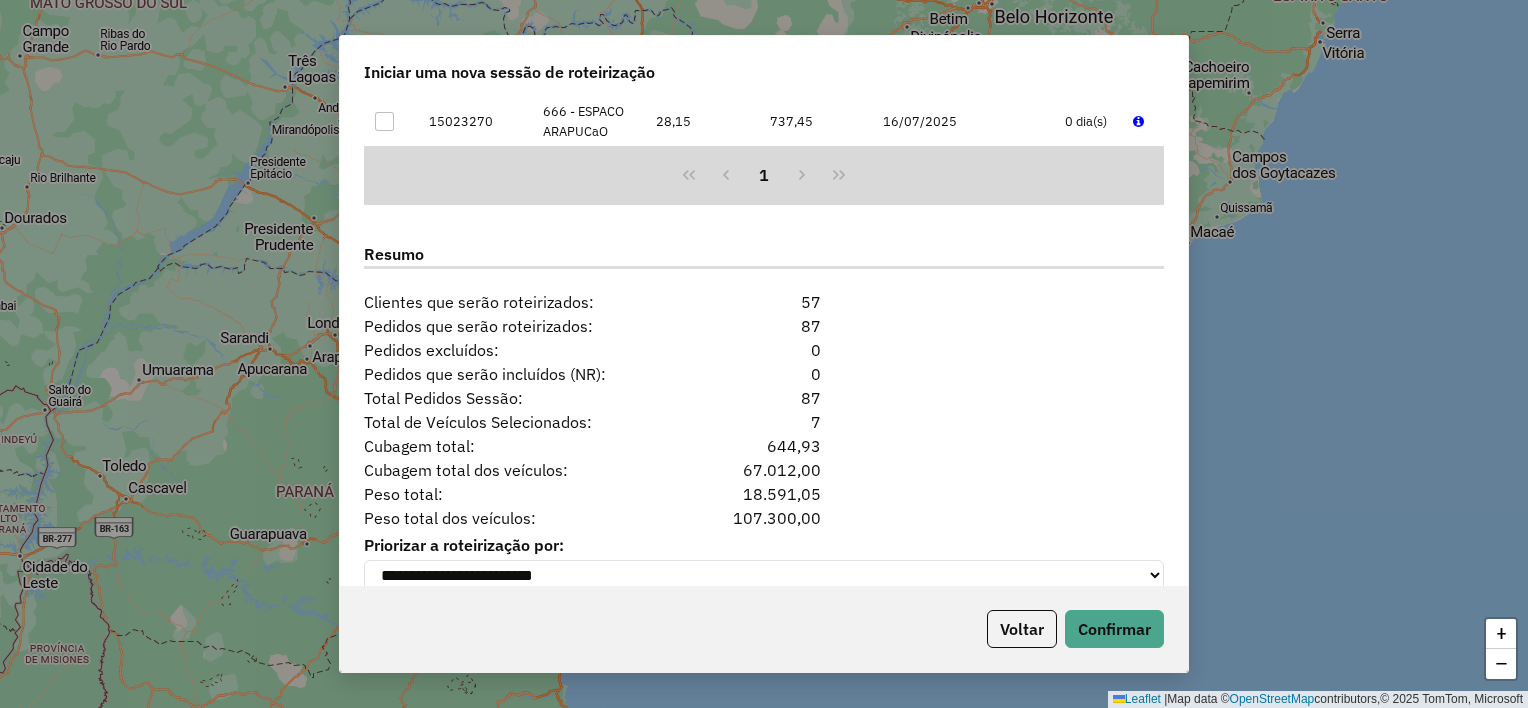 scroll, scrollTop: 1878, scrollLeft: 0, axis: vertical 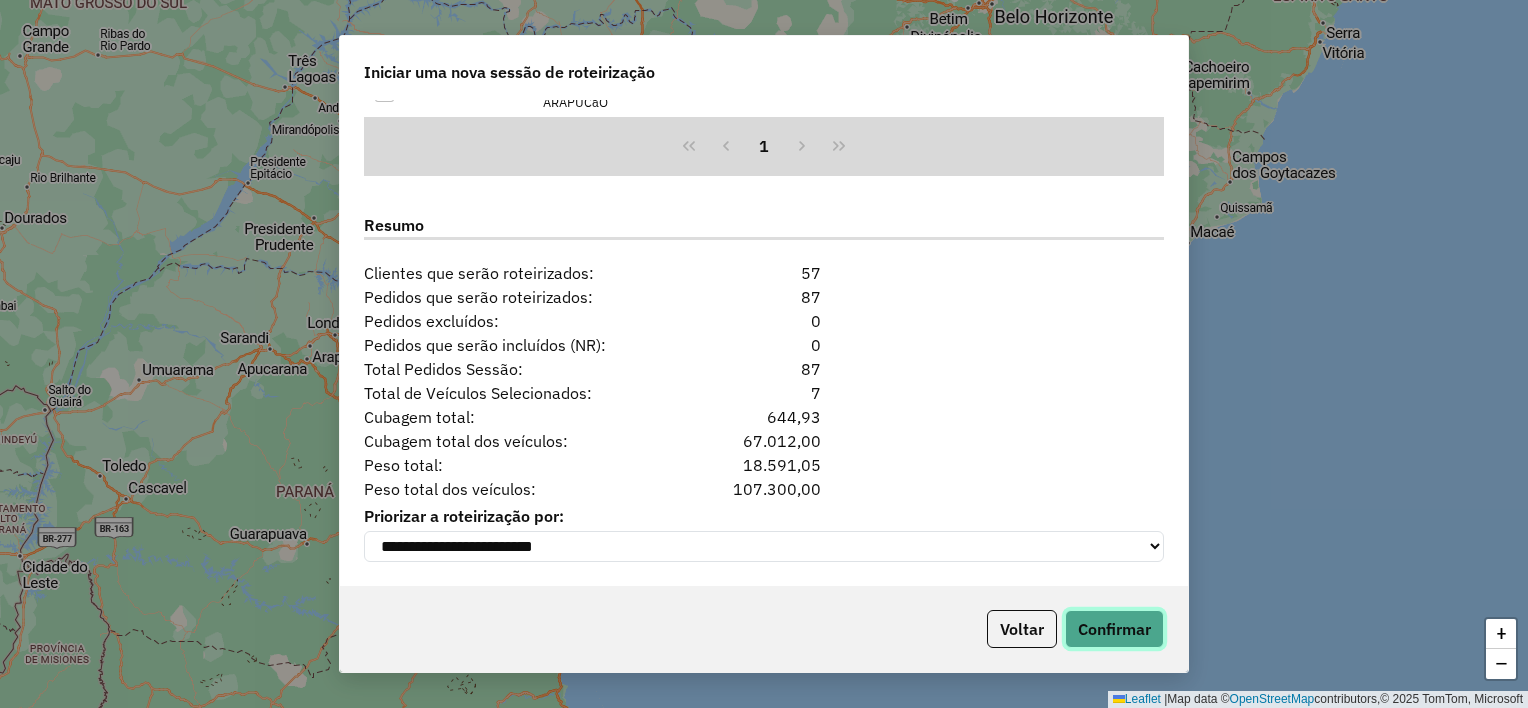 click on "Confirmar" 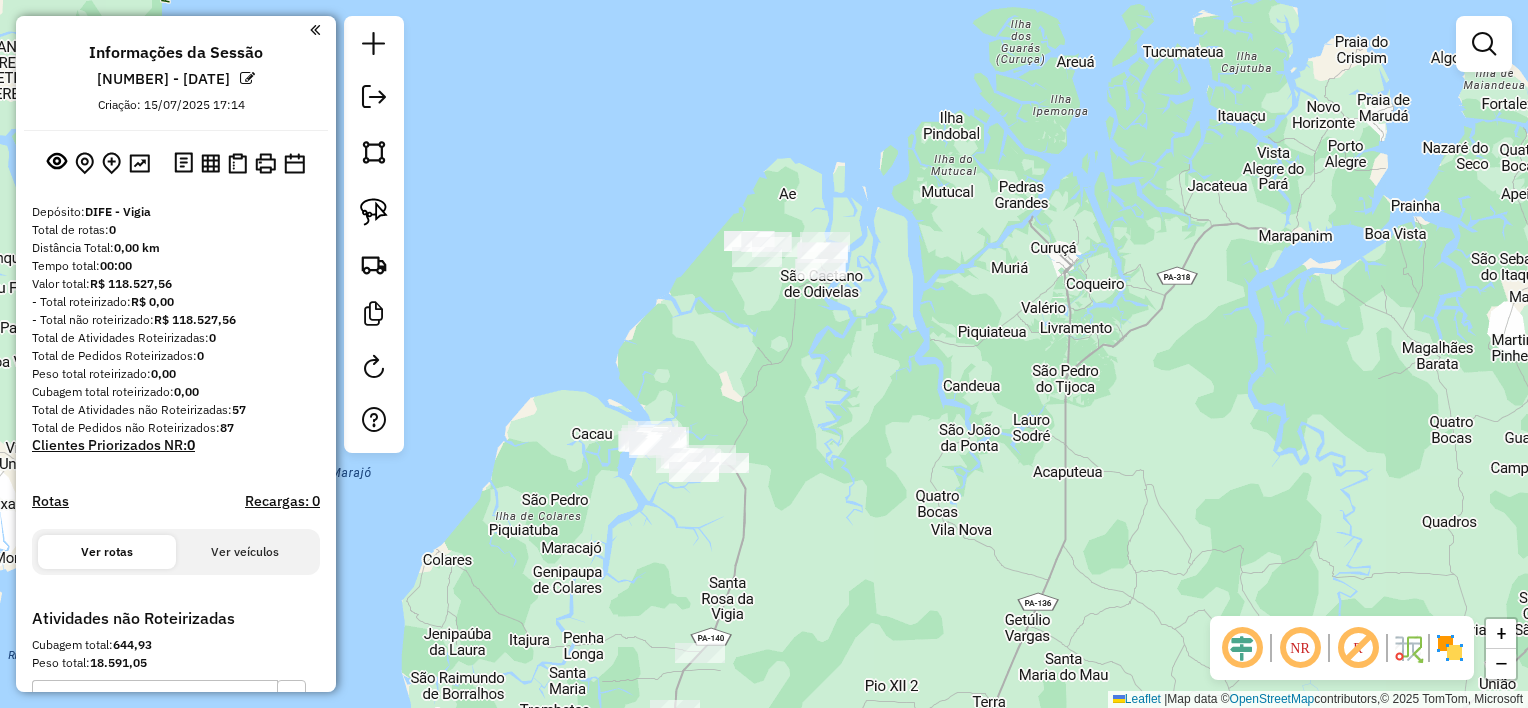 drag, startPoint x: 836, startPoint y: 268, endPoint x: 826, endPoint y: 366, distance: 98.50888 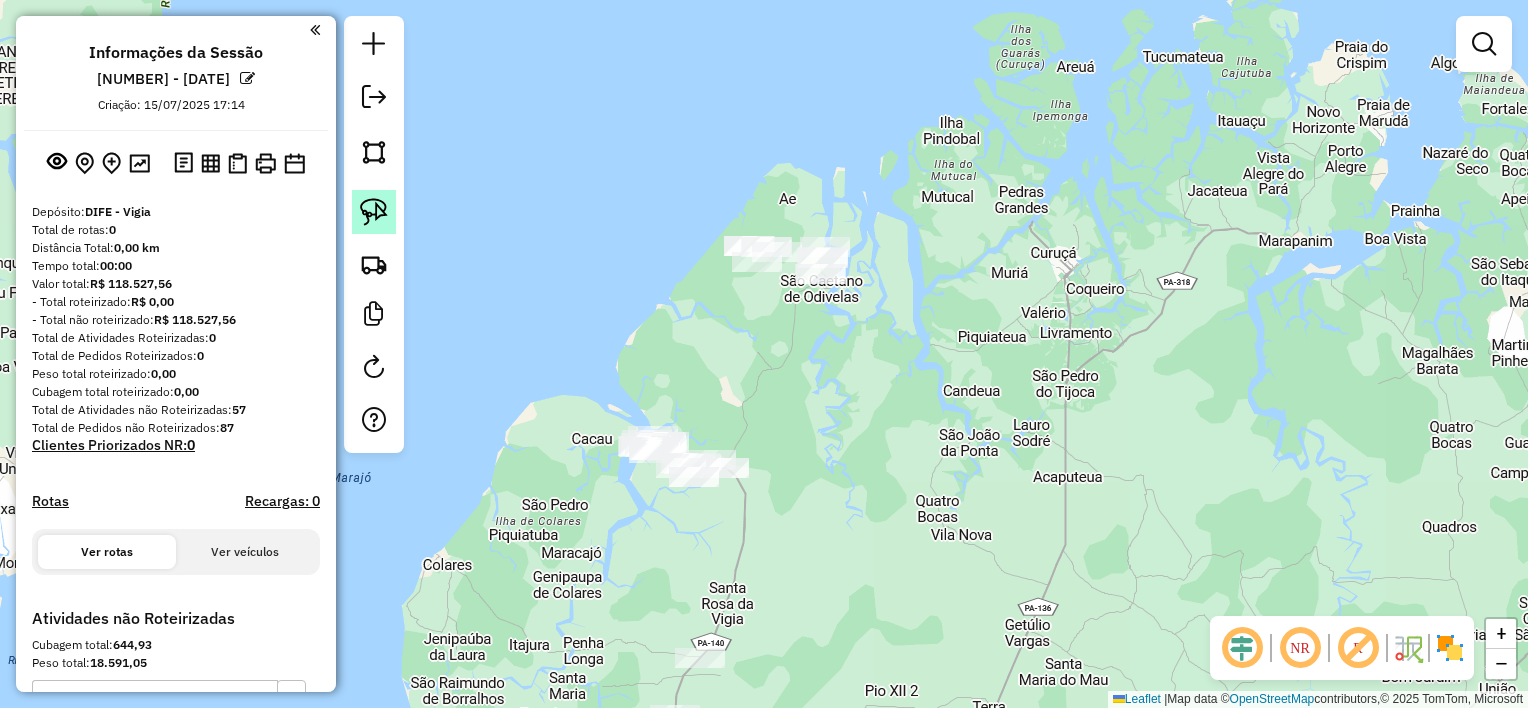 drag, startPoint x: 356, startPoint y: 192, endPoint x: 385, endPoint y: 199, distance: 29.832869 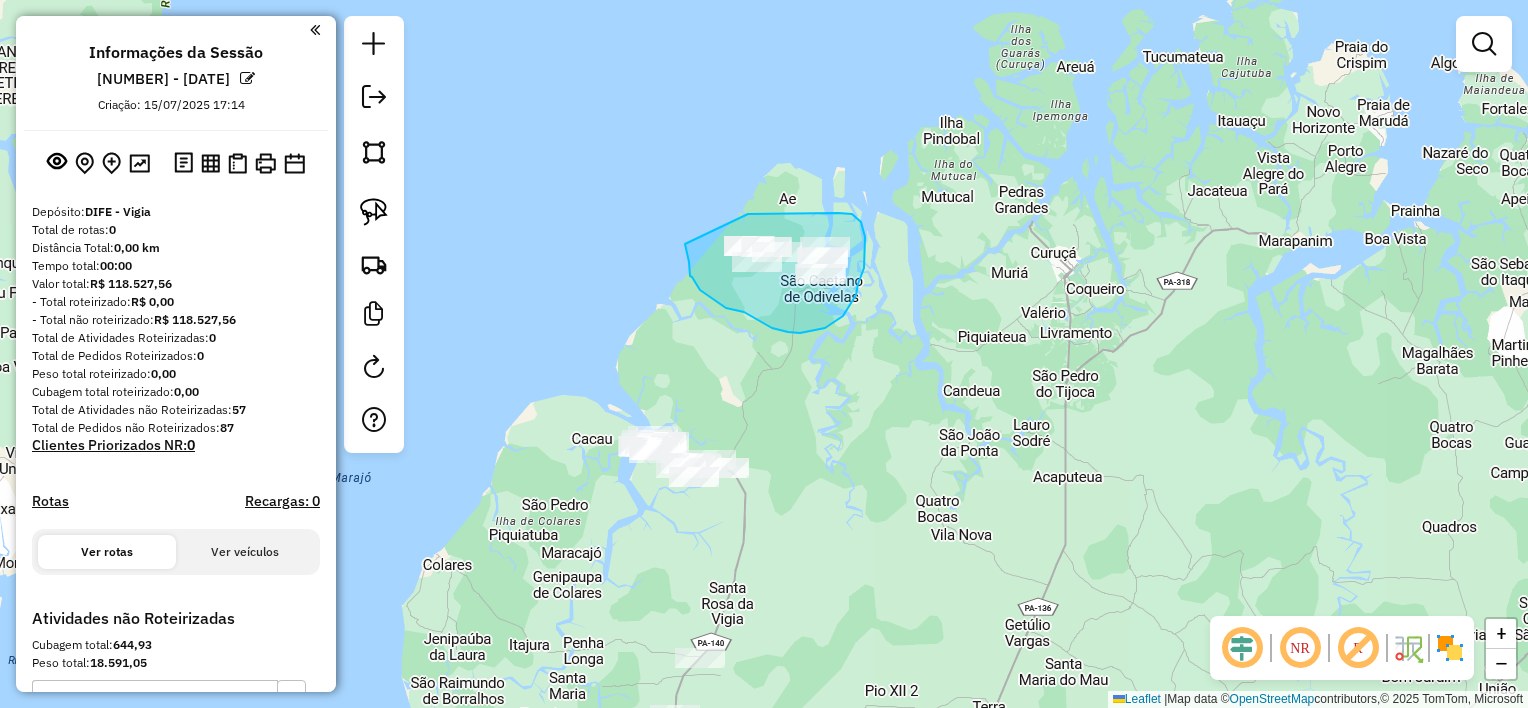 drag, startPoint x: 748, startPoint y: 214, endPoint x: 685, endPoint y: 244, distance: 69.77822 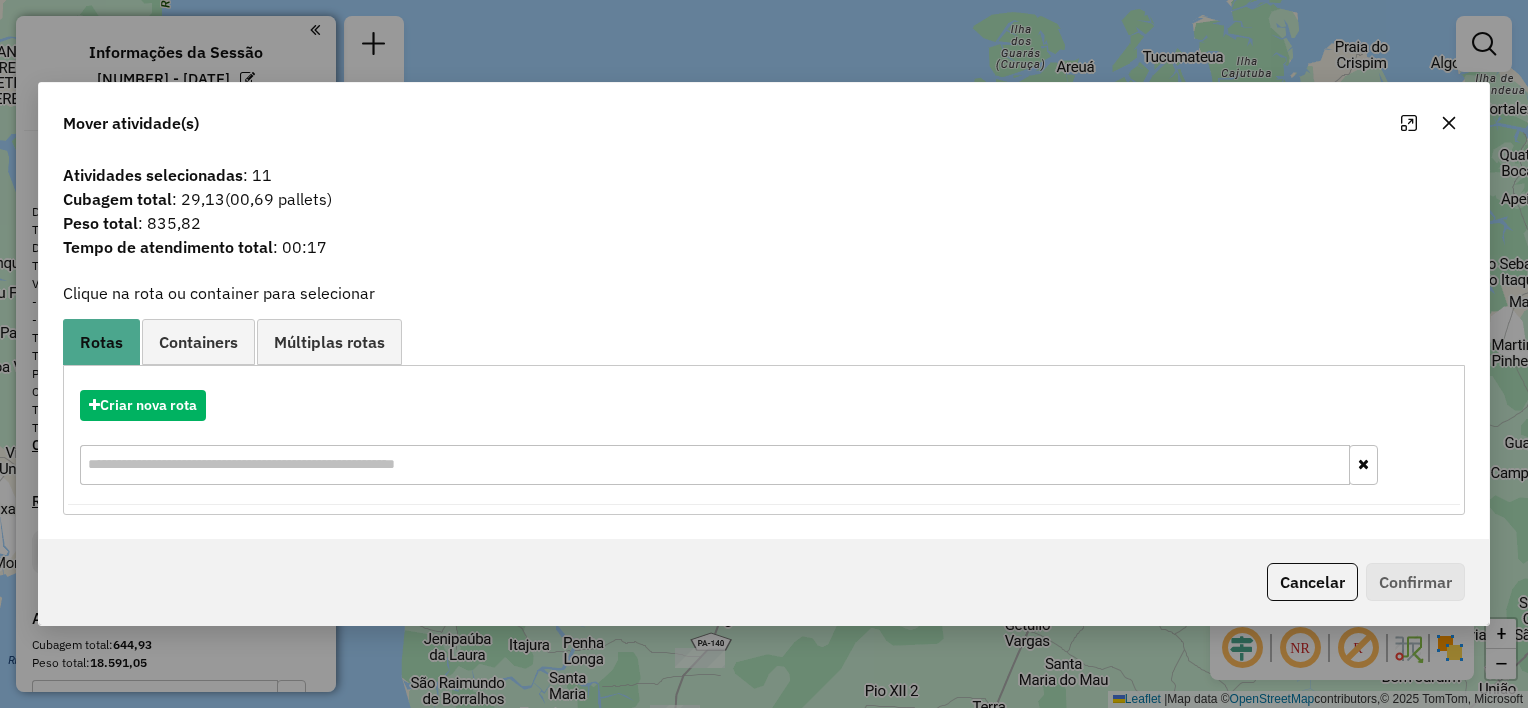 click 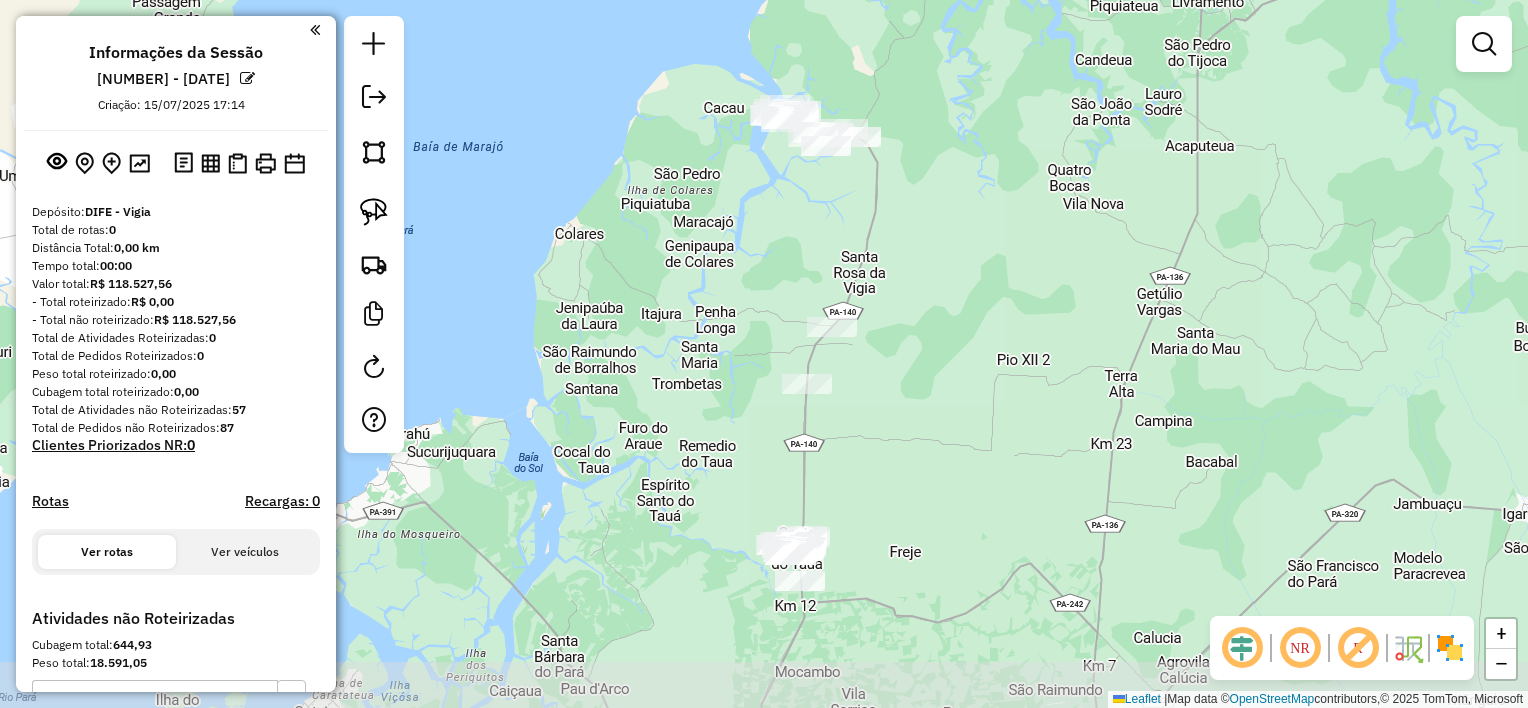 drag, startPoint x: 795, startPoint y: 511, endPoint x: 882, endPoint y: 288, distance: 239.37001 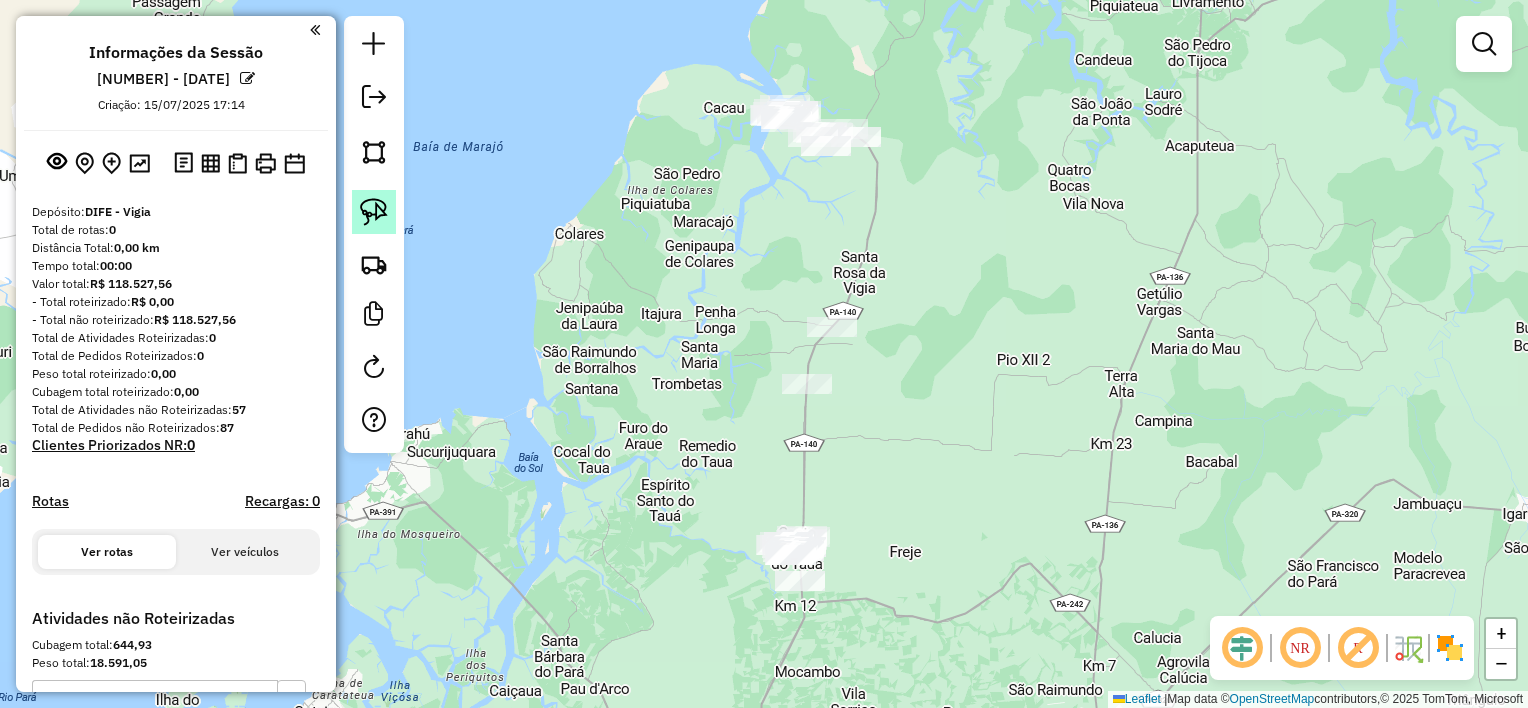 drag, startPoint x: 366, startPoint y: 216, endPoint x: 394, endPoint y: 213, distance: 28.160255 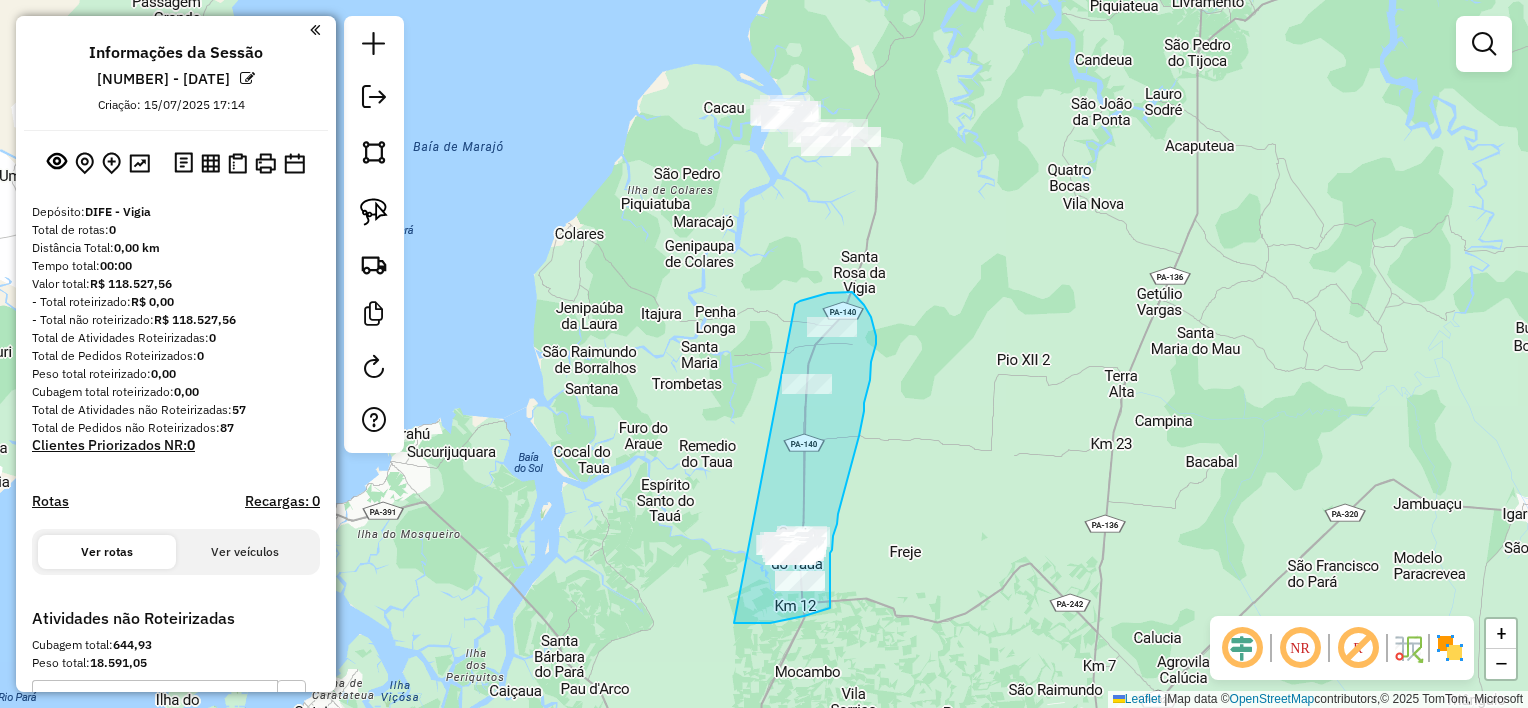 drag, startPoint x: 795, startPoint y: 304, endPoint x: 736, endPoint y: 621, distance: 322.4438 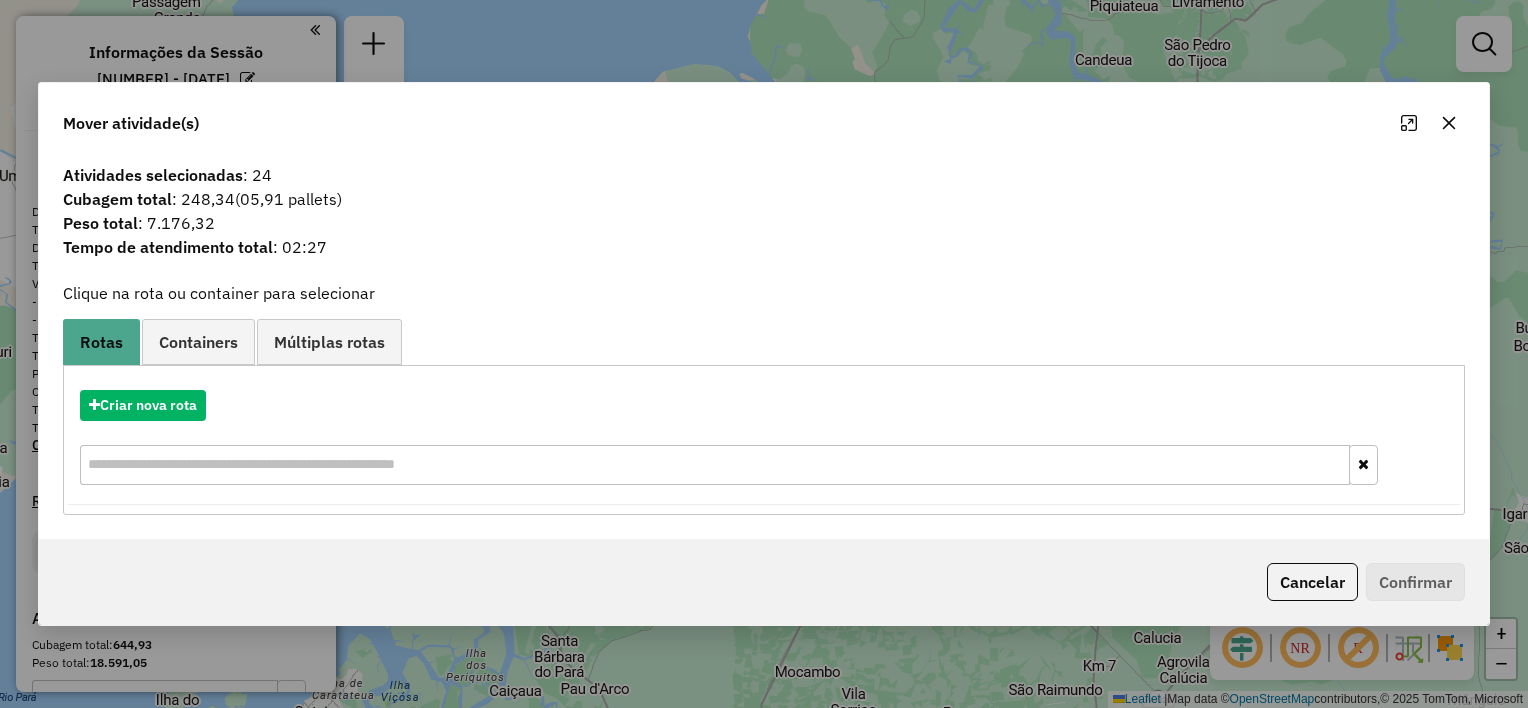 click 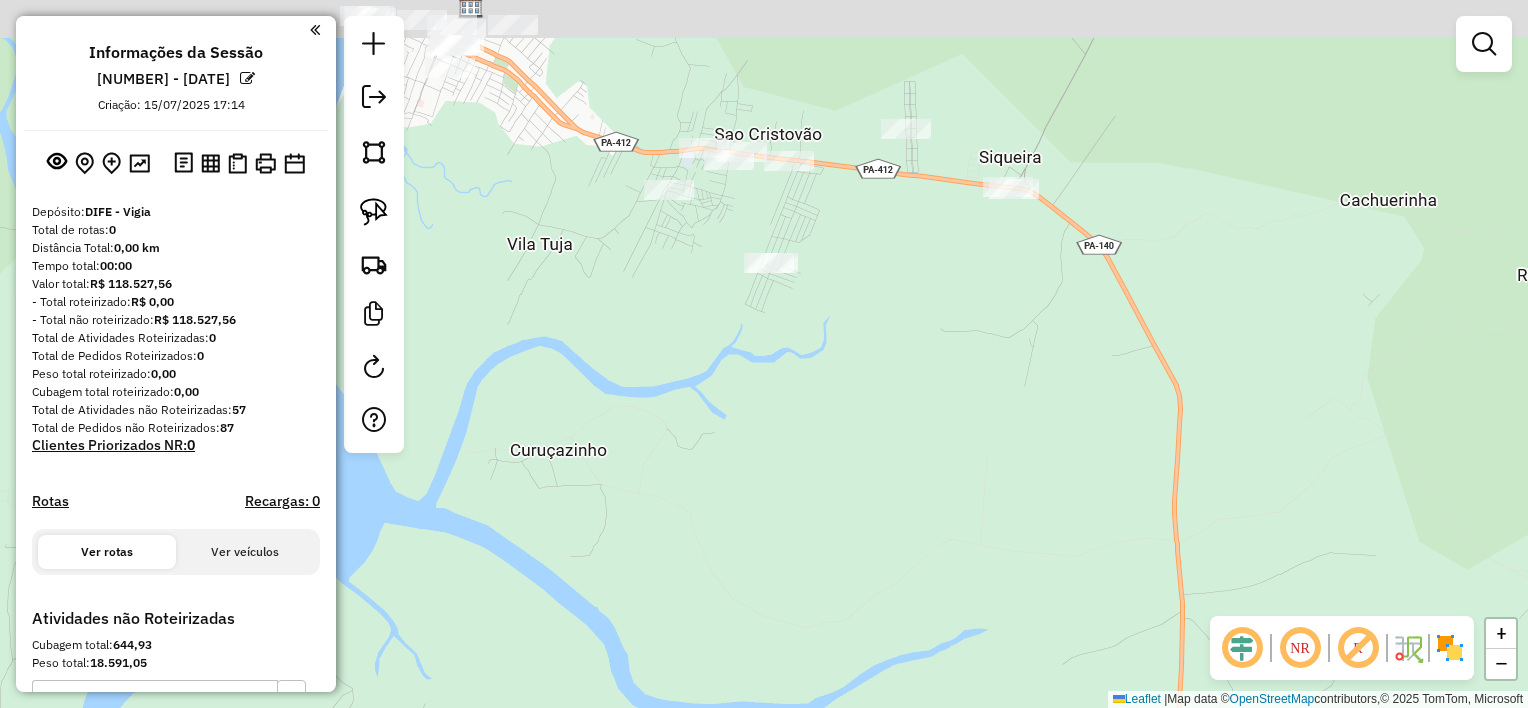 drag, startPoint x: 876, startPoint y: 215, endPoint x: 944, endPoint y: 352, distance: 152.94771 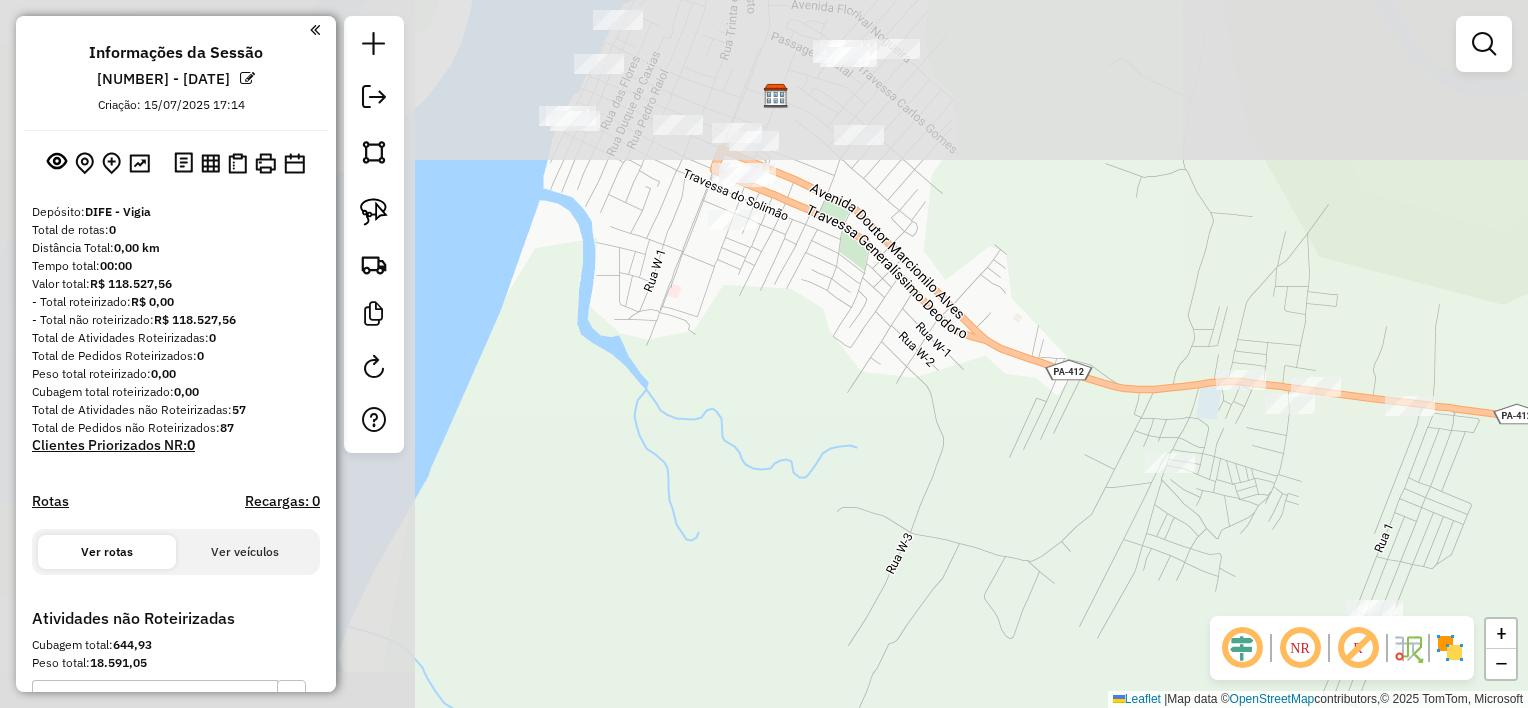 drag, startPoint x: 628, startPoint y: 244, endPoint x: 1155, endPoint y: 416, distance: 554.3582 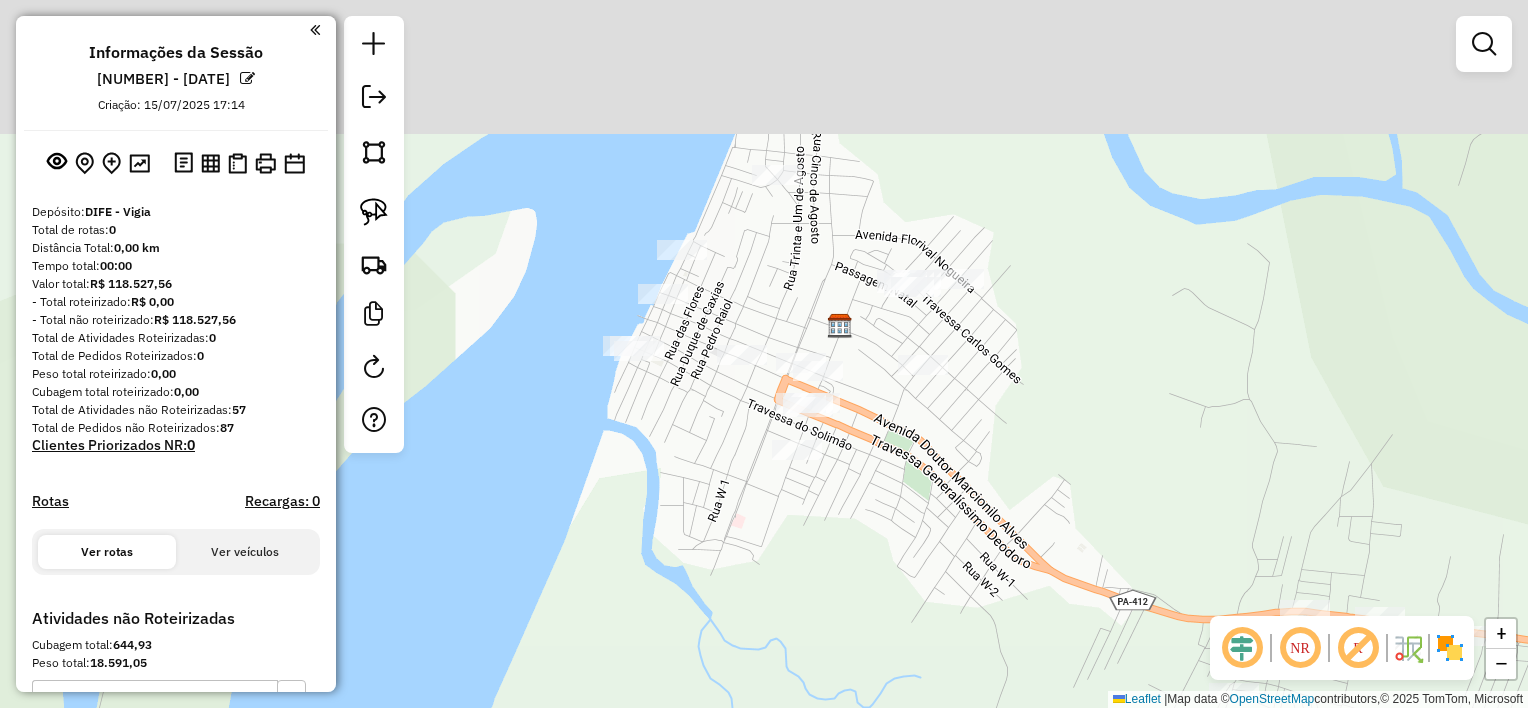 drag, startPoint x: 964, startPoint y: 216, endPoint x: 1026, endPoint y: 464, distance: 255.63255 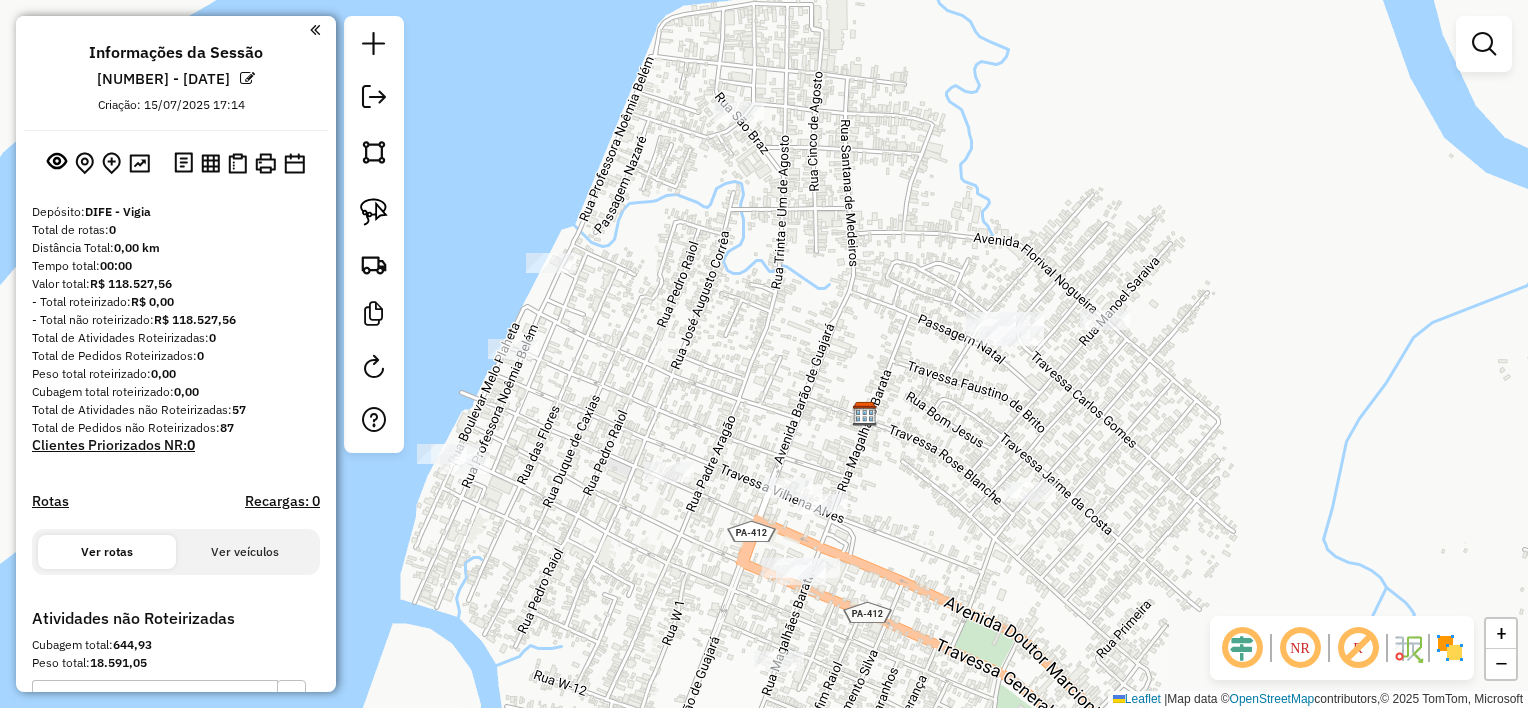 drag, startPoint x: 570, startPoint y: 357, endPoint x: 783, endPoint y: 347, distance: 213.23462 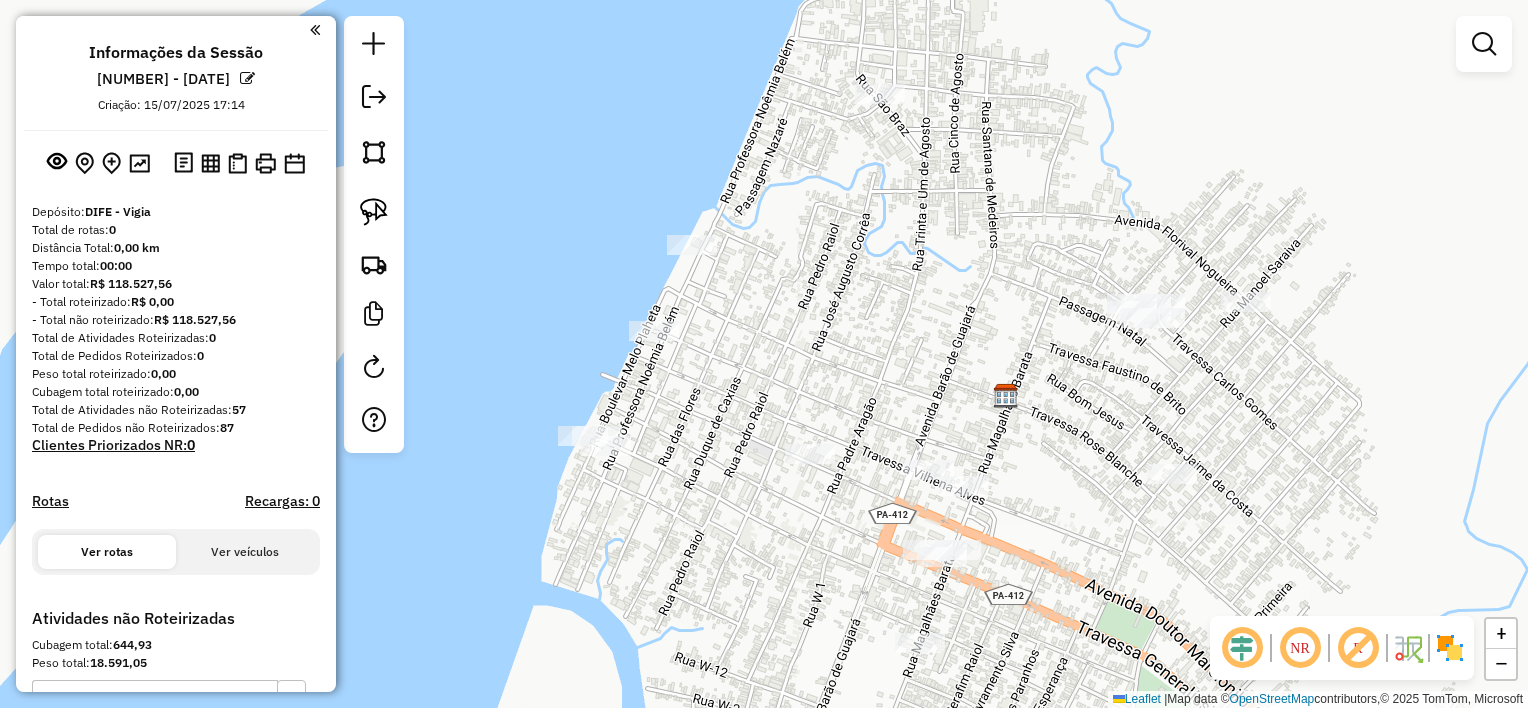 drag, startPoint x: 766, startPoint y: 453, endPoint x: 764, endPoint y: 421, distance: 32.06244 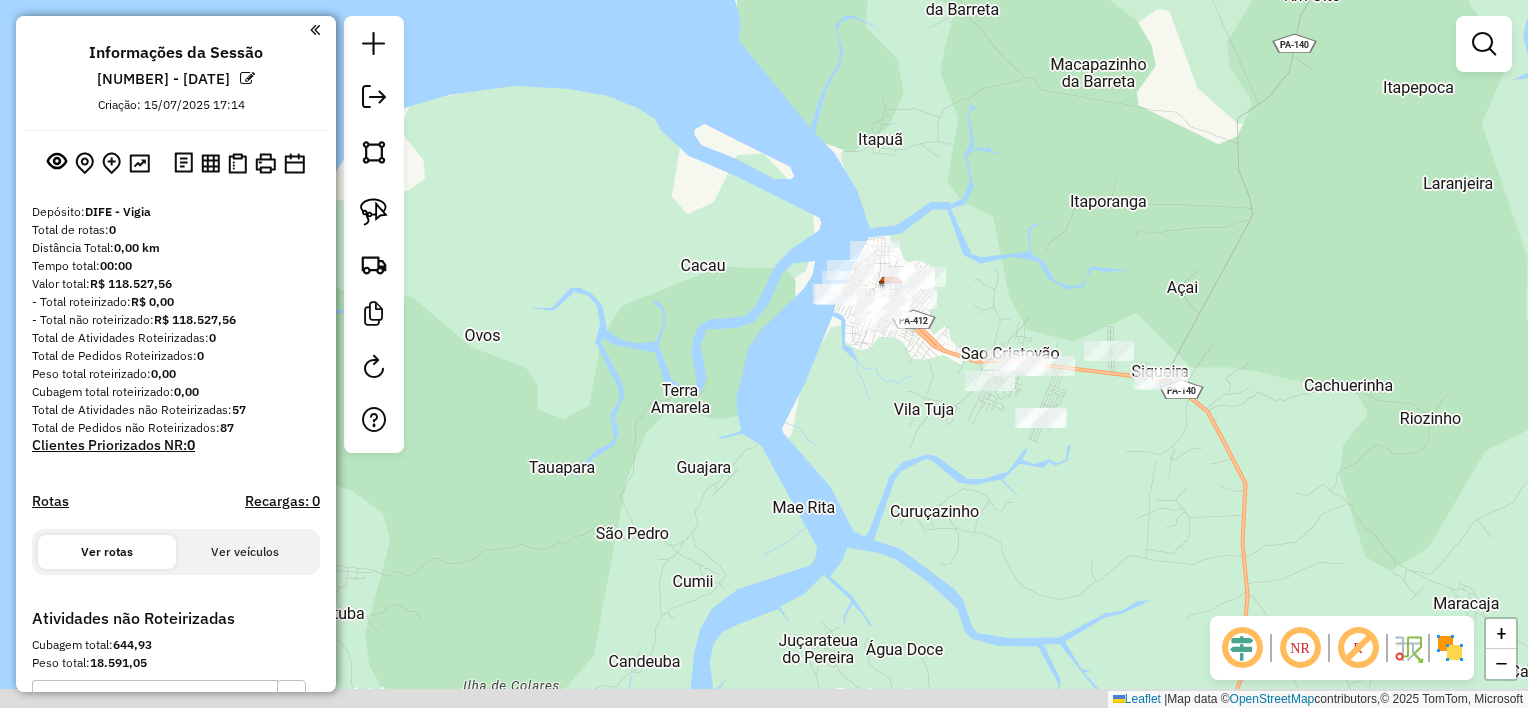 drag, startPoint x: 975, startPoint y: 583, endPoint x: 952, endPoint y: -38, distance: 621.4258 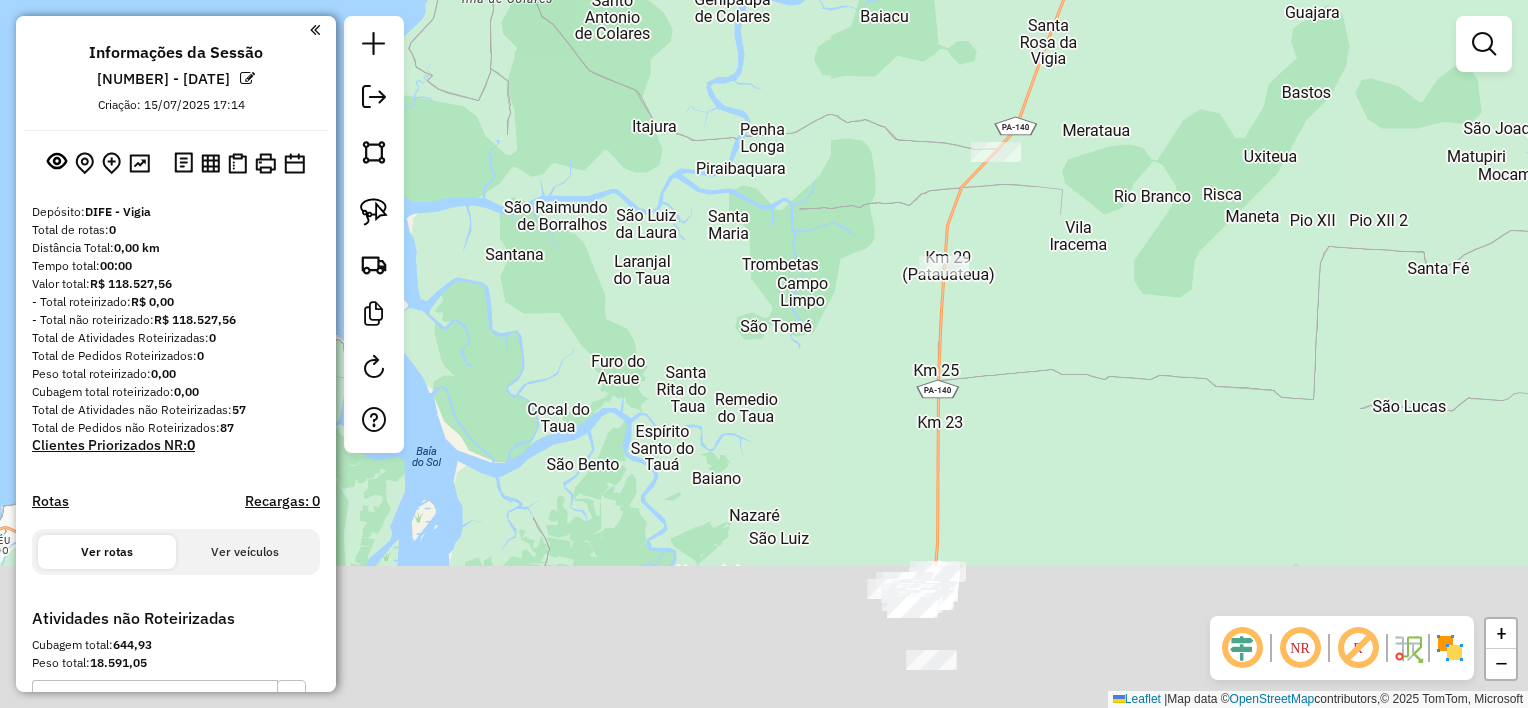 drag, startPoint x: 935, startPoint y: 413, endPoint x: 920, endPoint y: 136, distance: 277.40585 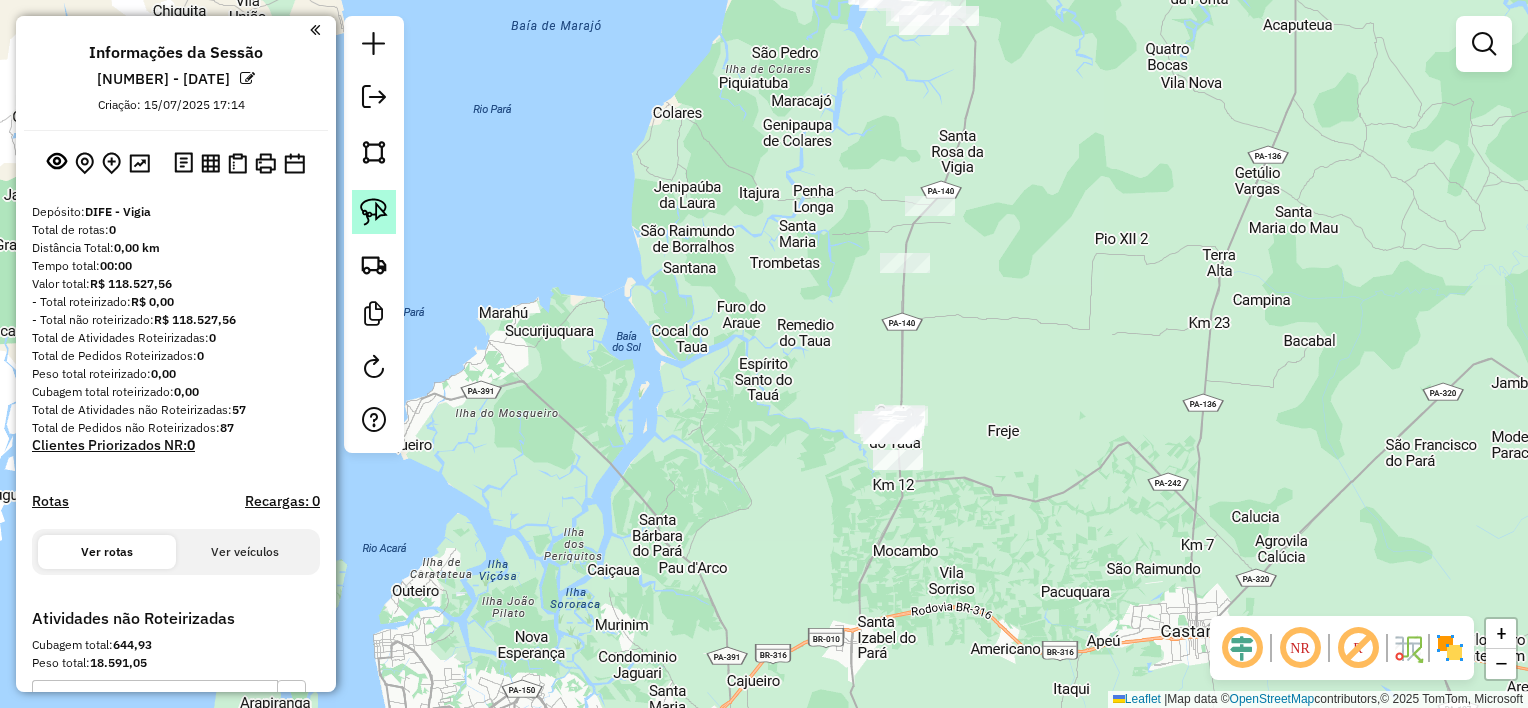 click 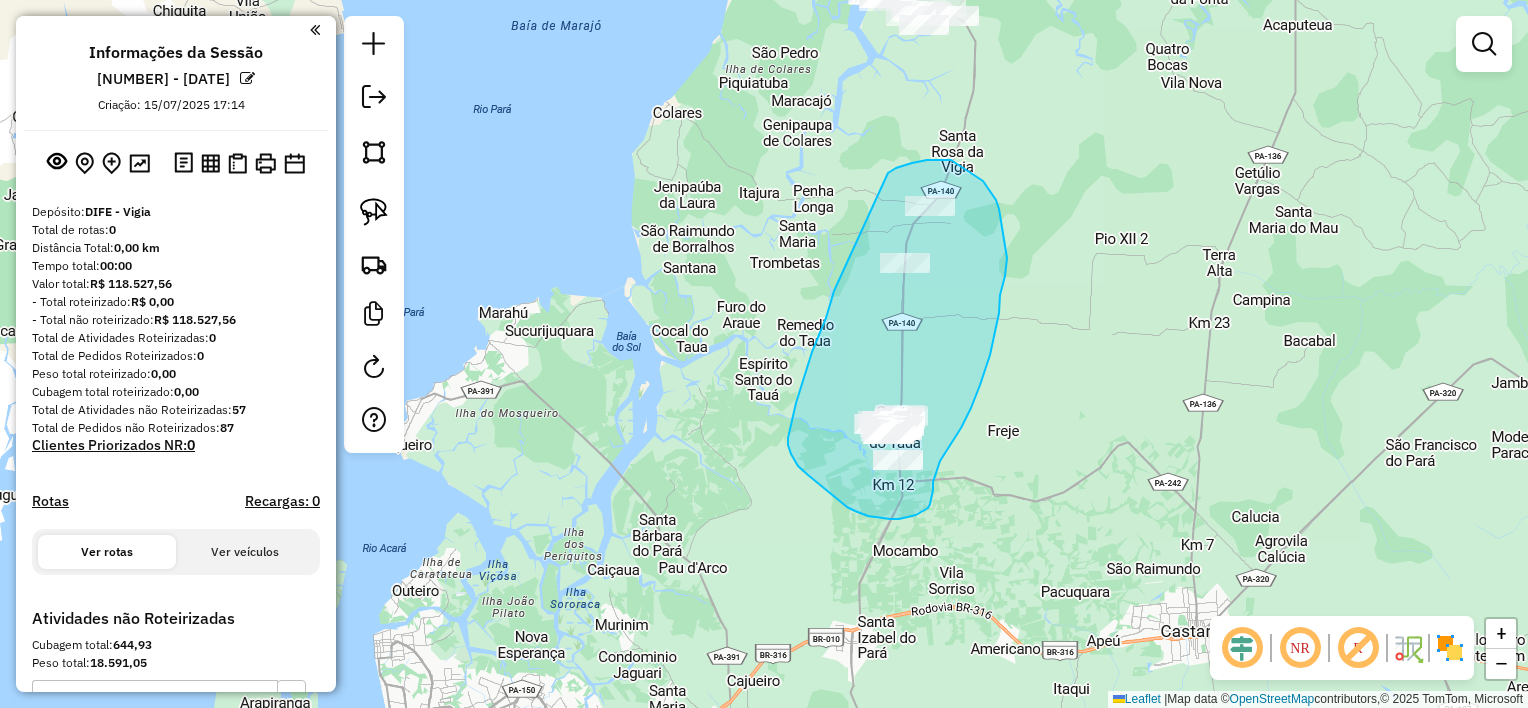drag, startPoint x: 888, startPoint y: 173, endPoint x: 841, endPoint y: 278, distance: 115.03912 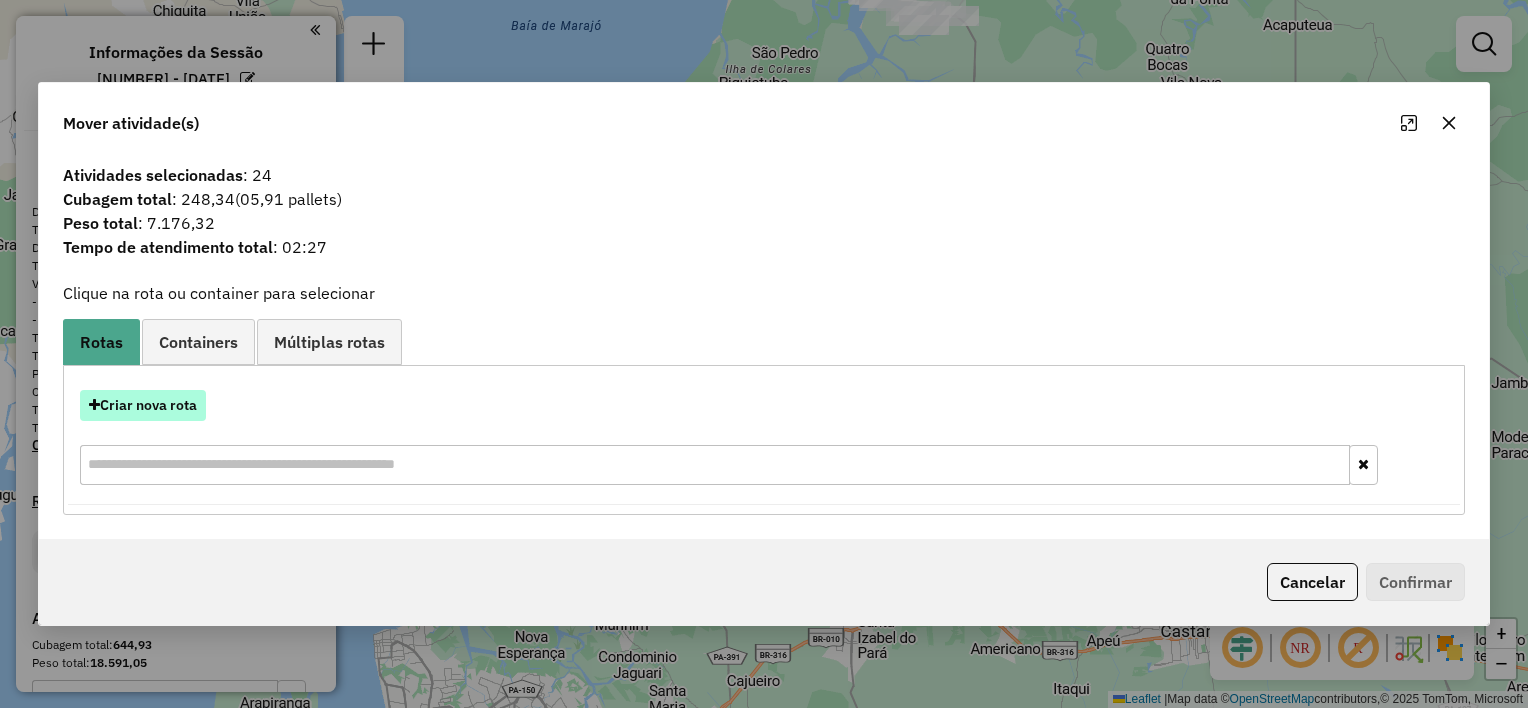 click on "Criar nova rota" at bounding box center [143, 405] 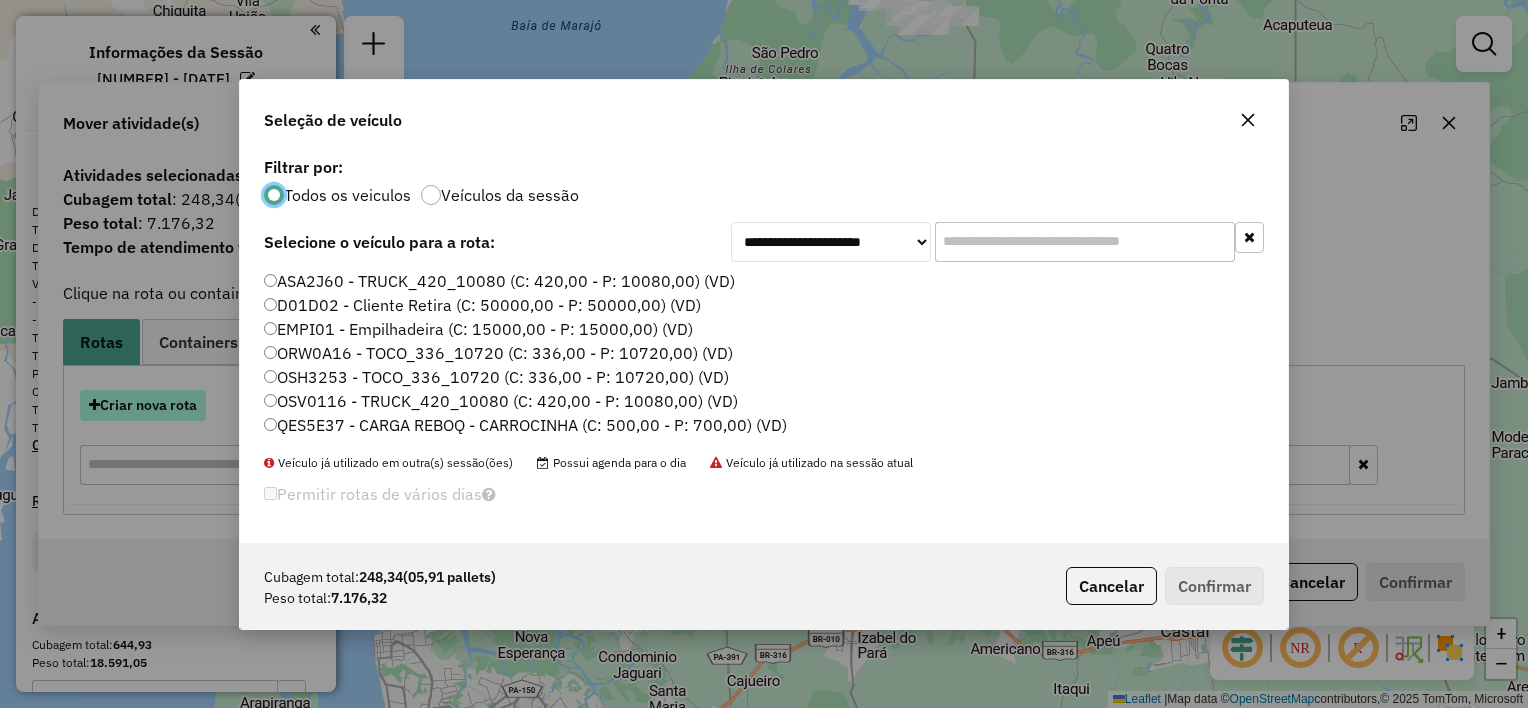 scroll, scrollTop: 10, scrollLeft: 6, axis: both 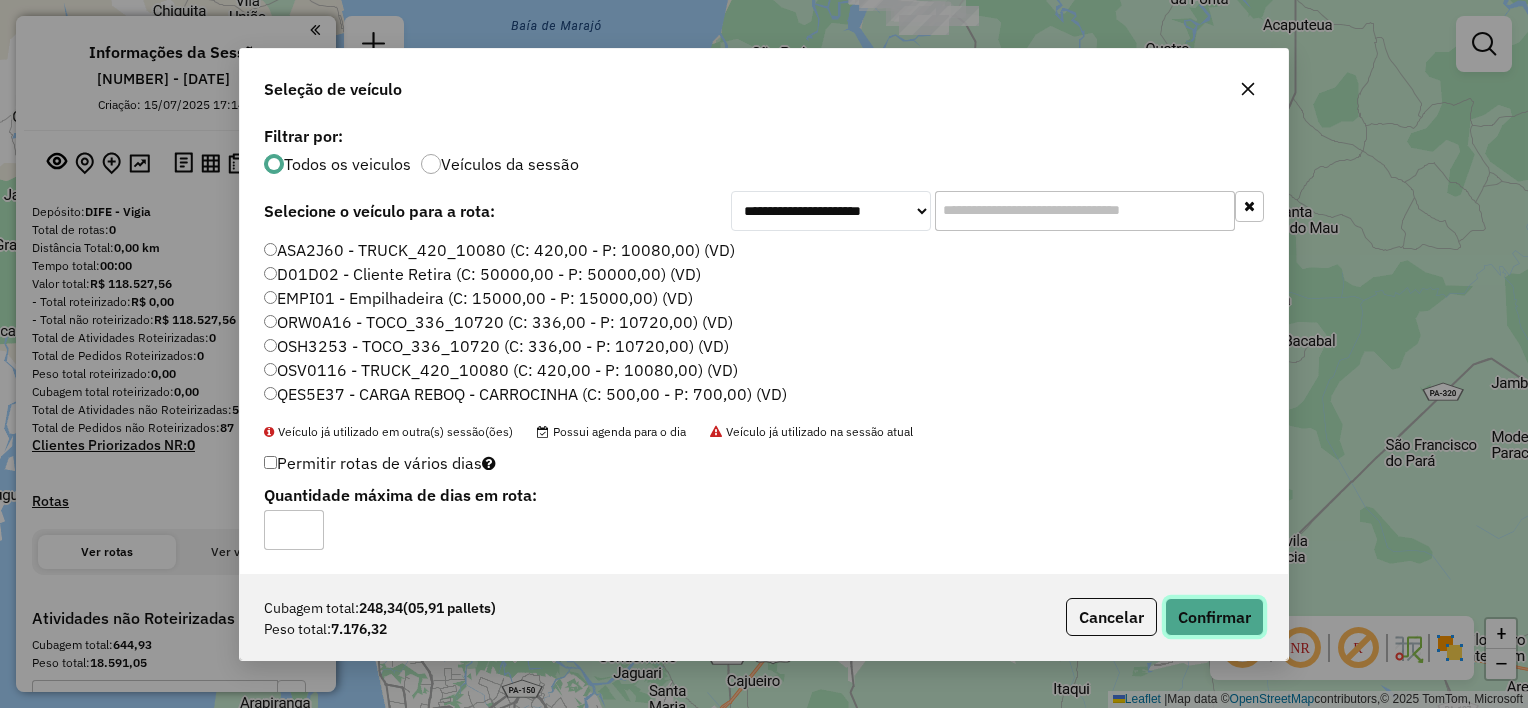 click on "Confirmar" 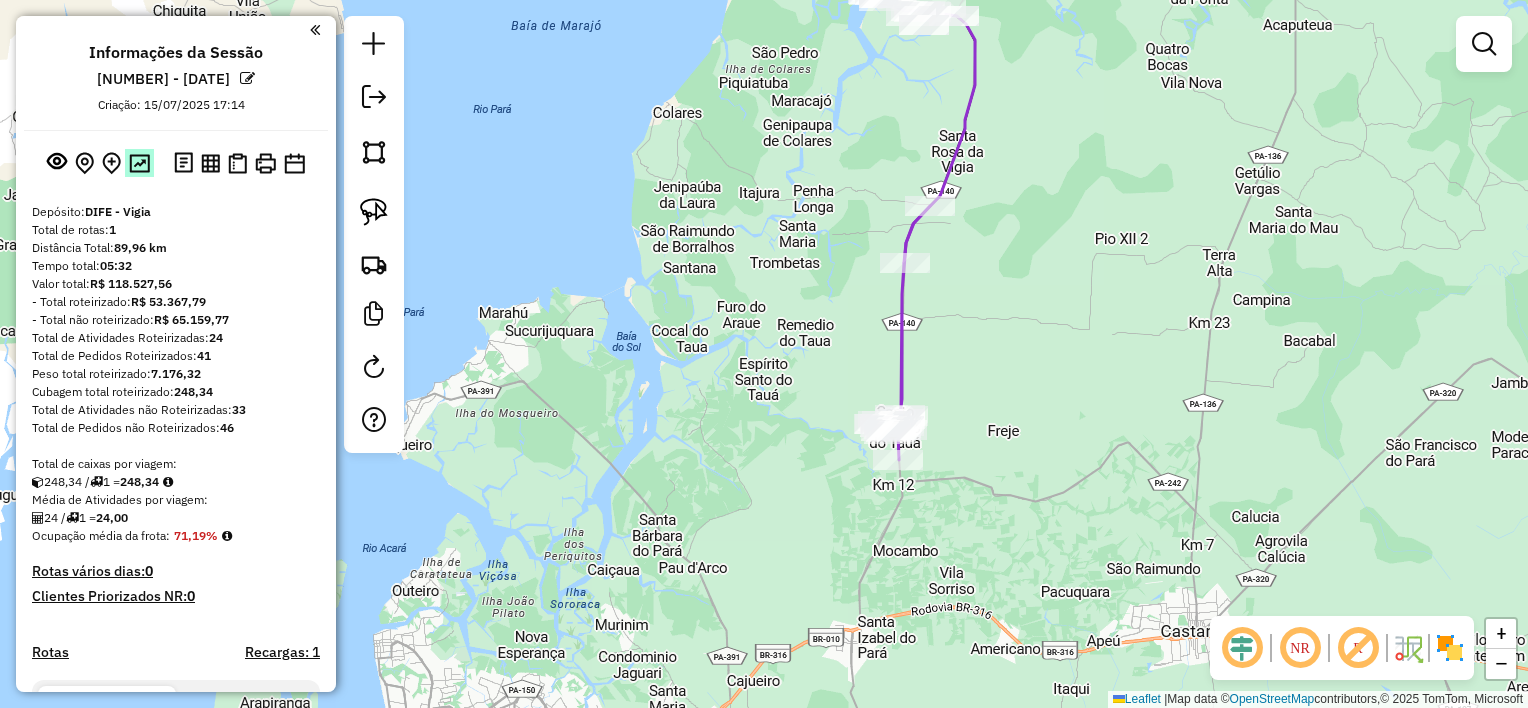 click at bounding box center [139, 163] 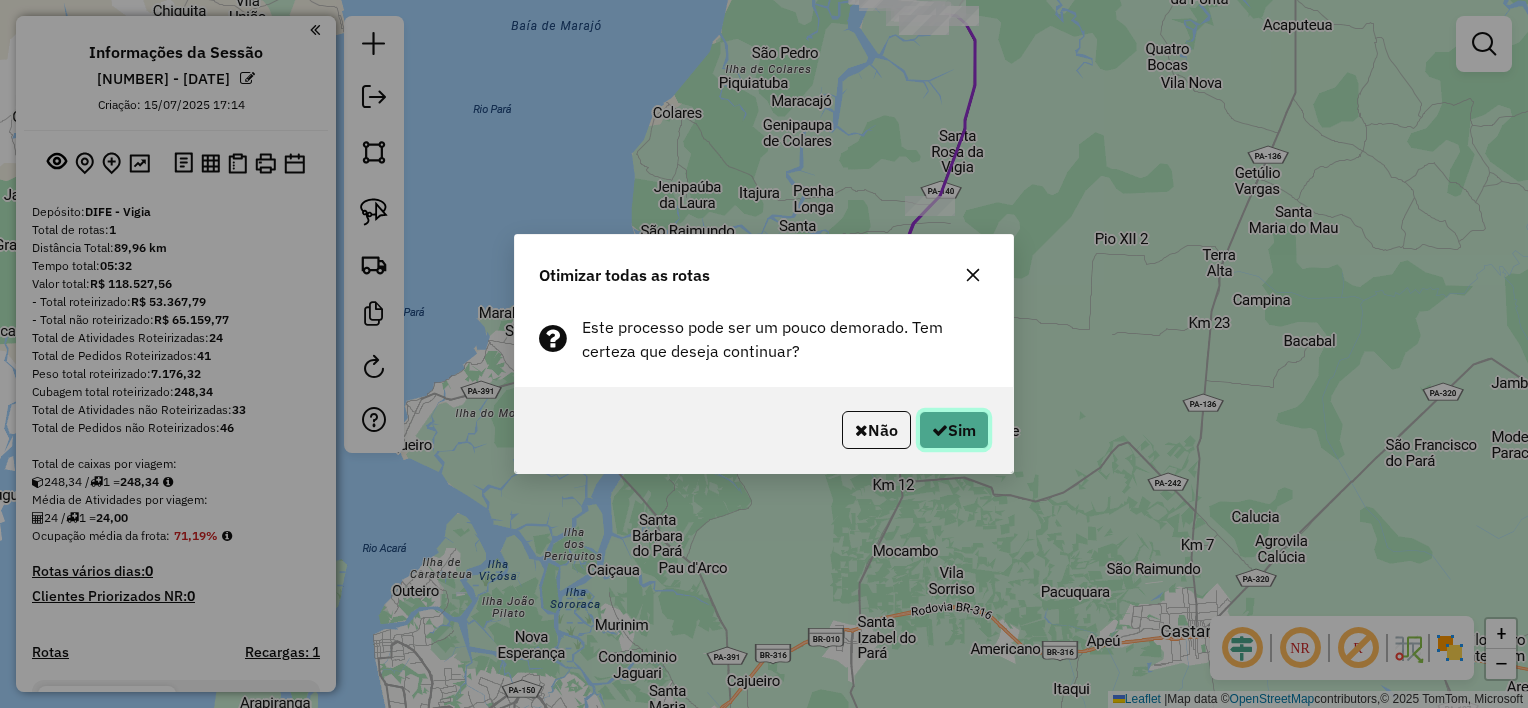 click on "Sim" 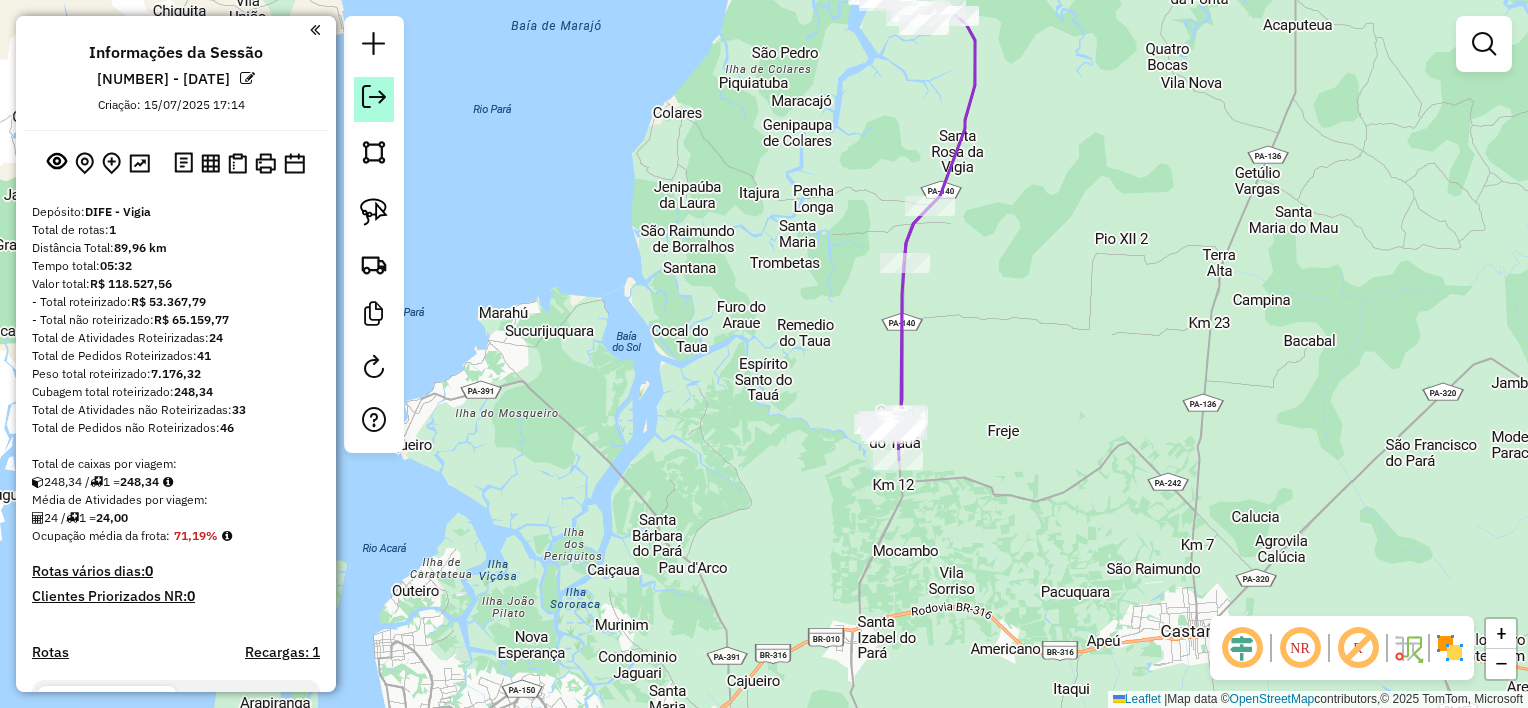 click 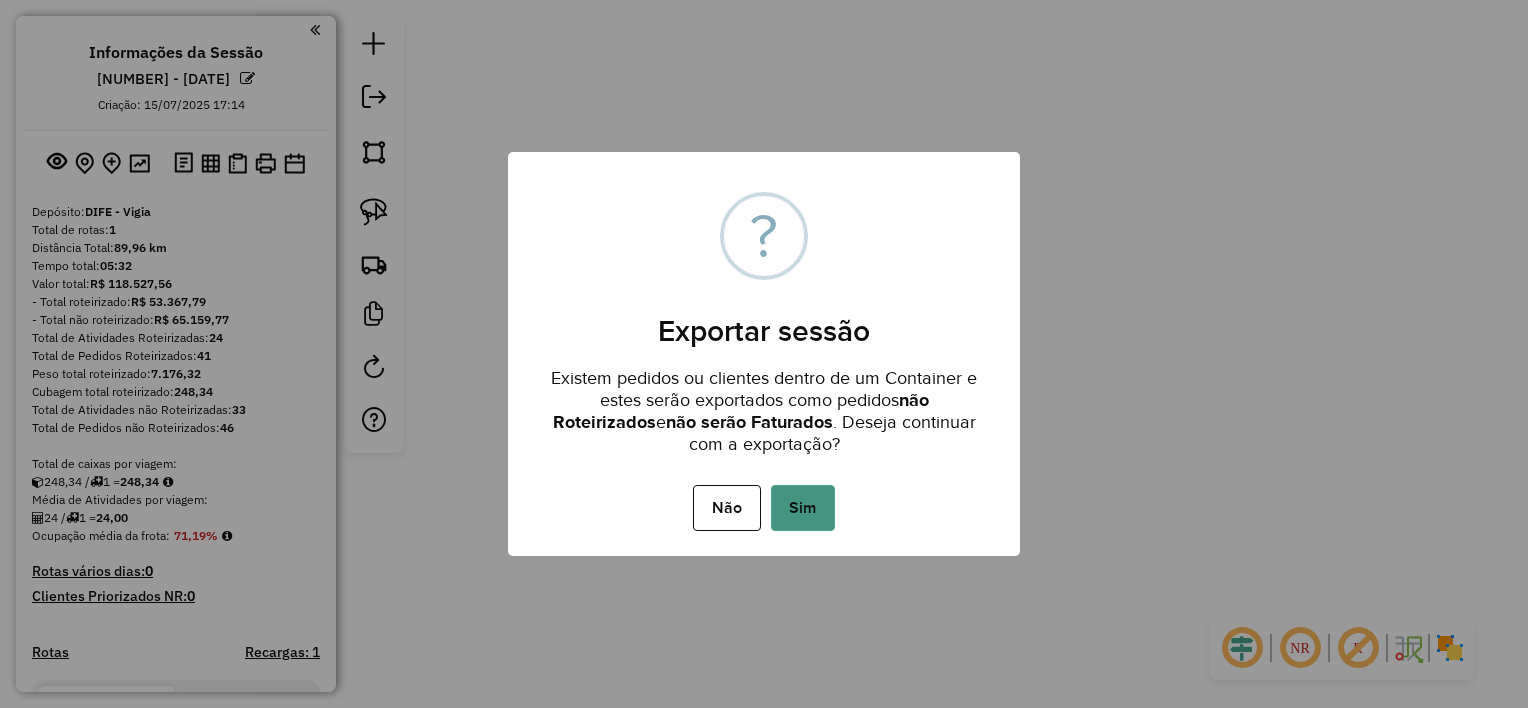click on "Sim" at bounding box center [803, 508] 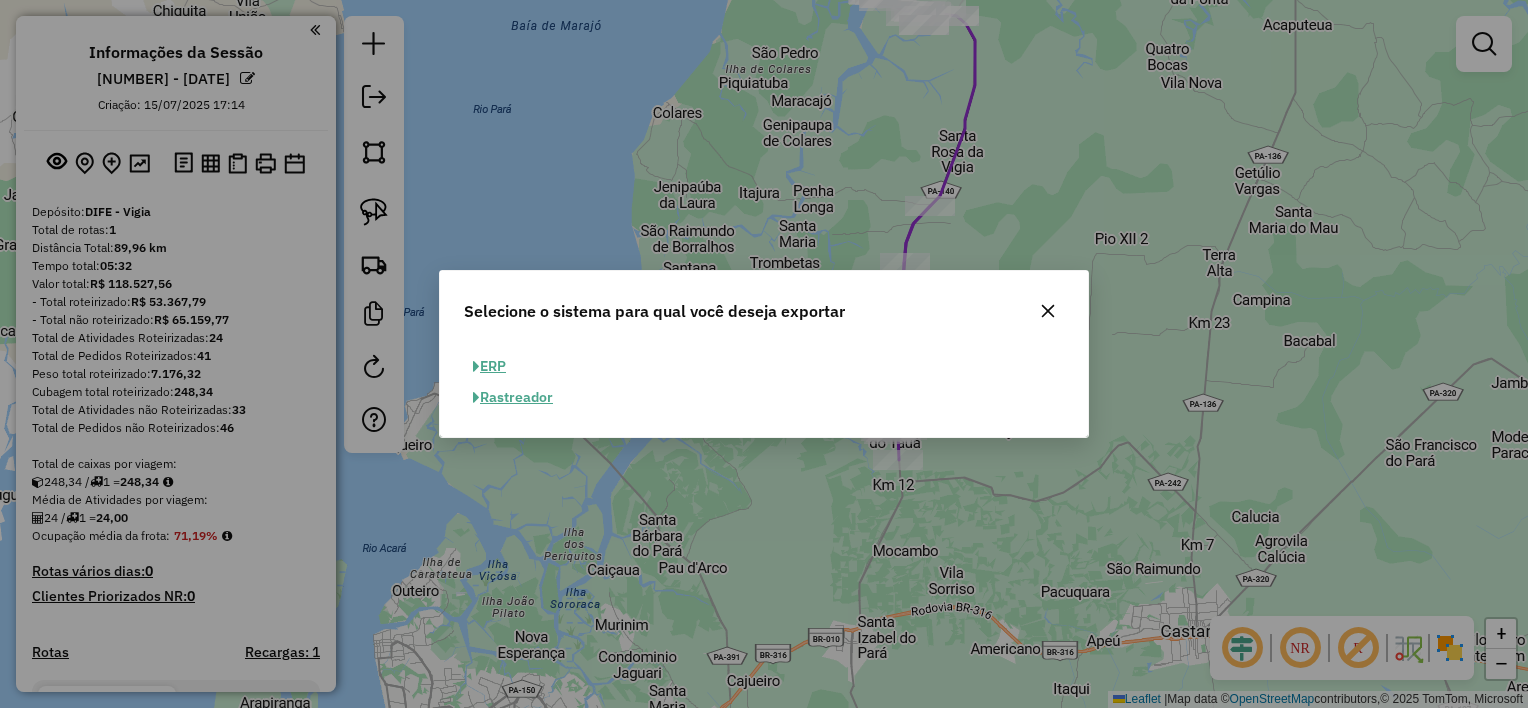 click on "ERP" 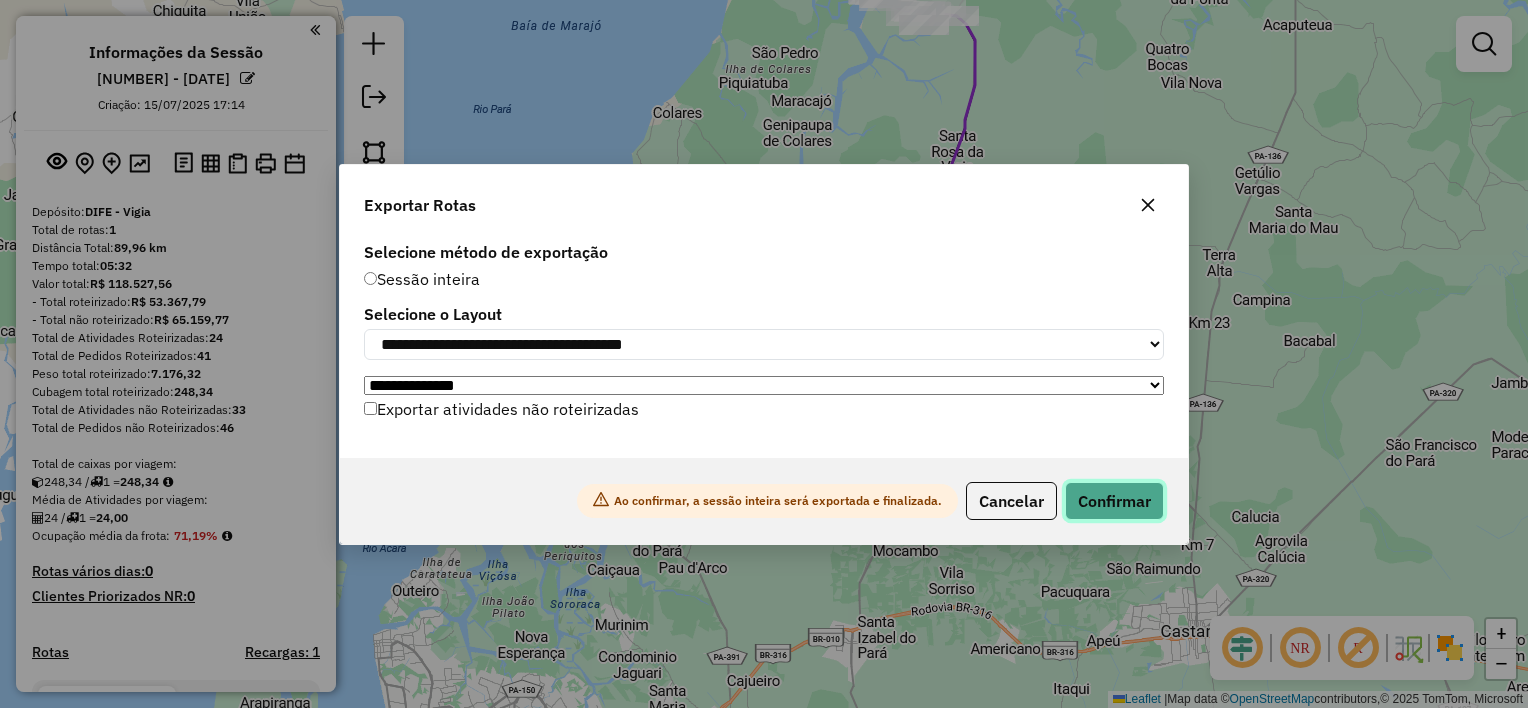click on "Confirmar" 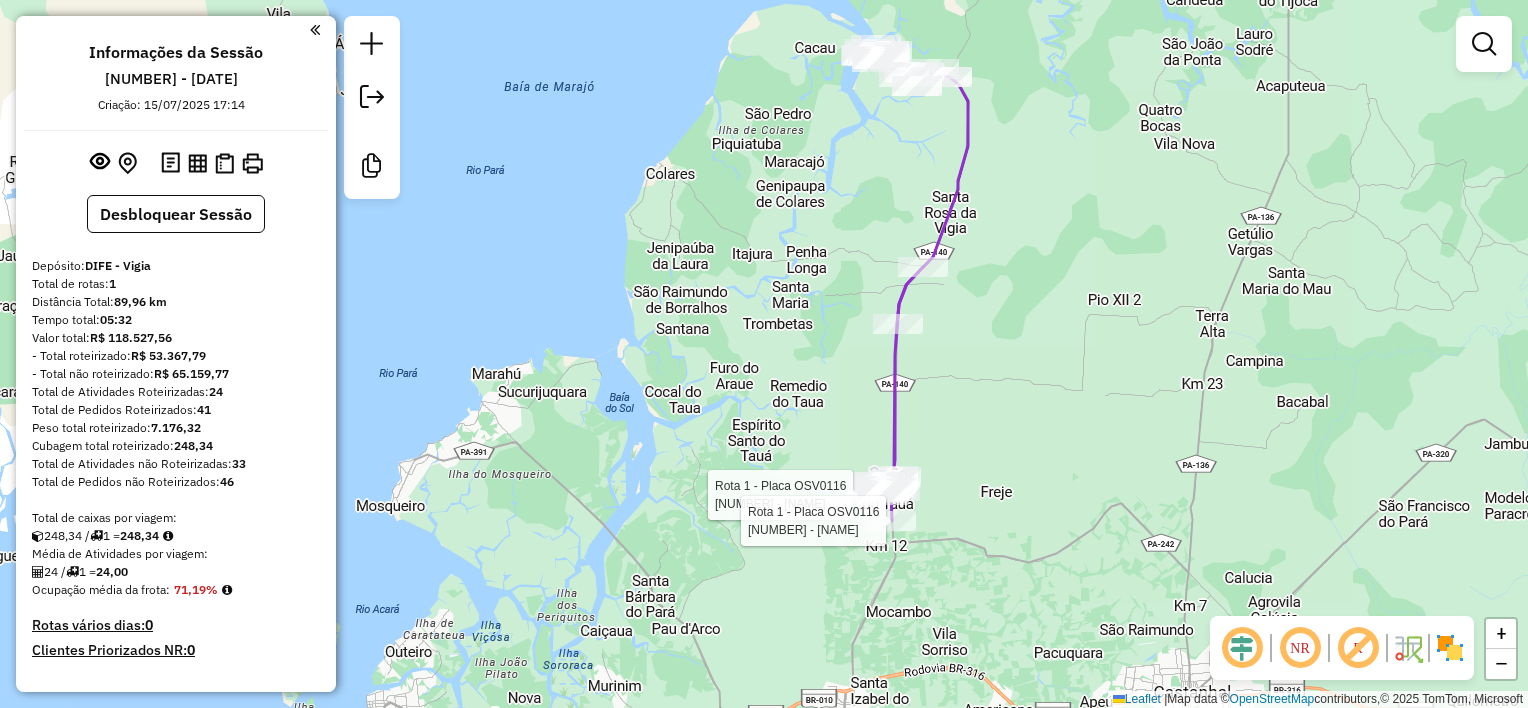 select on "**********" 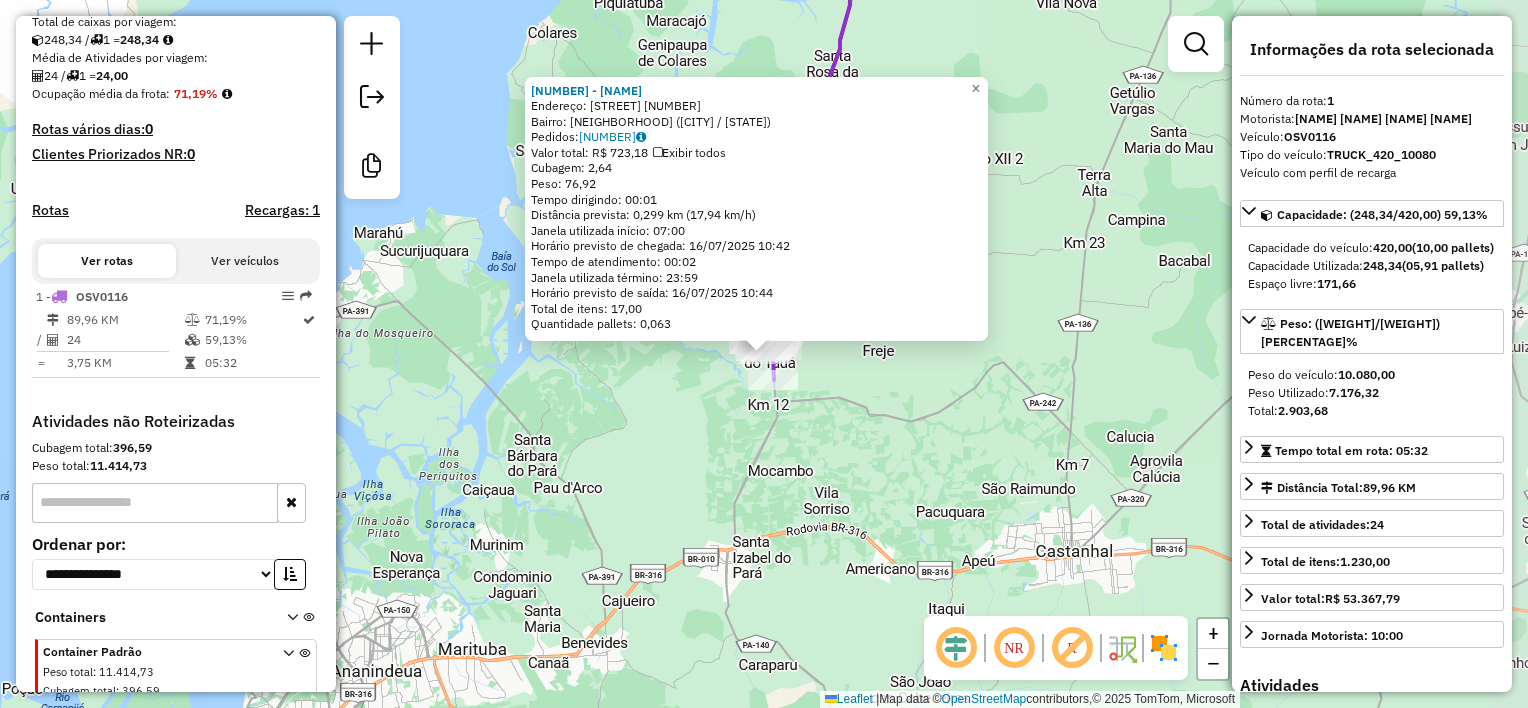 scroll, scrollTop: 528, scrollLeft: 0, axis: vertical 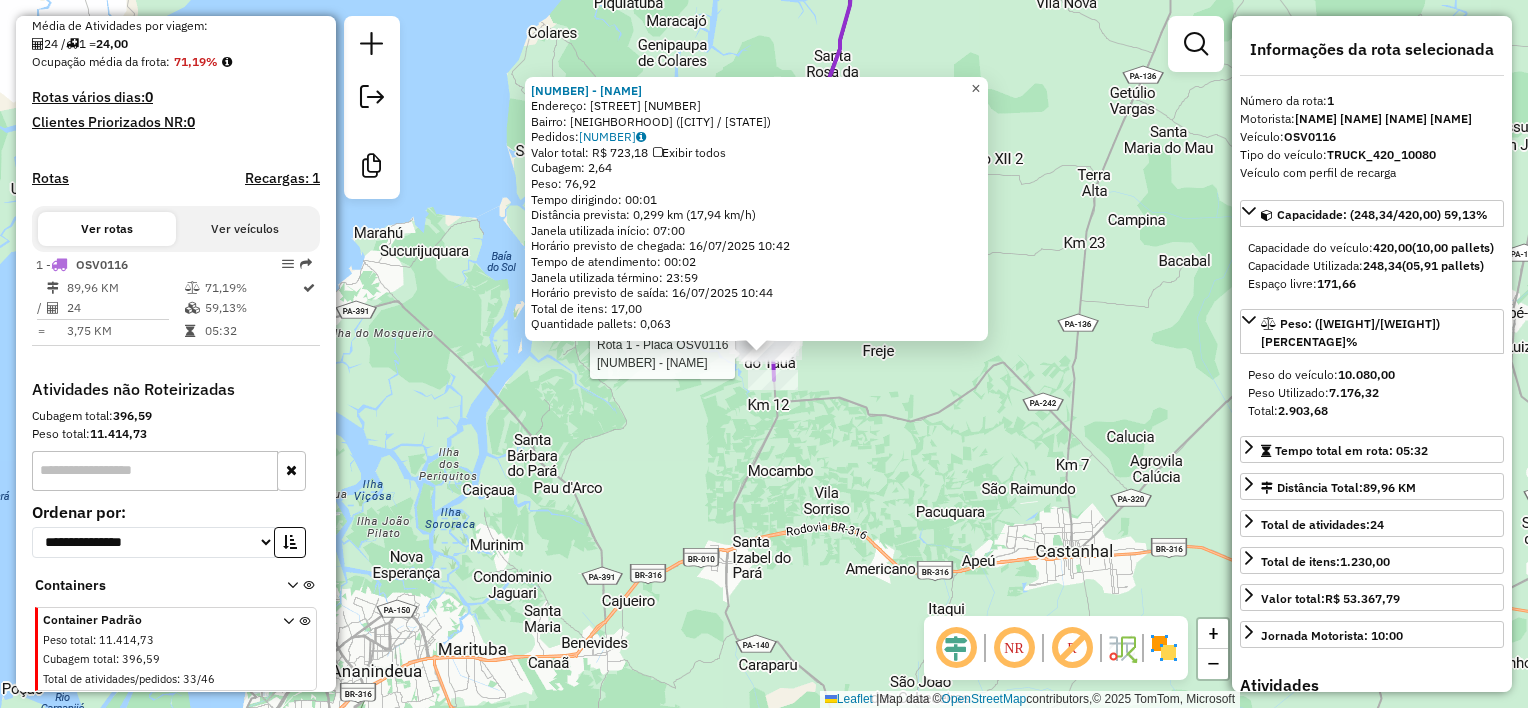 click on "×" 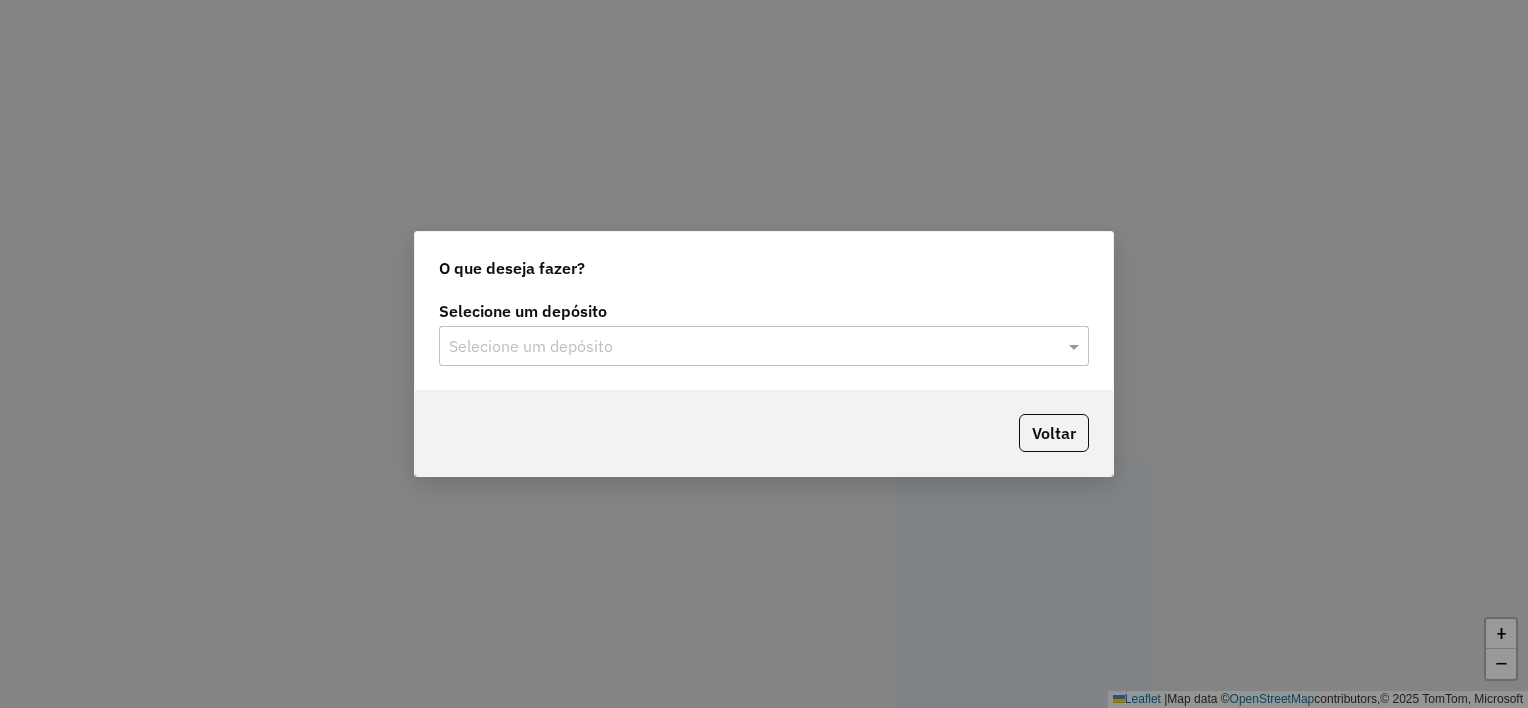 scroll, scrollTop: 0, scrollLeft: 0, axis: both 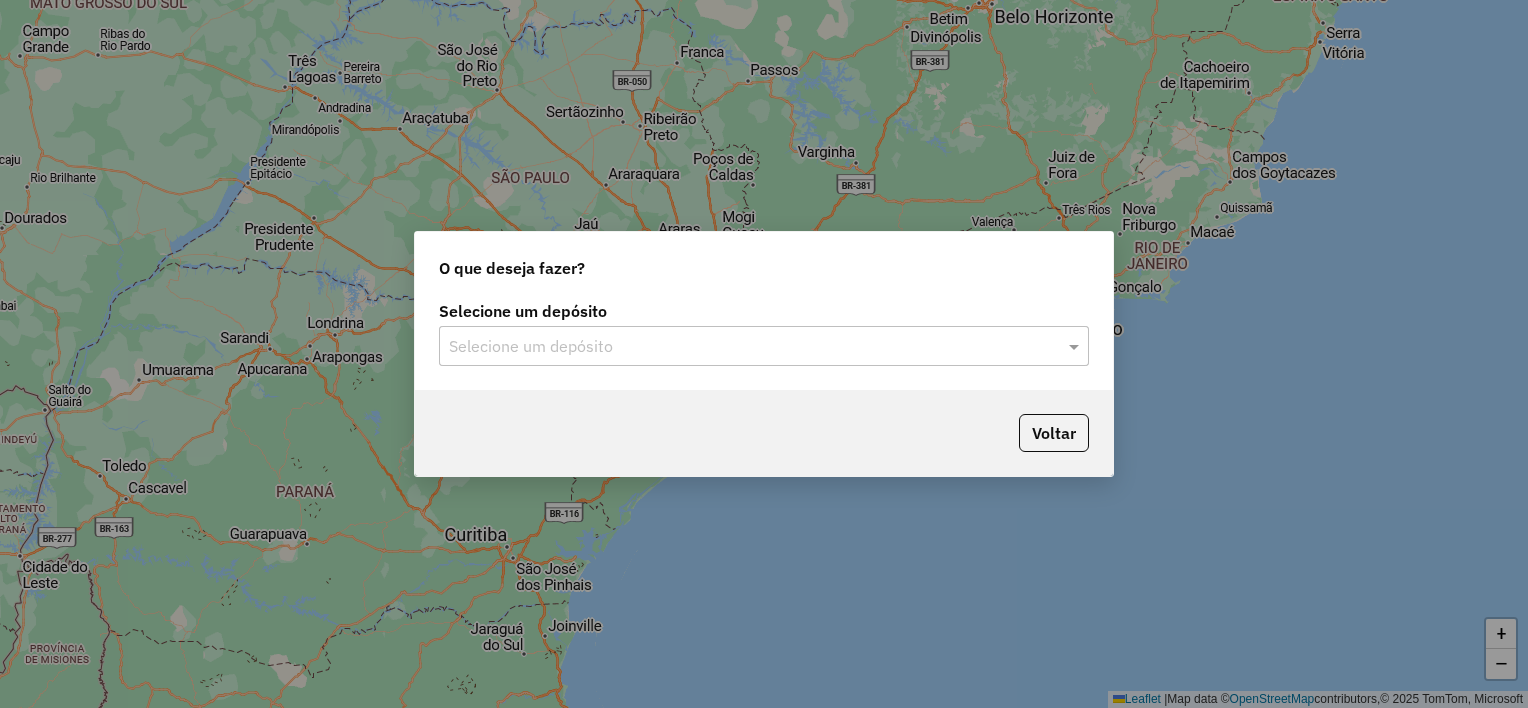 click 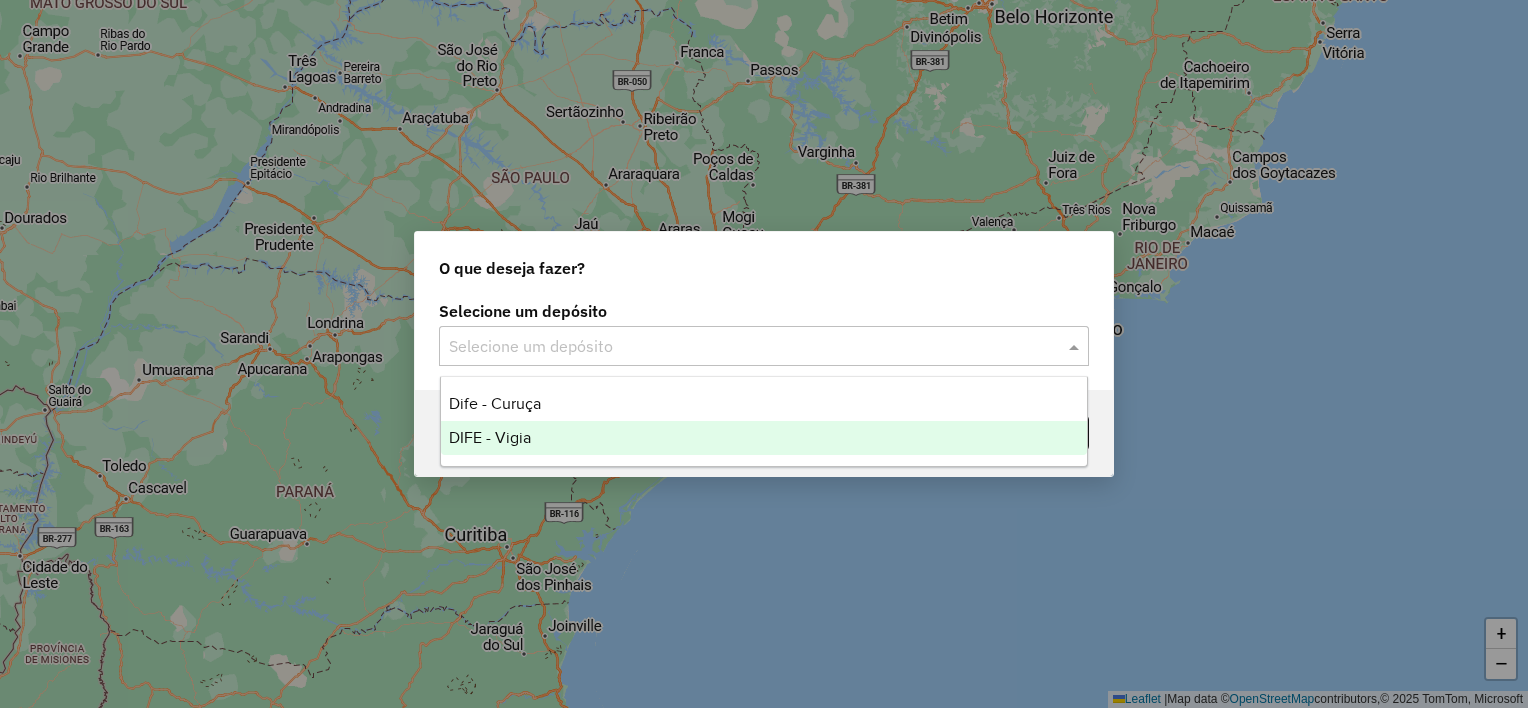 click on "DIFE - Vigia" at bounding box center (490, 437) 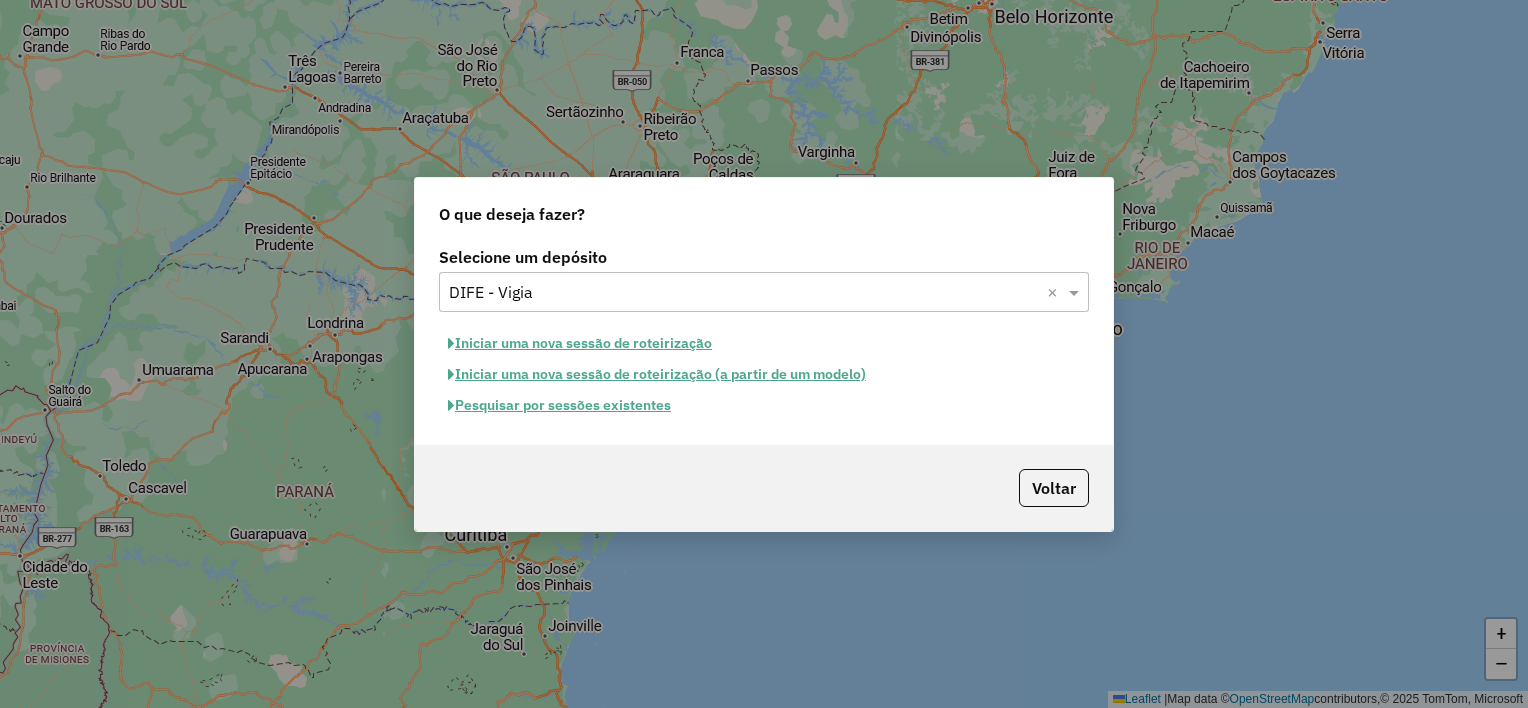 click on "Iniciar uma nova sessão de roteirização" 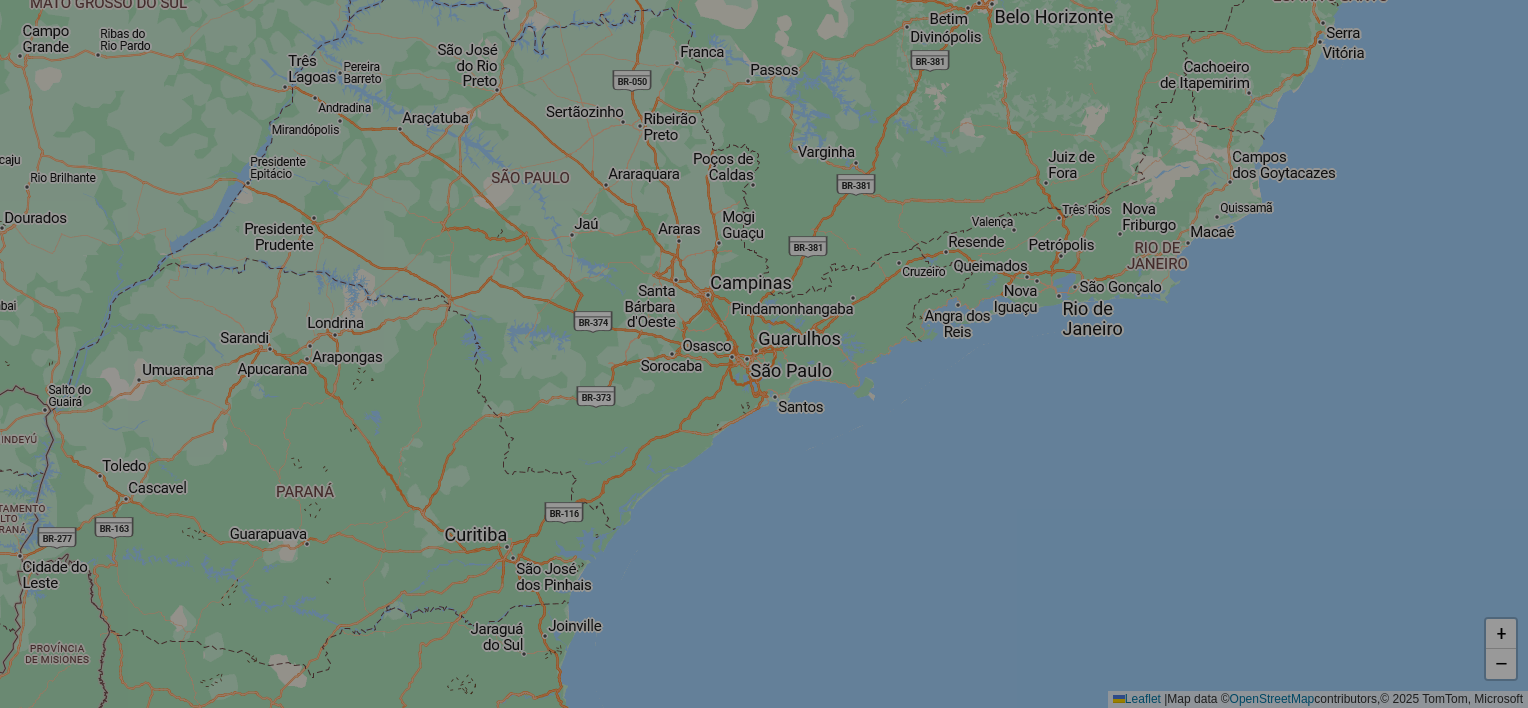 select on "*" 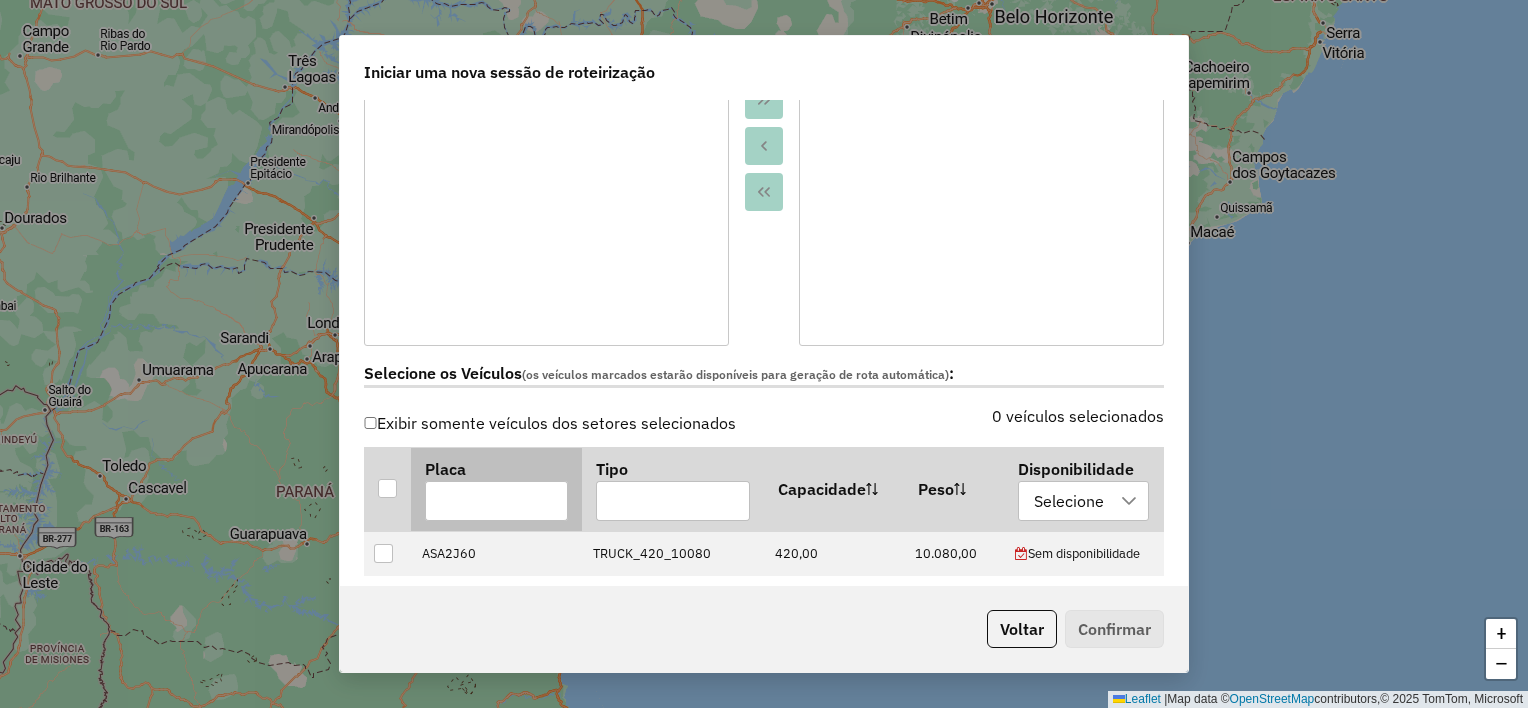 scroll, scrollTop: 400, scrollLeft: 0, axis: vertical 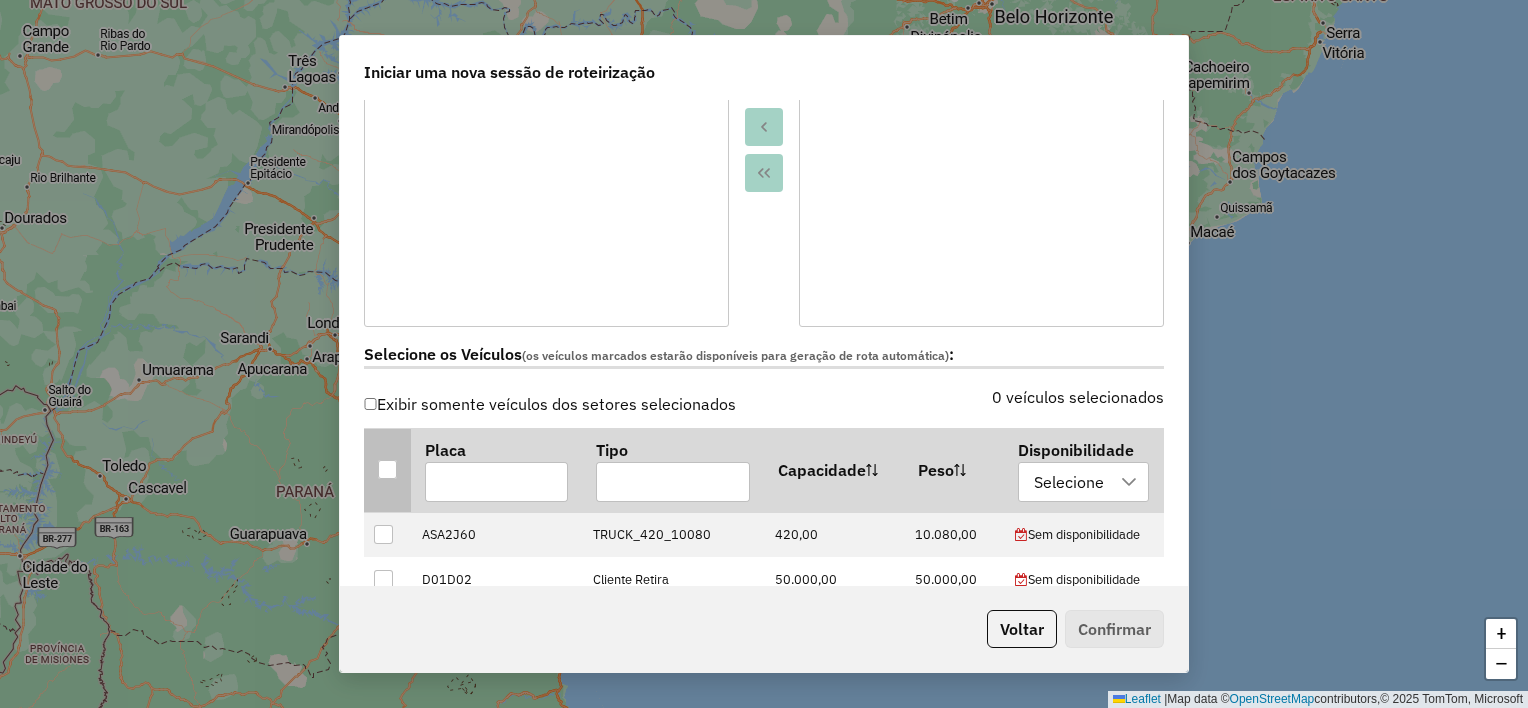 click at bounding box center [387, 469] 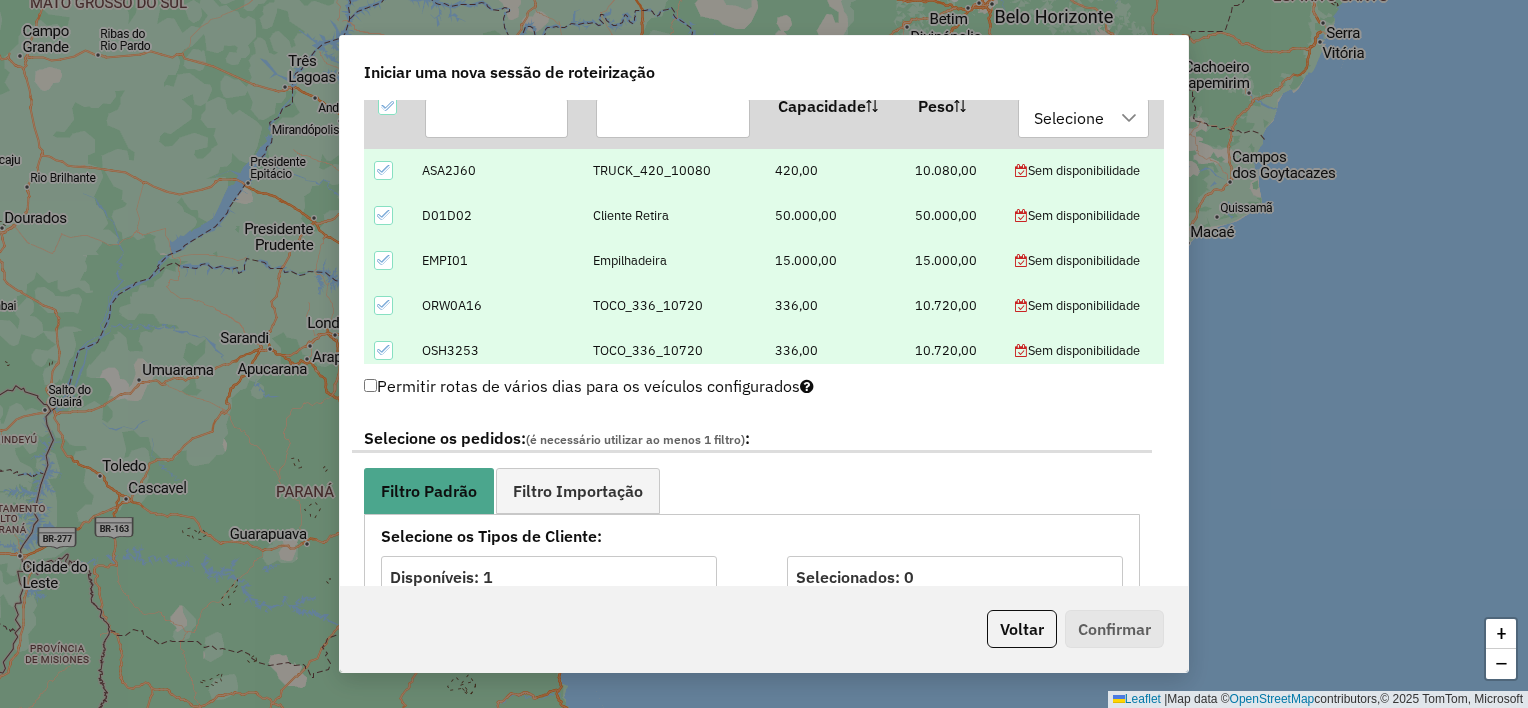 scroll, scrollTop: 800, scrollLeft: 0, axis: vertical 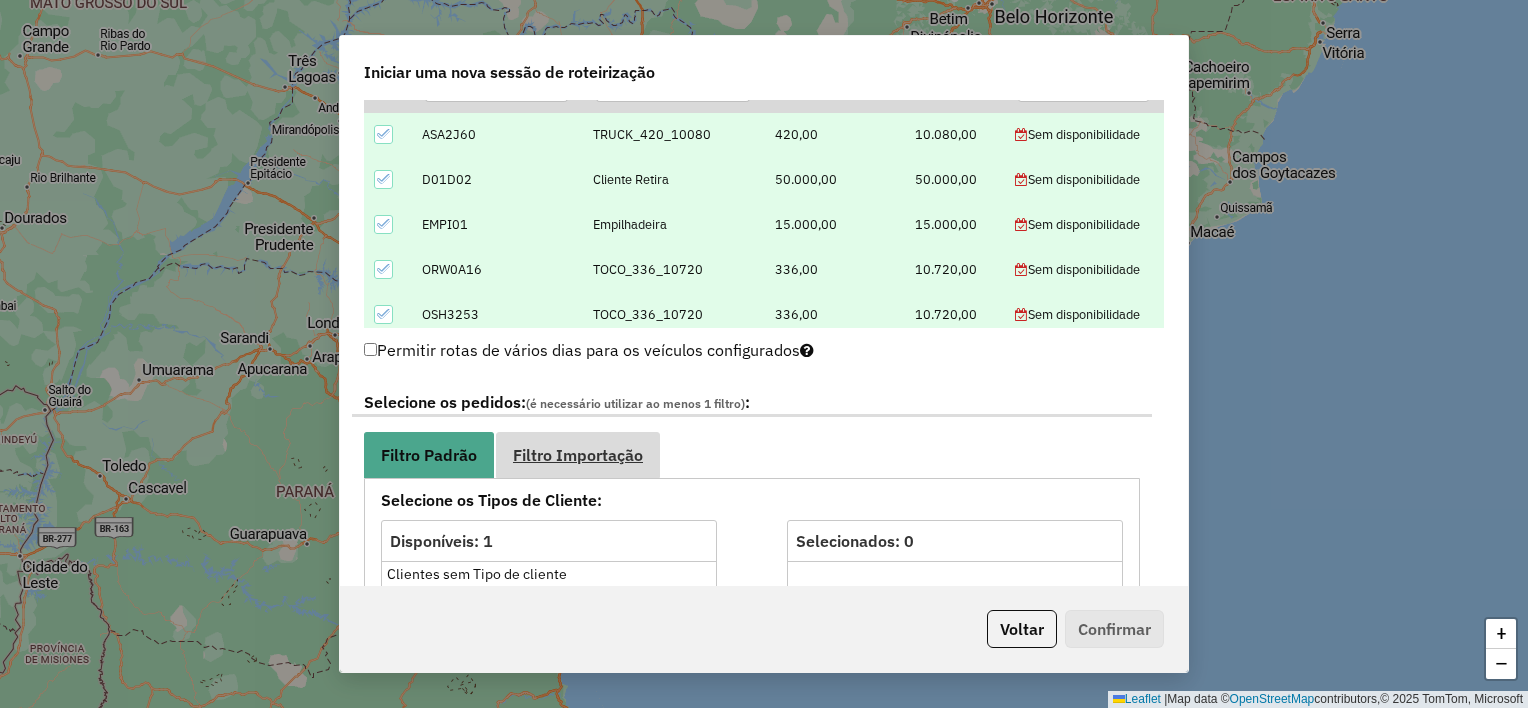 click on "Filtro Importação" at bounding box center (578, 455) 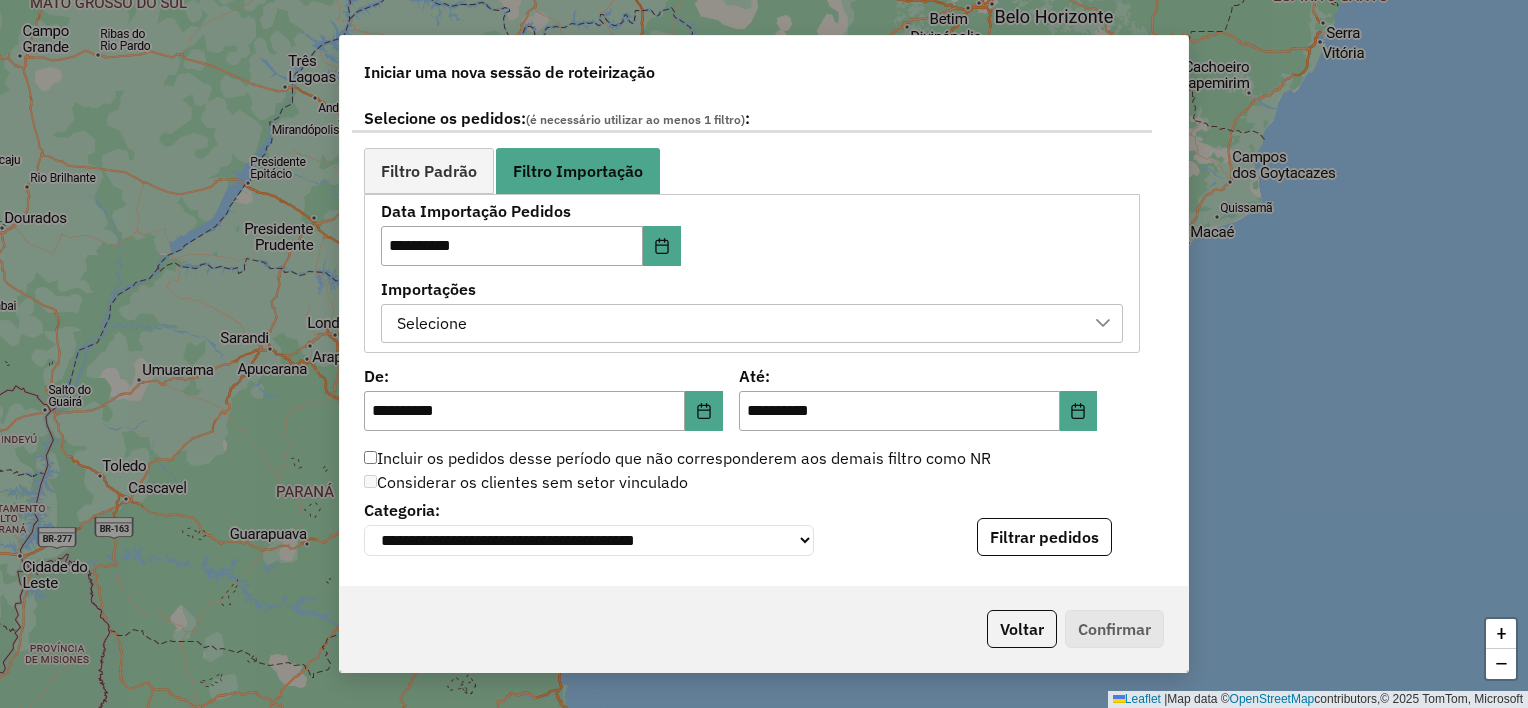 scroll, scrollTop: 1100, scrollLeft: 0, axis: vertical 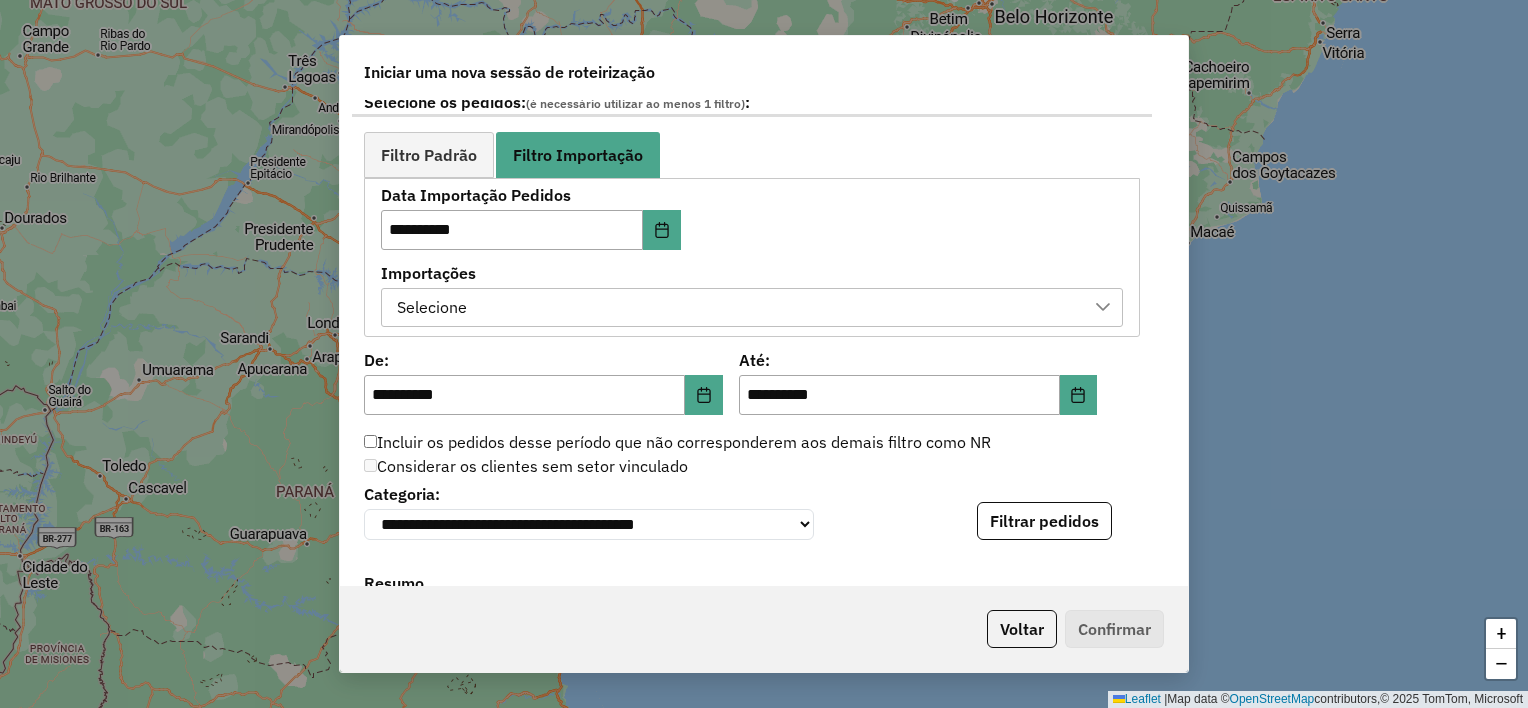 click on "Selecione" at bounding box center (737, 308) 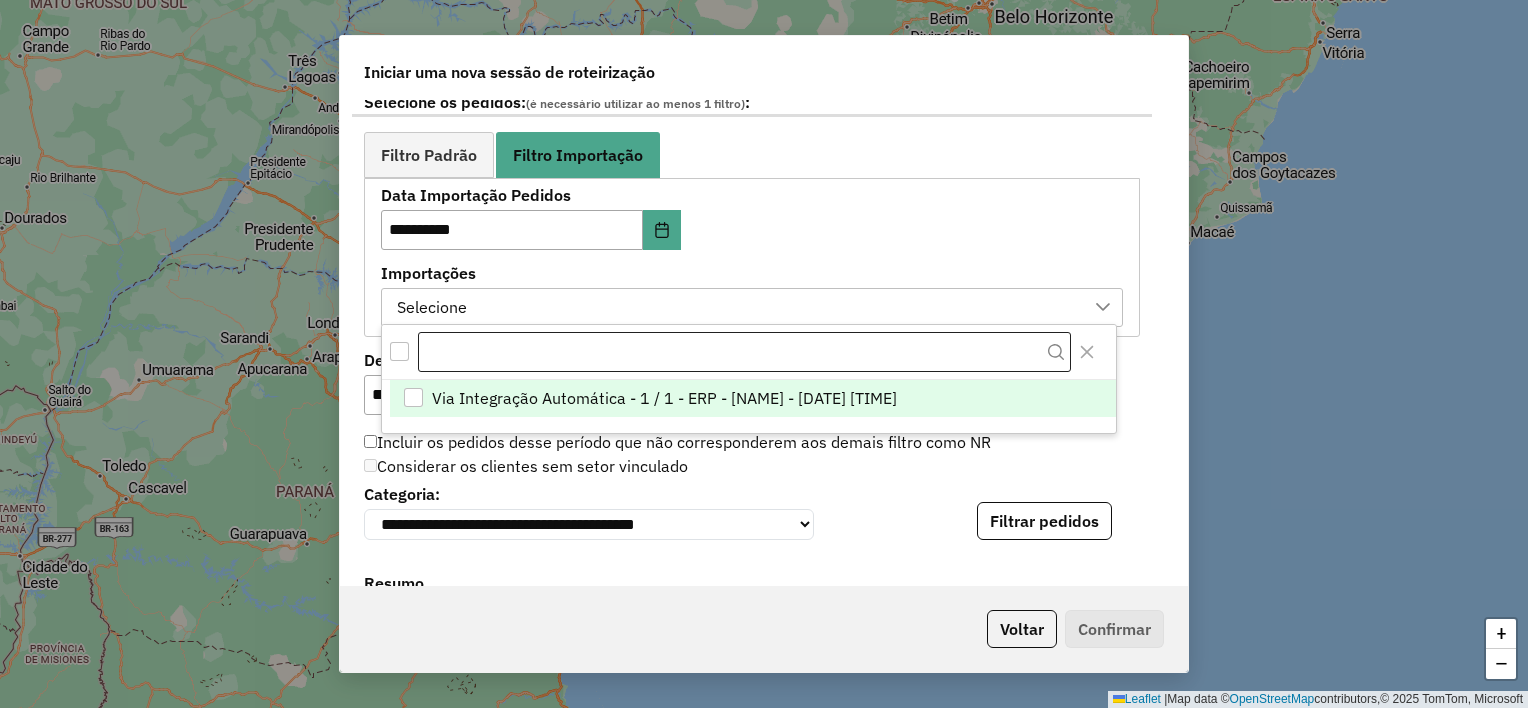 scroll, scrollTop: 14, scrollLeft: 90, axis: both 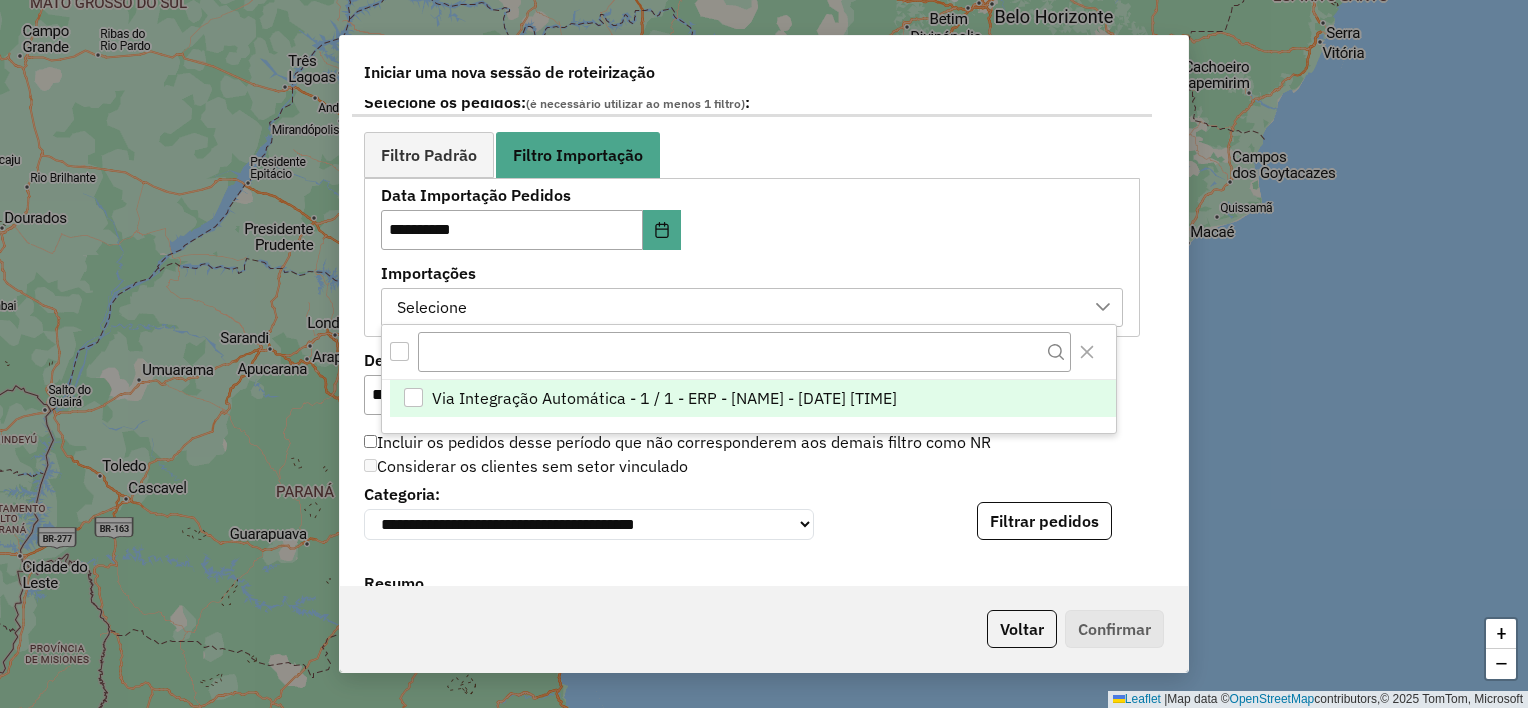 click on "Via Integração Automática - 1 / 1 - ERP - [NAME] - [DATE] [TIME]" at bounding box center [664, 398] 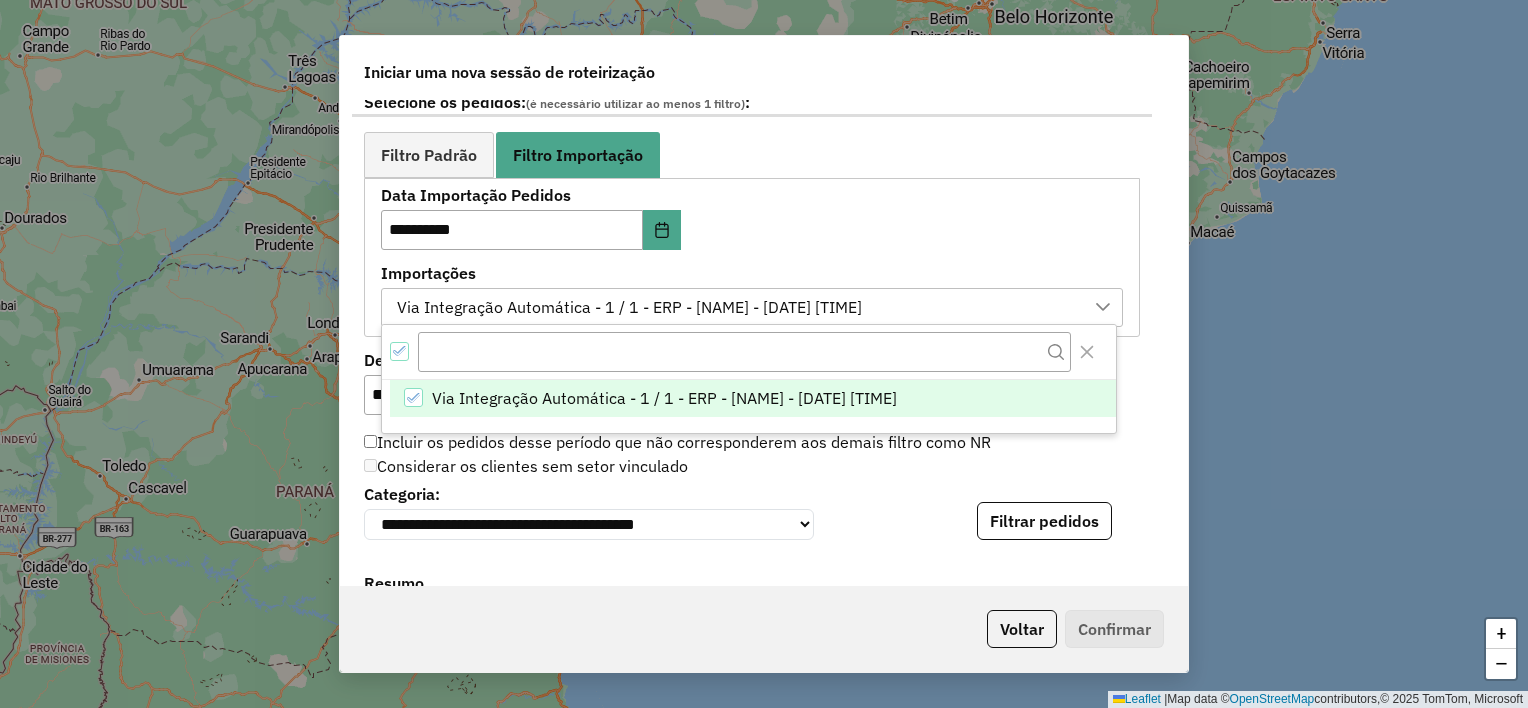 click on "**********" 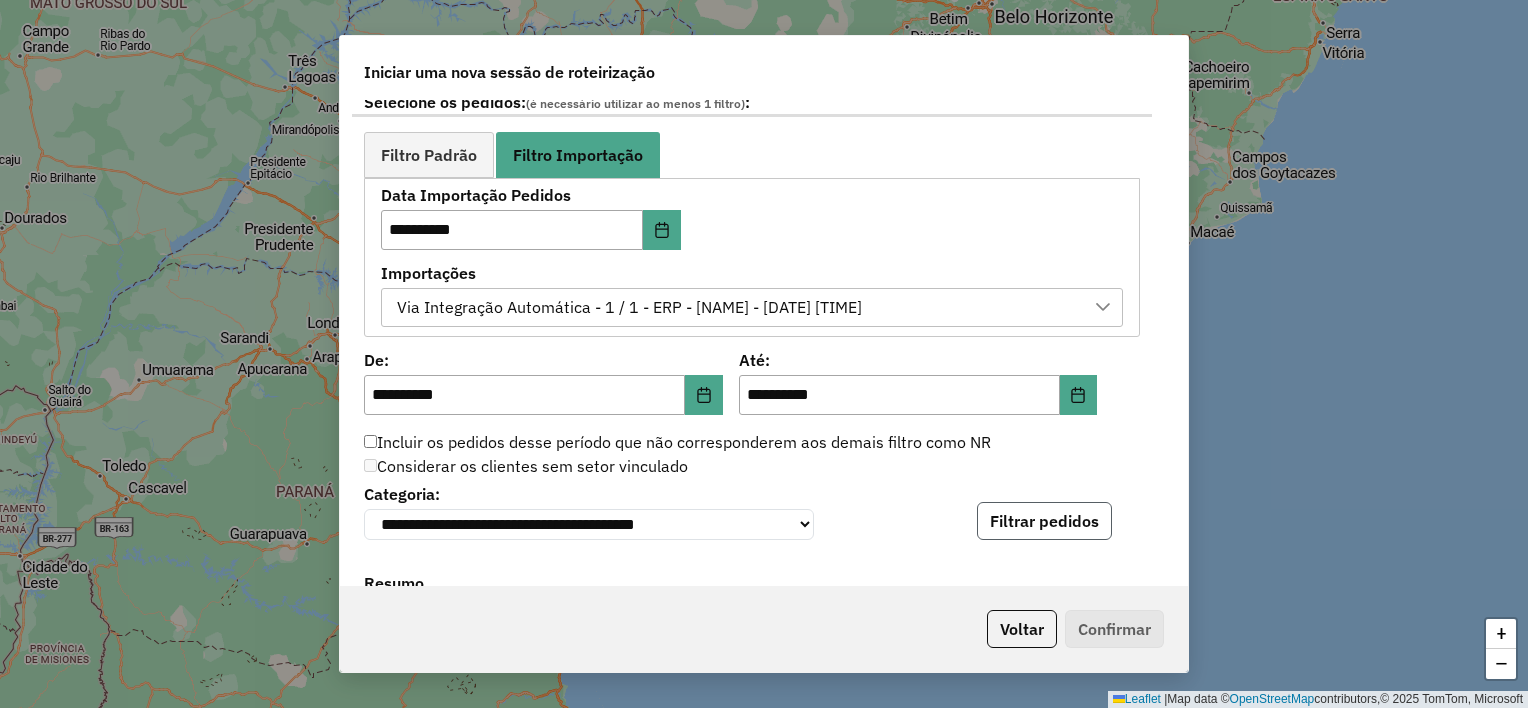 click on "Filtrar pedidos" 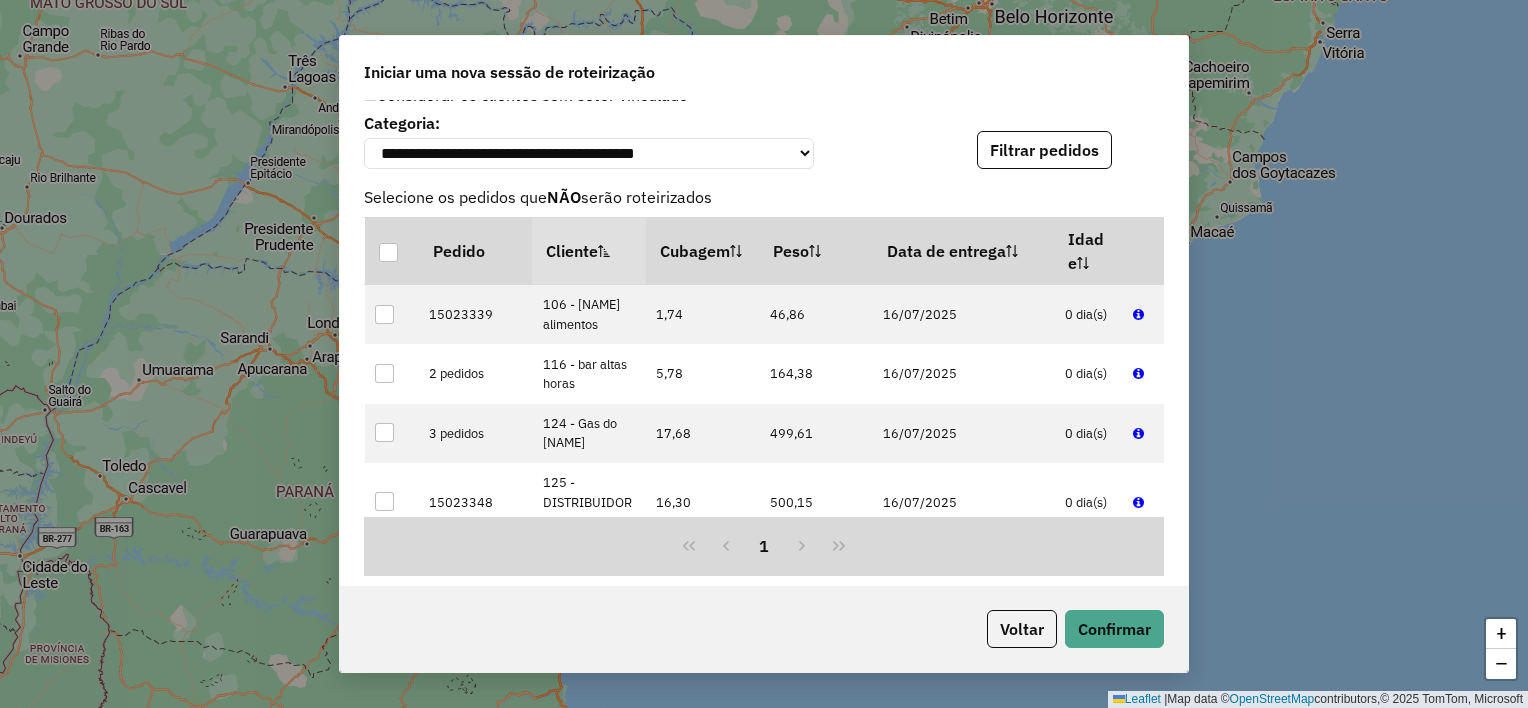 scroll, scrollTop: 1500, scrollLeft: 0, axis: vertical 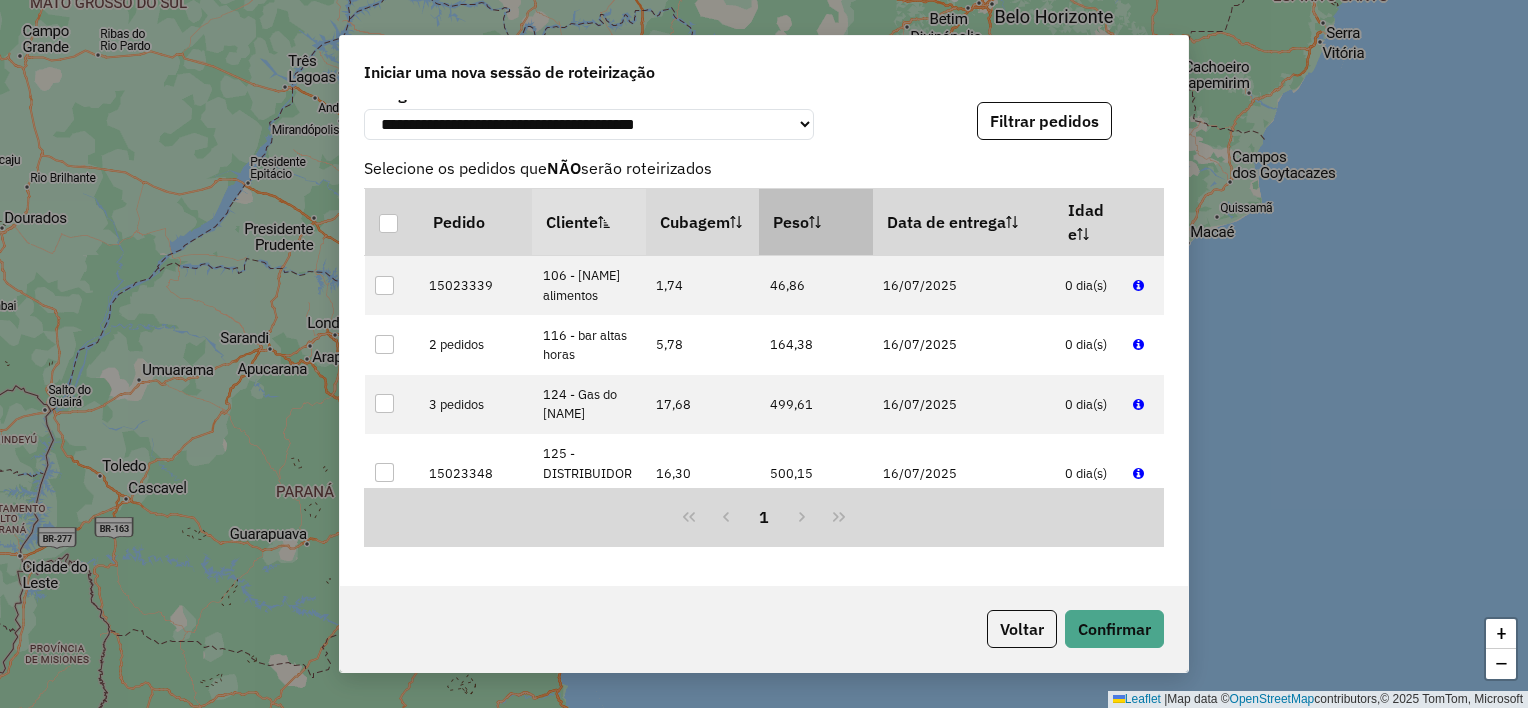 click on "Peso" at bounding box center [816, 222] 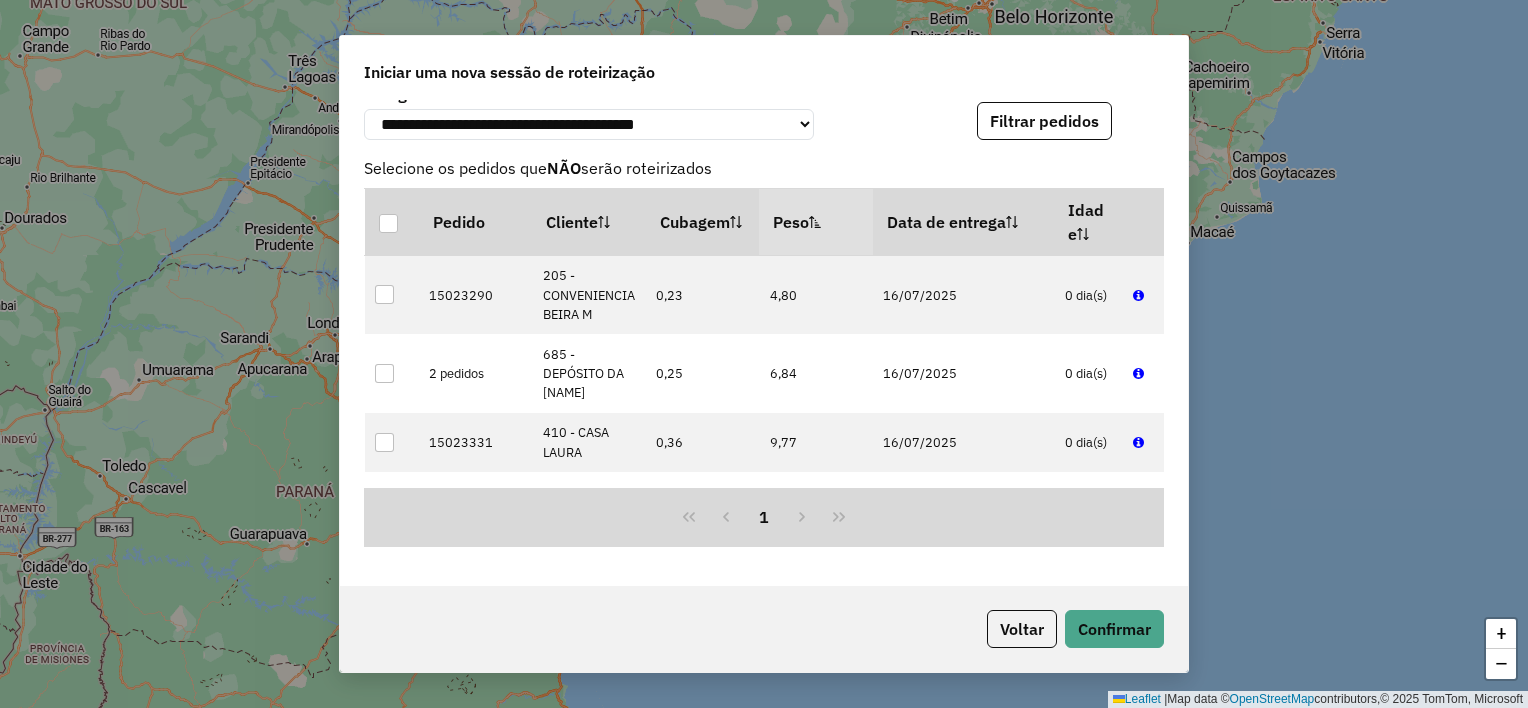 click on "Peso" at bounding box center (816, 222) 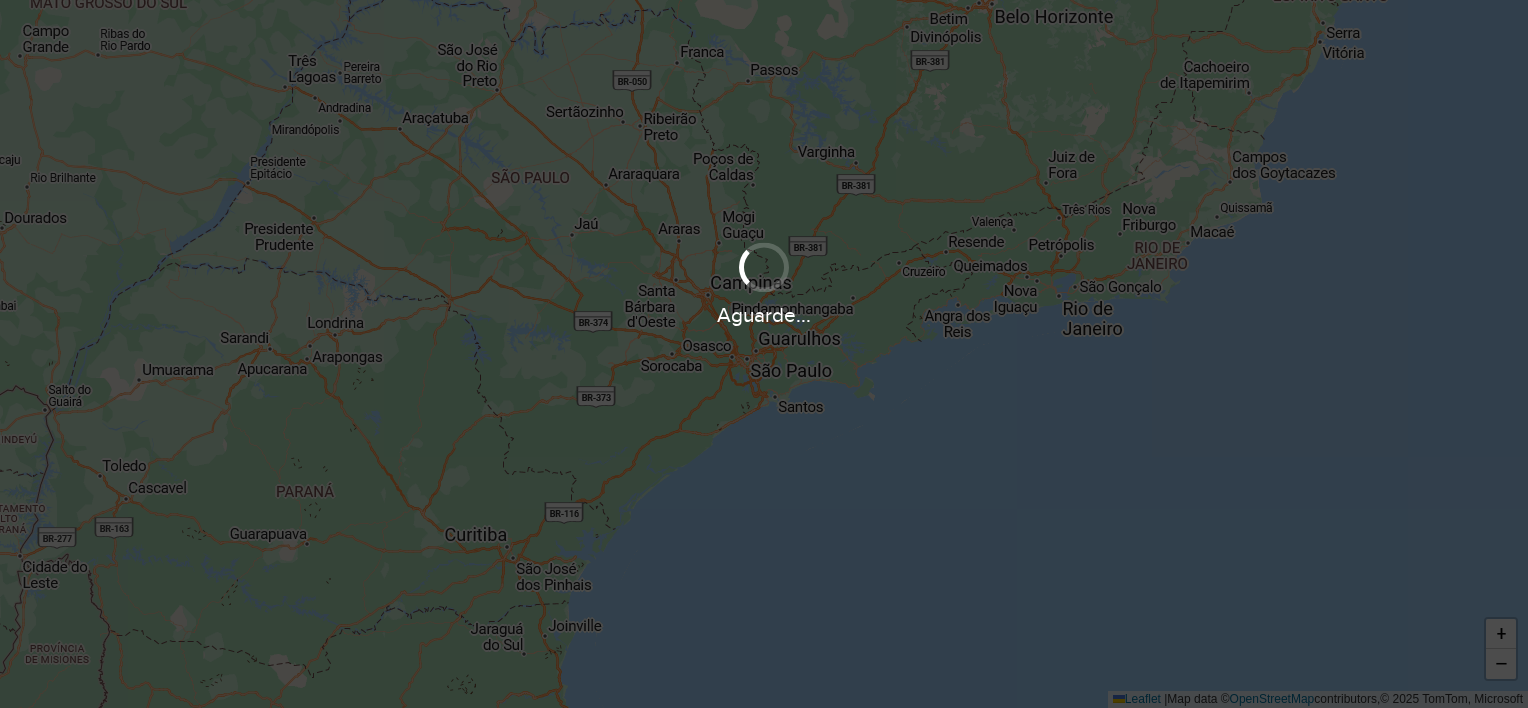scroll, scrollTop: 0, scrollLeft: 0, axis: both 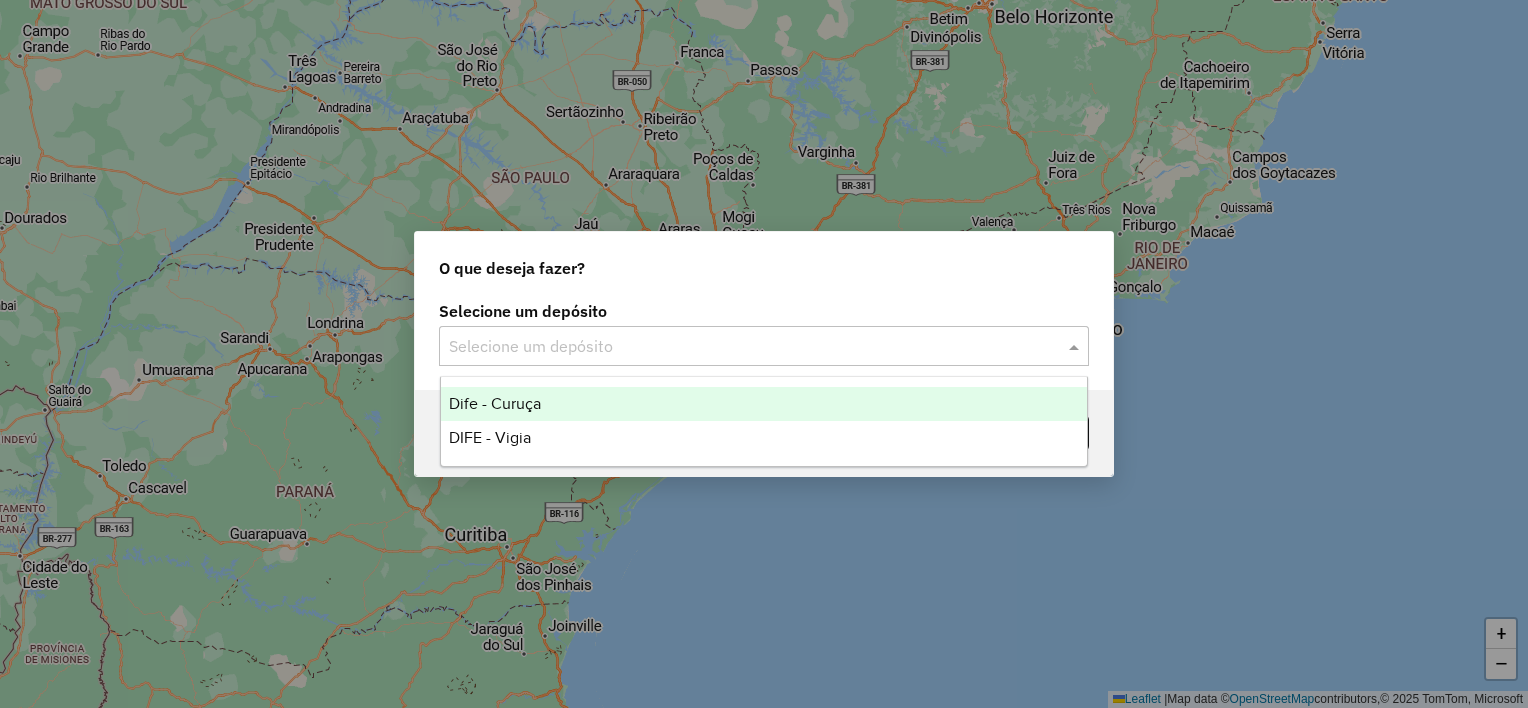 click 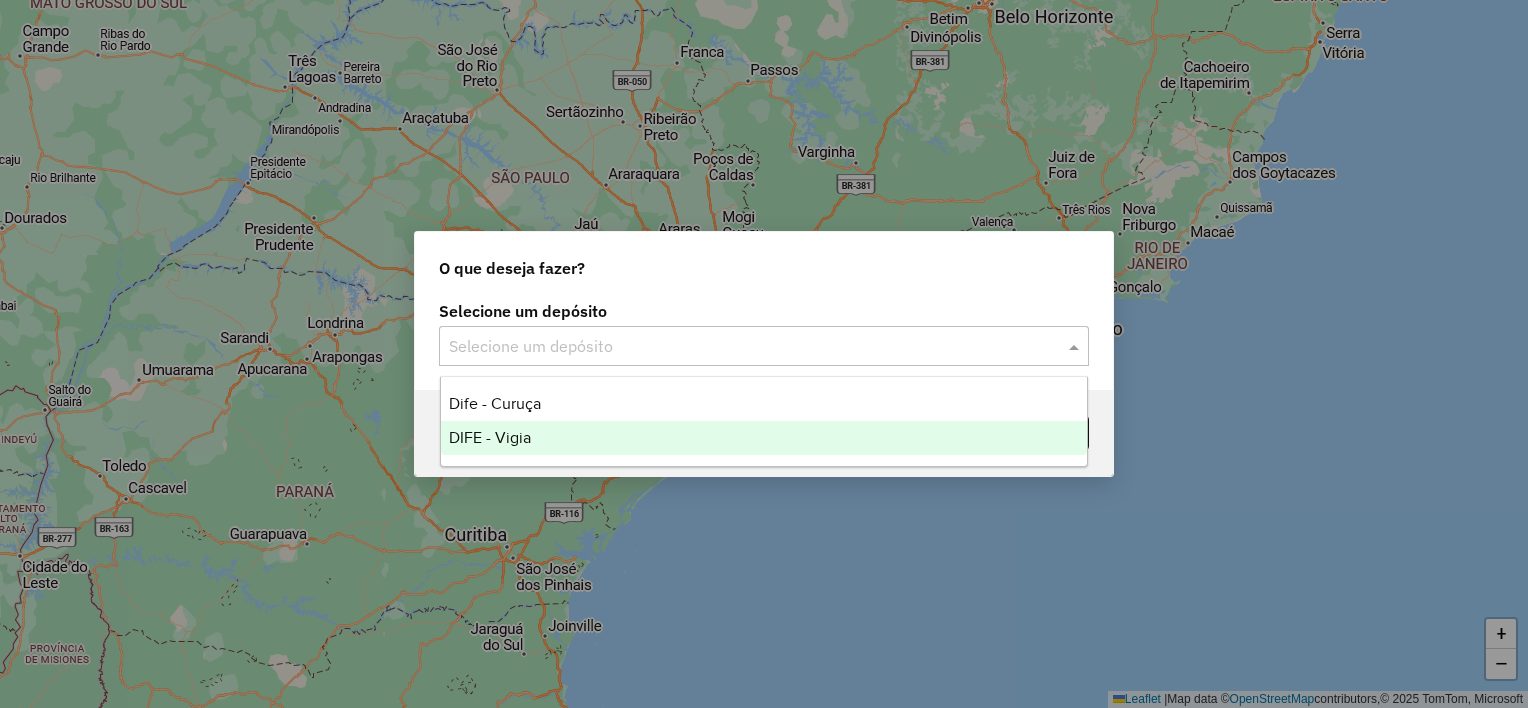 click on "DIFE - Vigia" at bounding box center [490, 437] 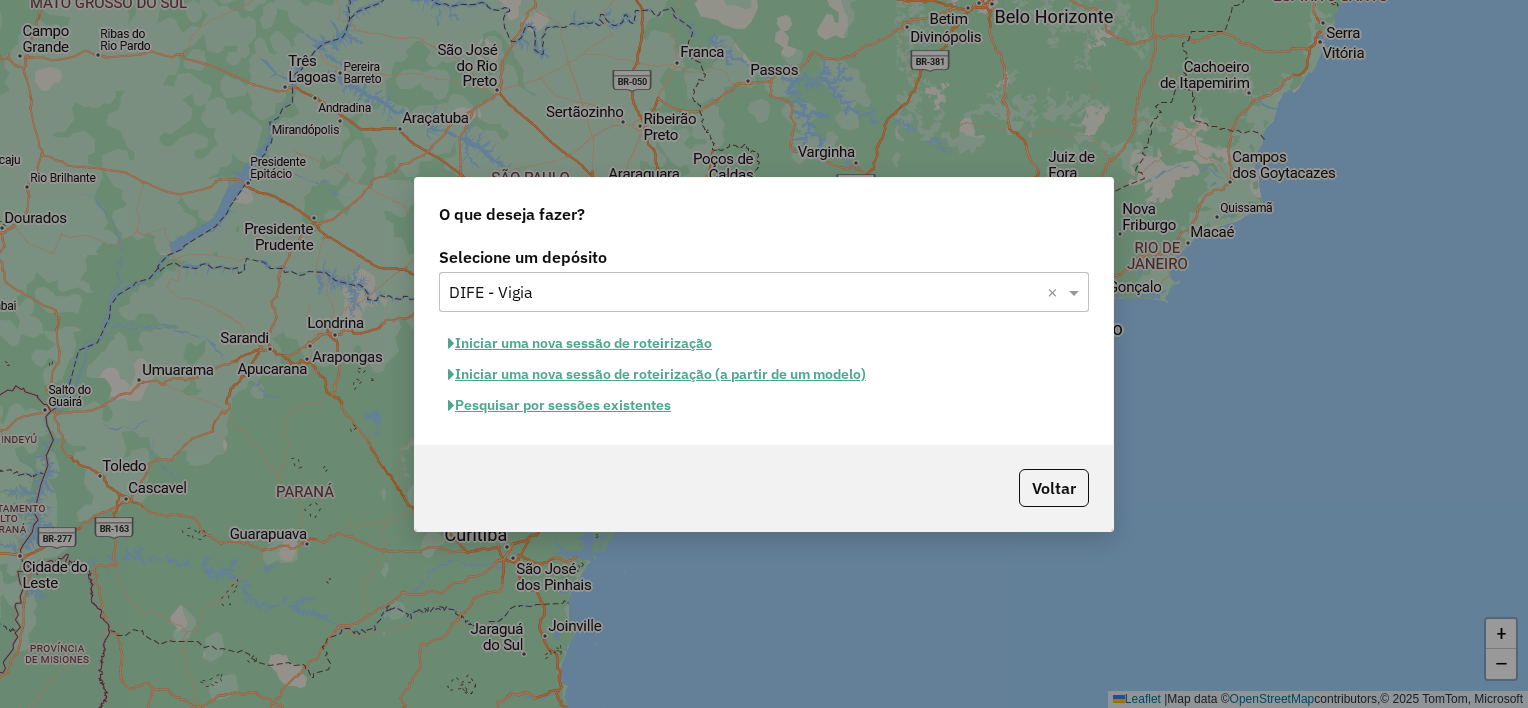 click on "Iniciar uma nova sessão de roteirização" 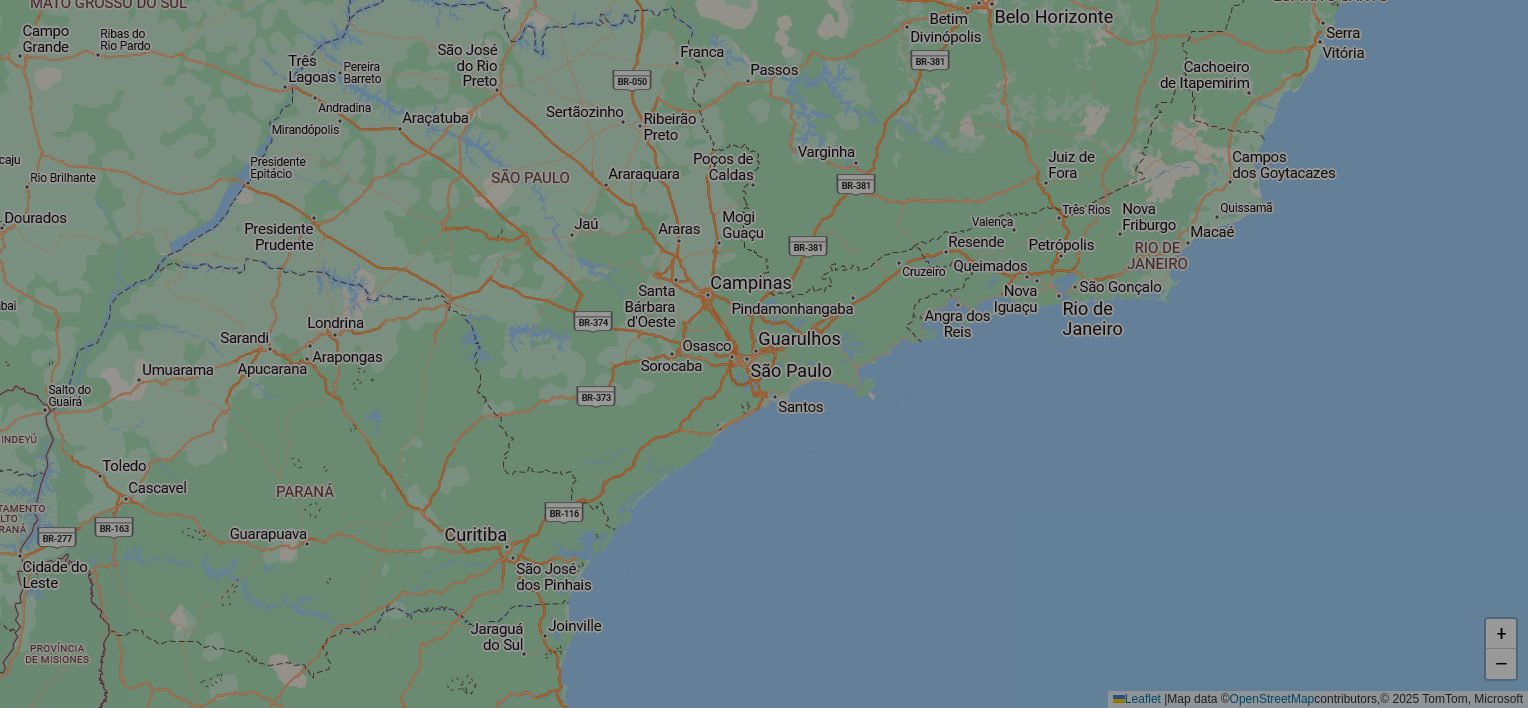 select on "*" 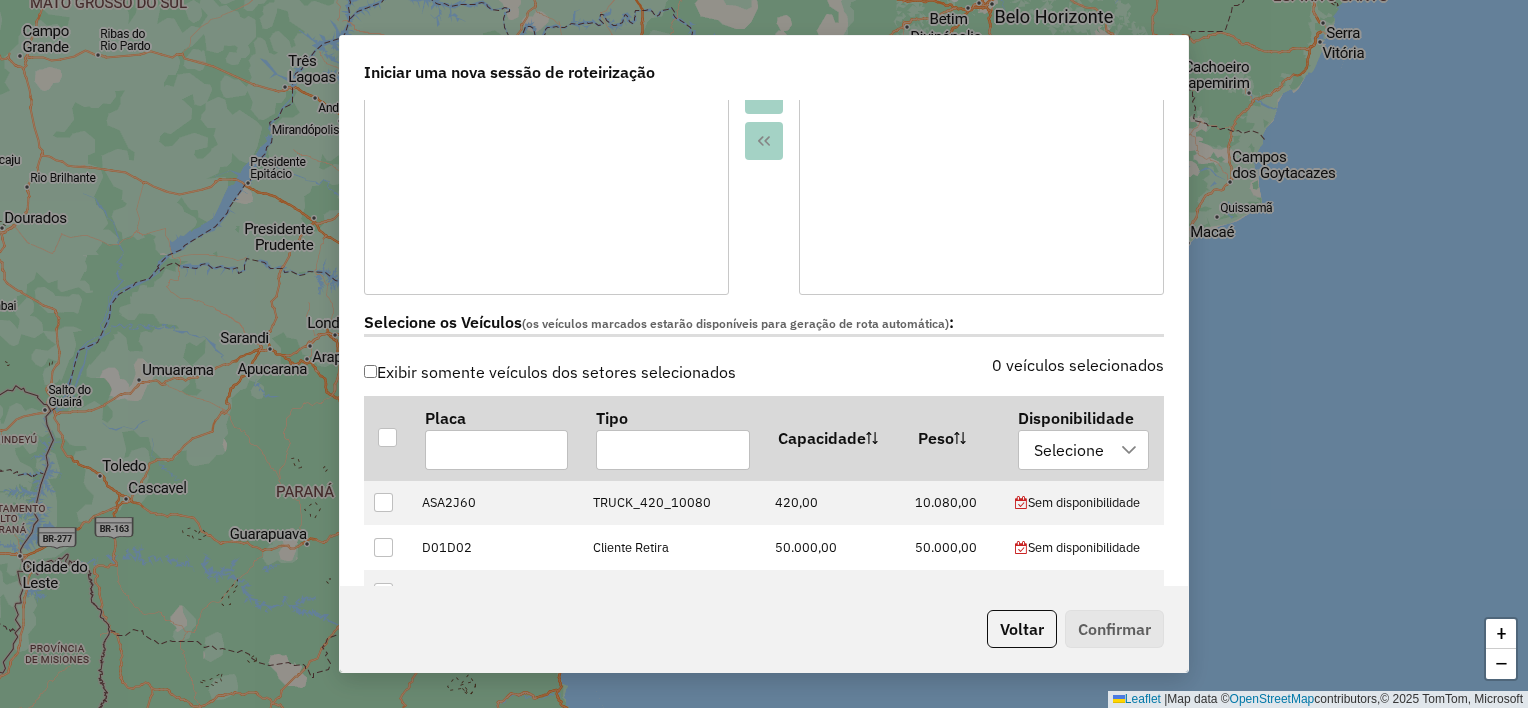 scroll, scrollTop: 500, scrollLeft: 0, axis: vertical 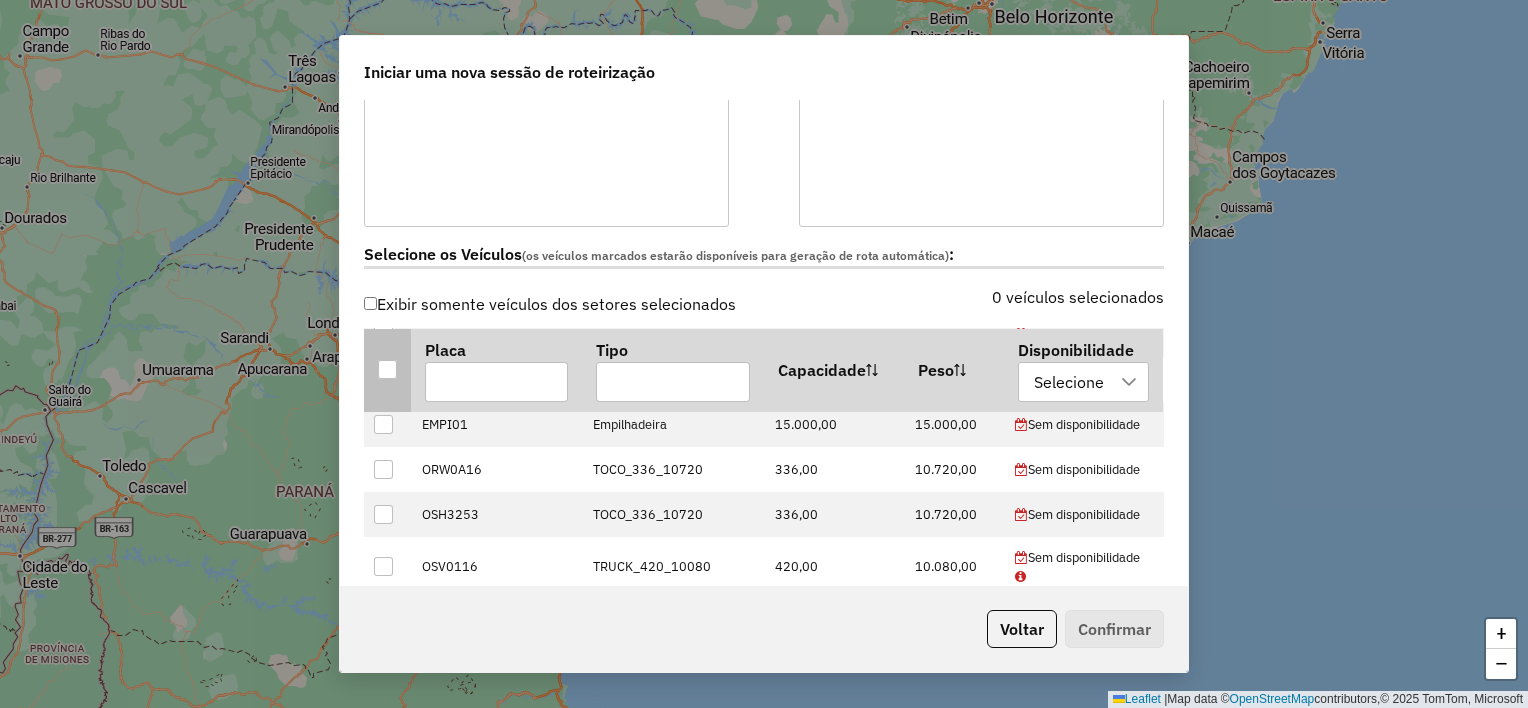 click at bounding box center (387, 369) 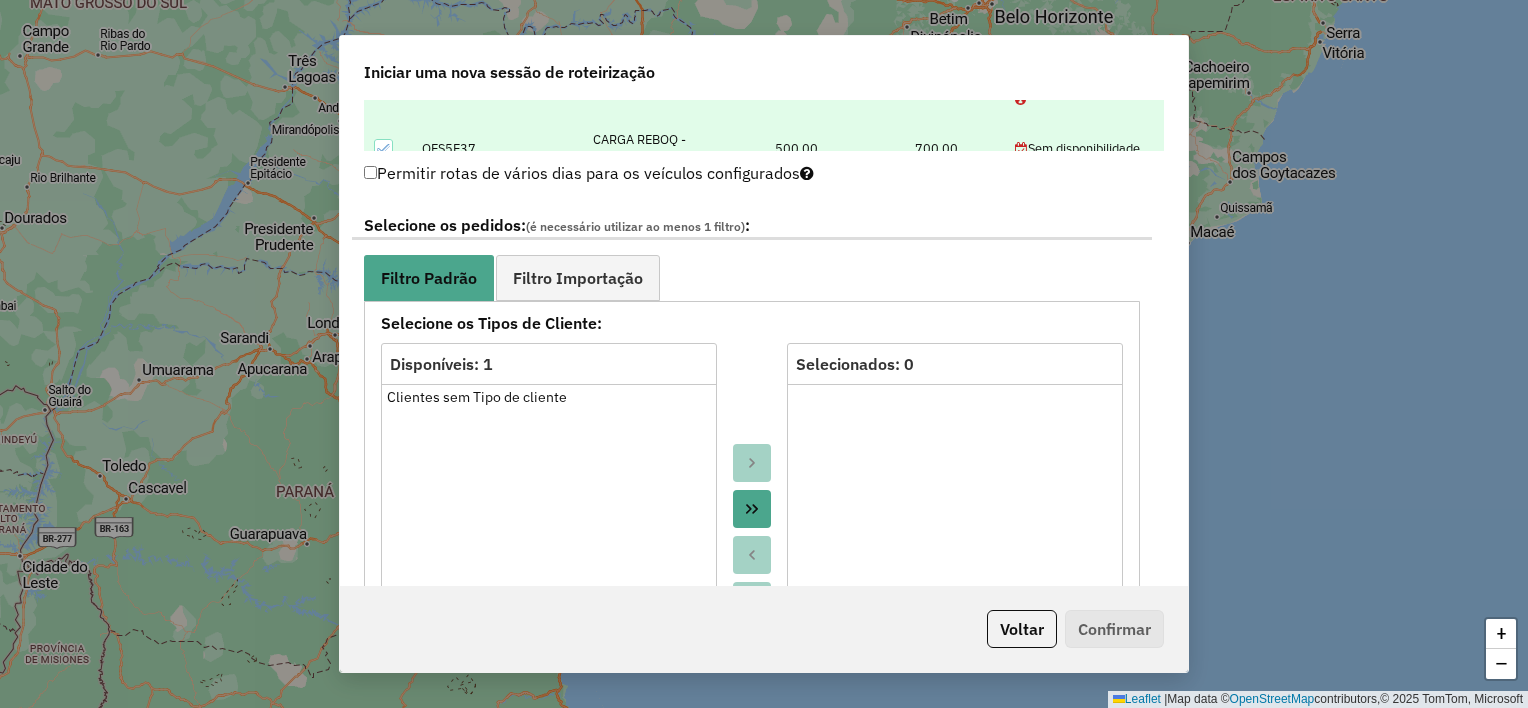 scroll, scrollTop: 1000, scrollLeft: 0, axis: vertical 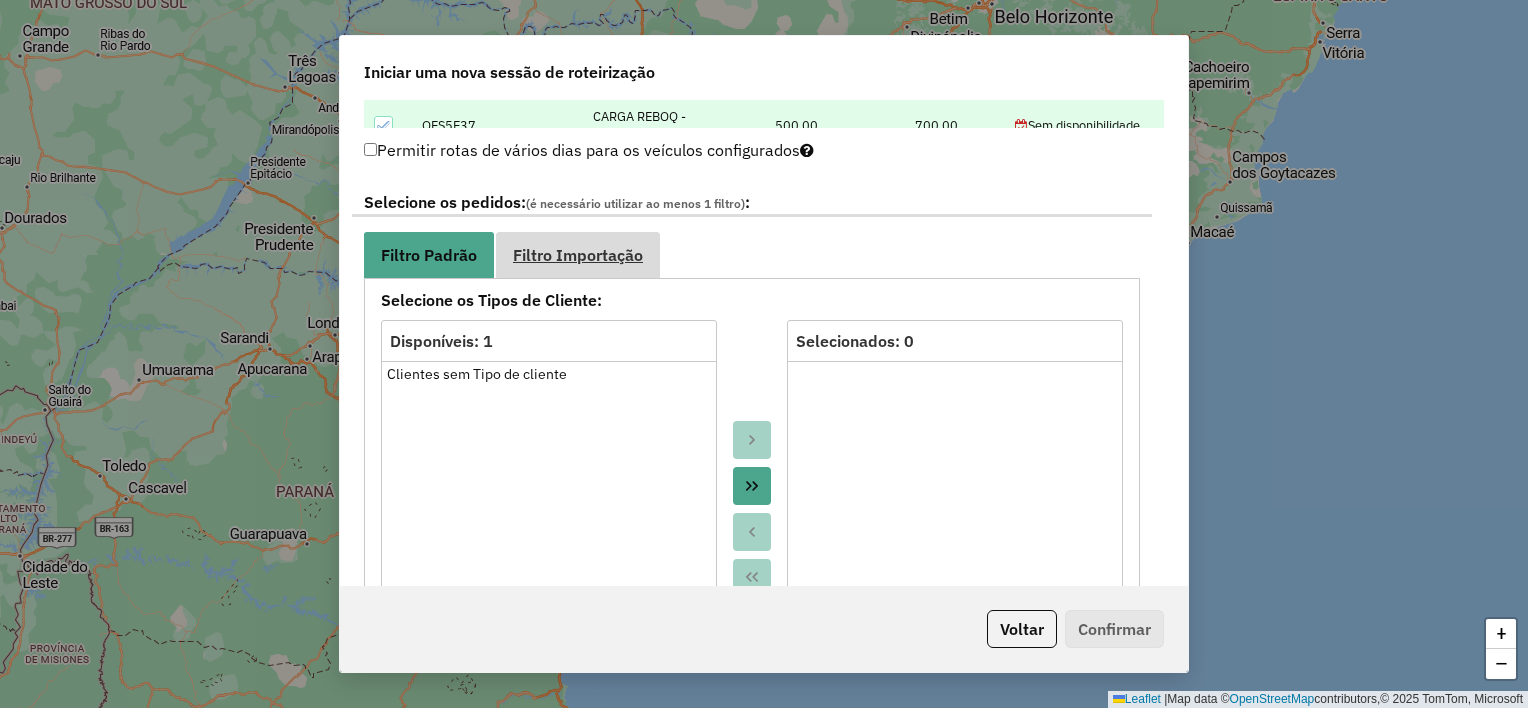 click on "Filtro Importação" at bounding box center (578, 254) 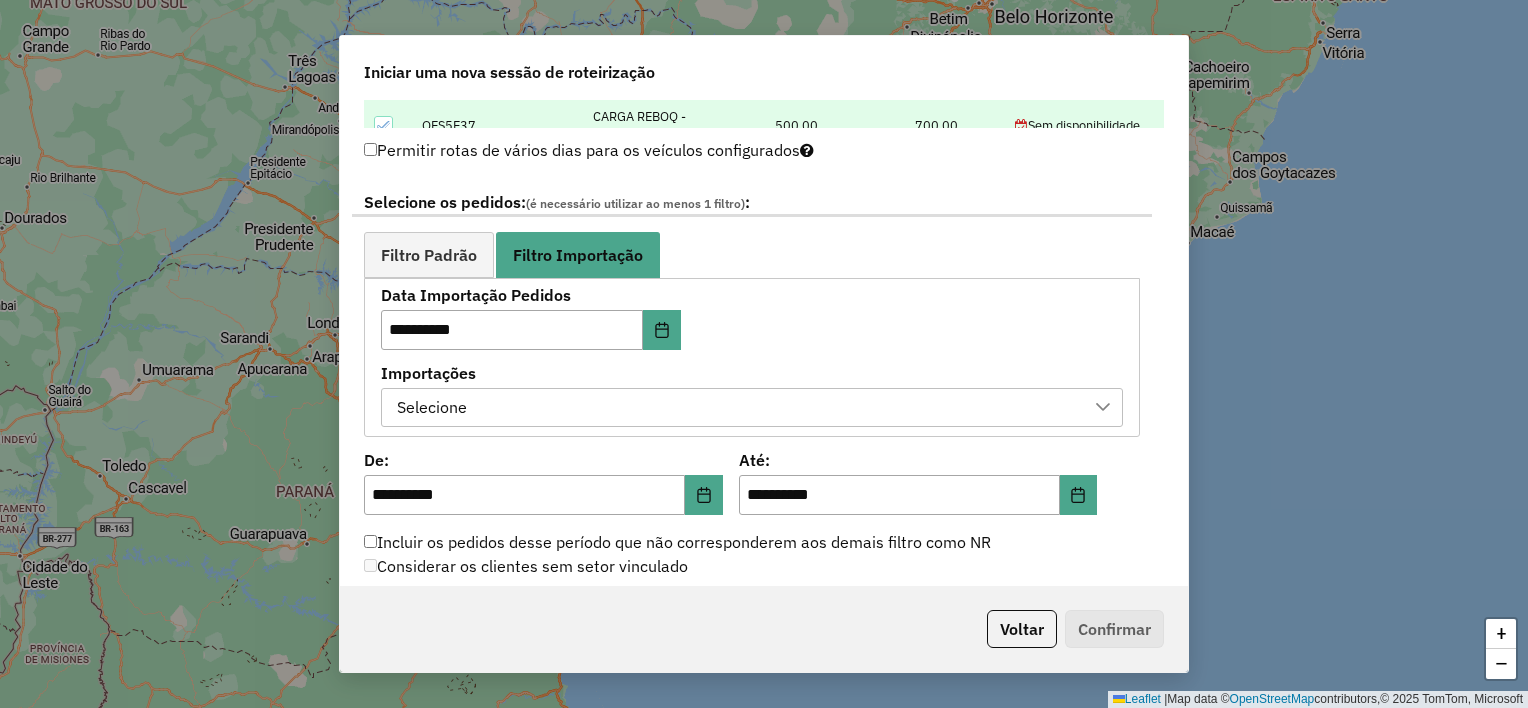 click on "Selecione" at bounding box center (737, 408) 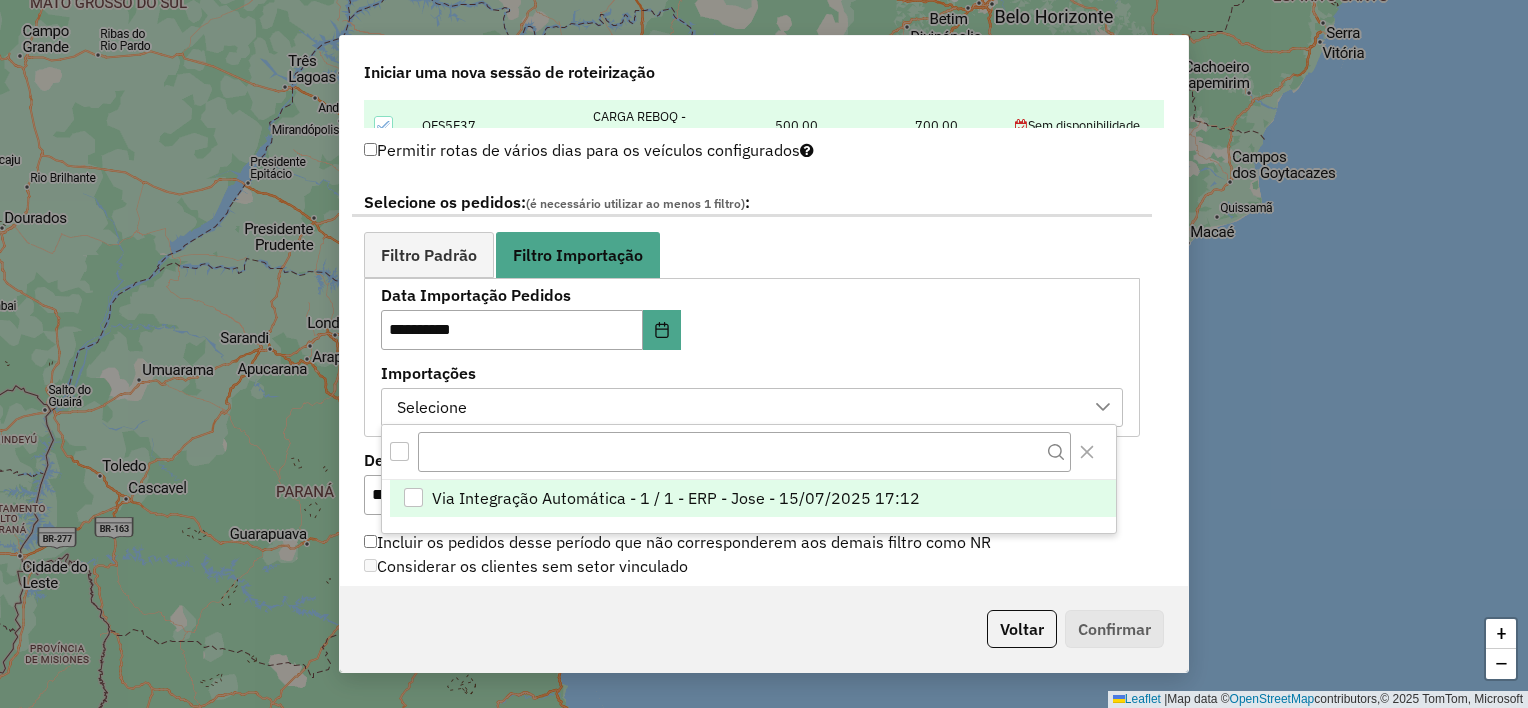 click on "Via Integração Automática - 1 / 1 - ERP - [NAME] - [DATE] [TIME]" at bounding box center [676, 498] 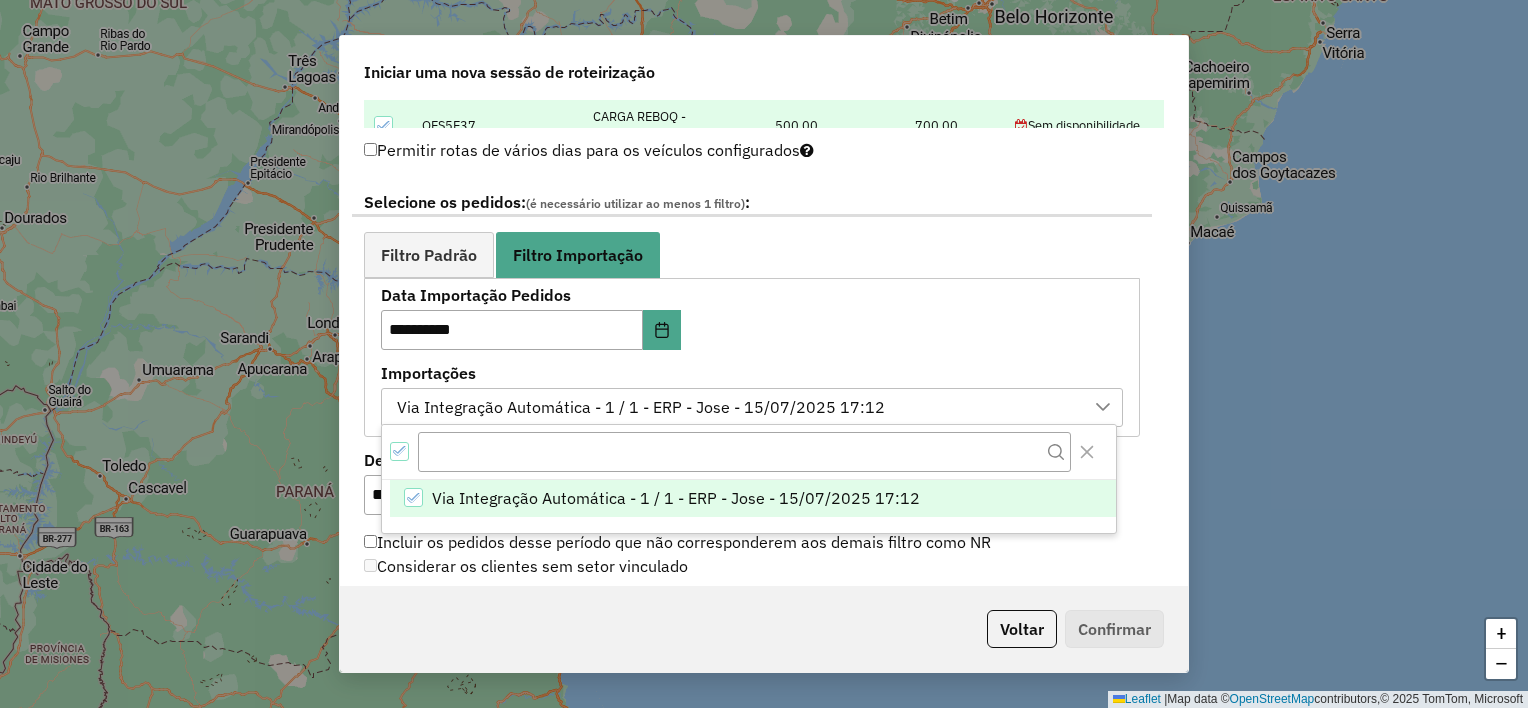 click on "**********" at bounding box center (752, 357) 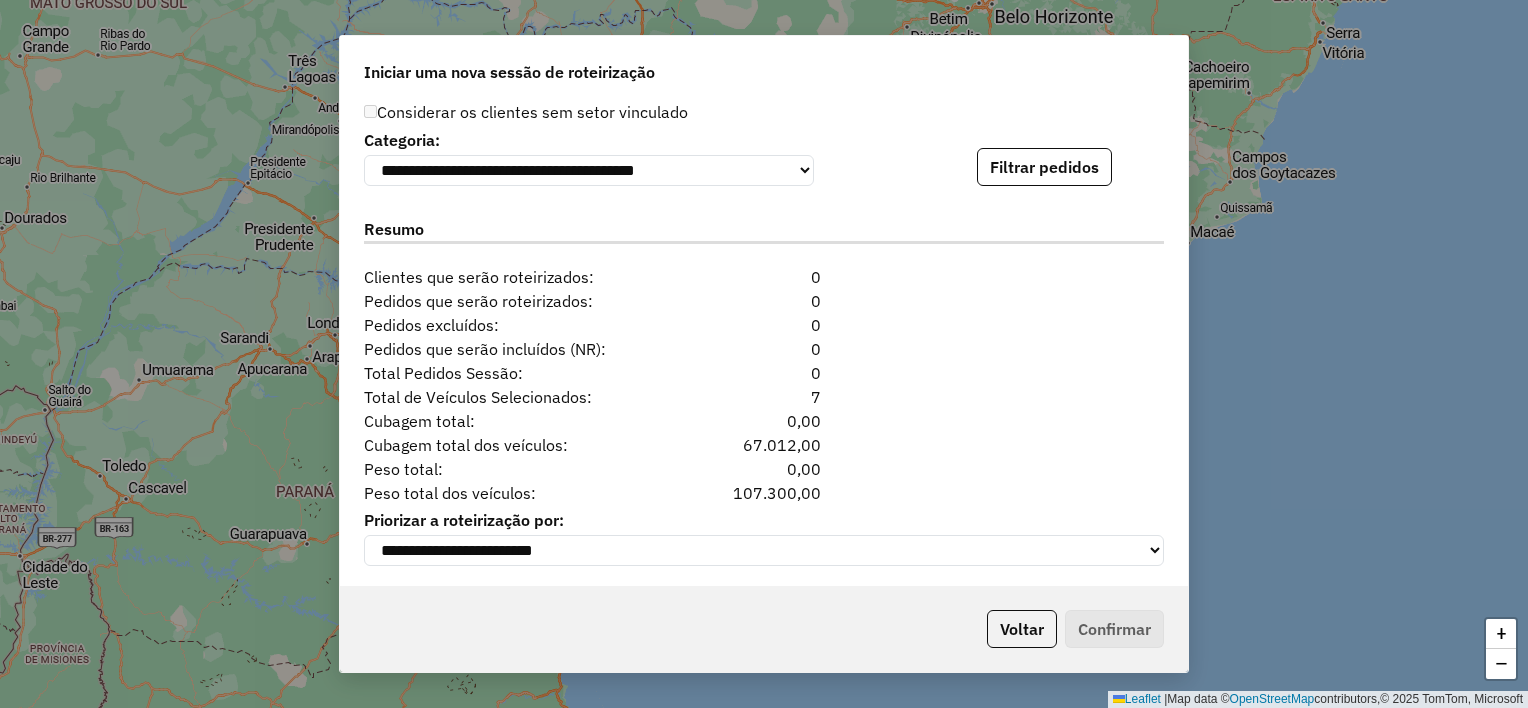 scroll, scrollTop: 1466, scrollLeft: 0, axis: vertical 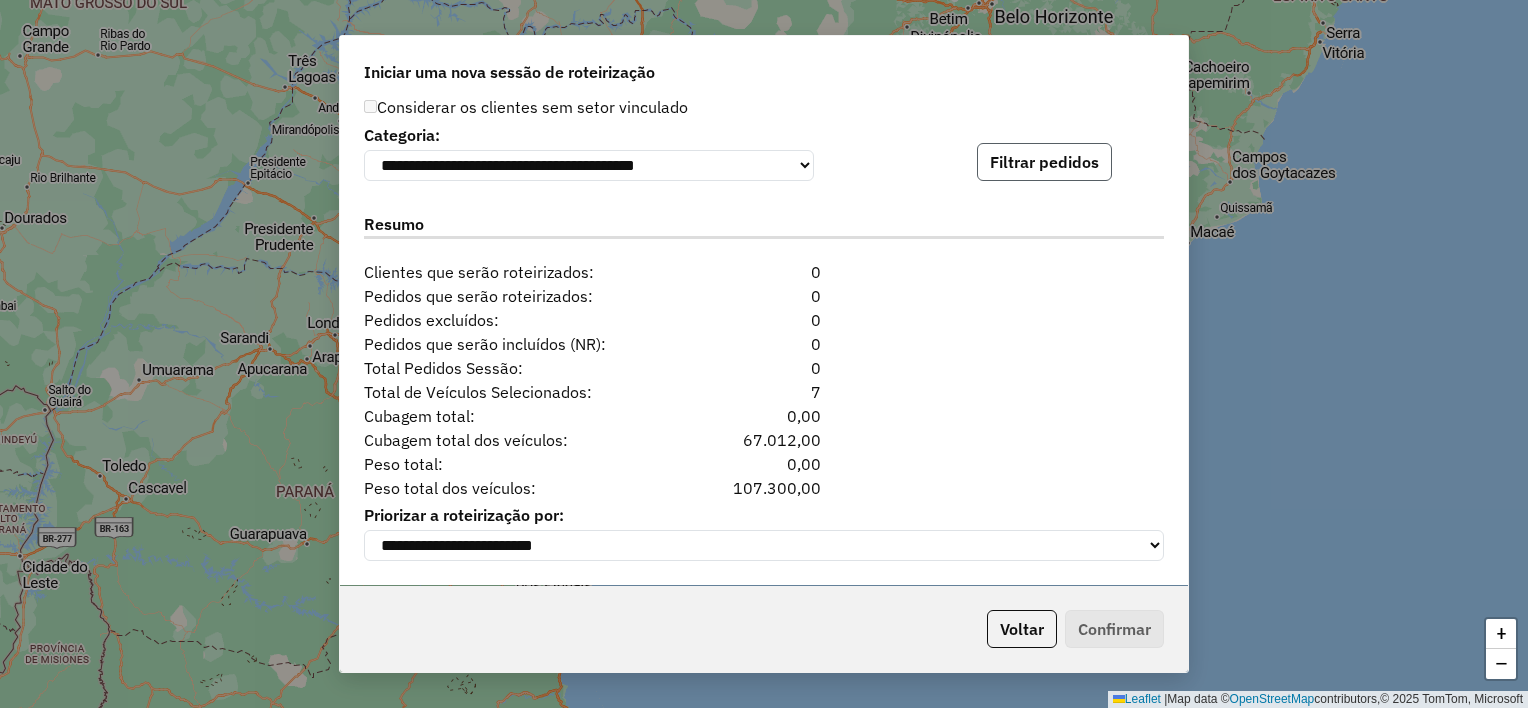 click on "Filtrar pedidos" 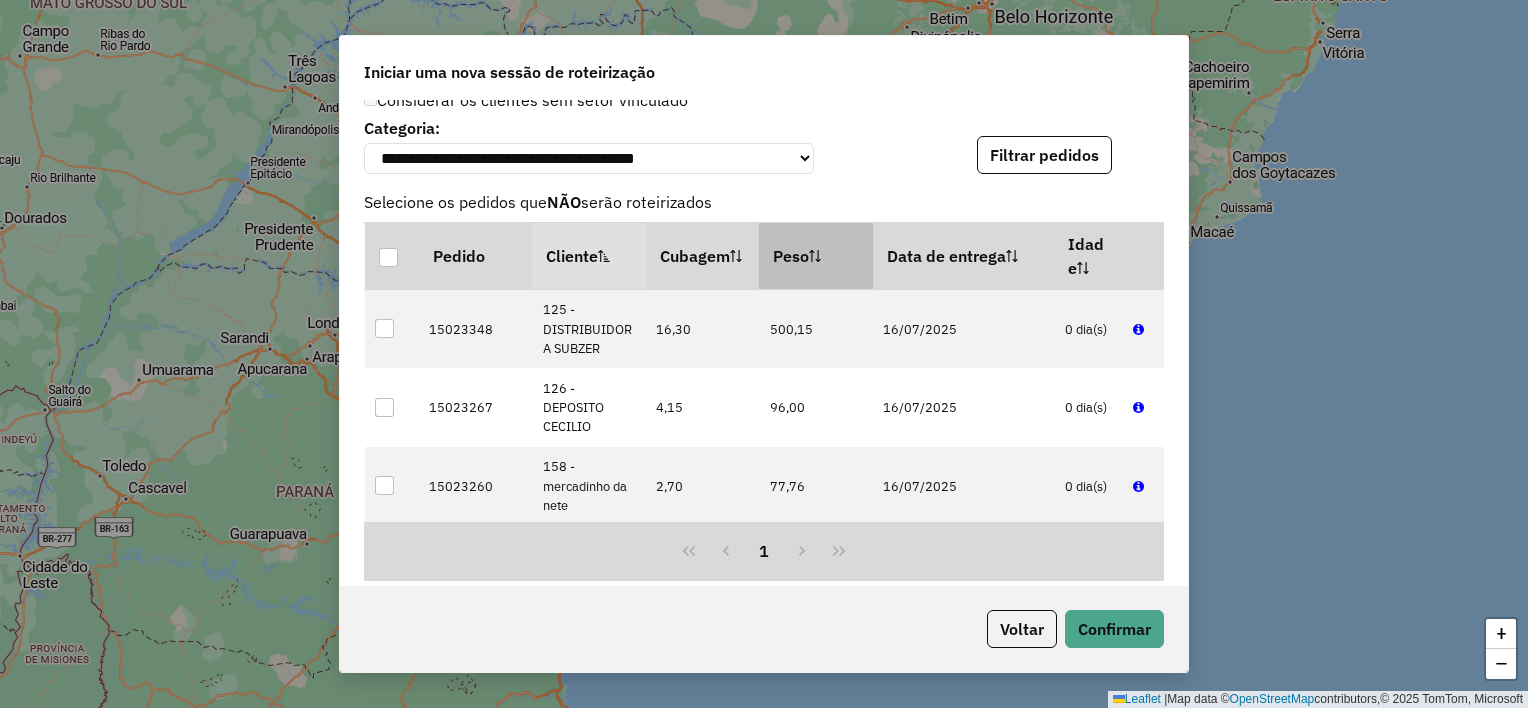 click on "Peso" at bounding box center (816, 256) 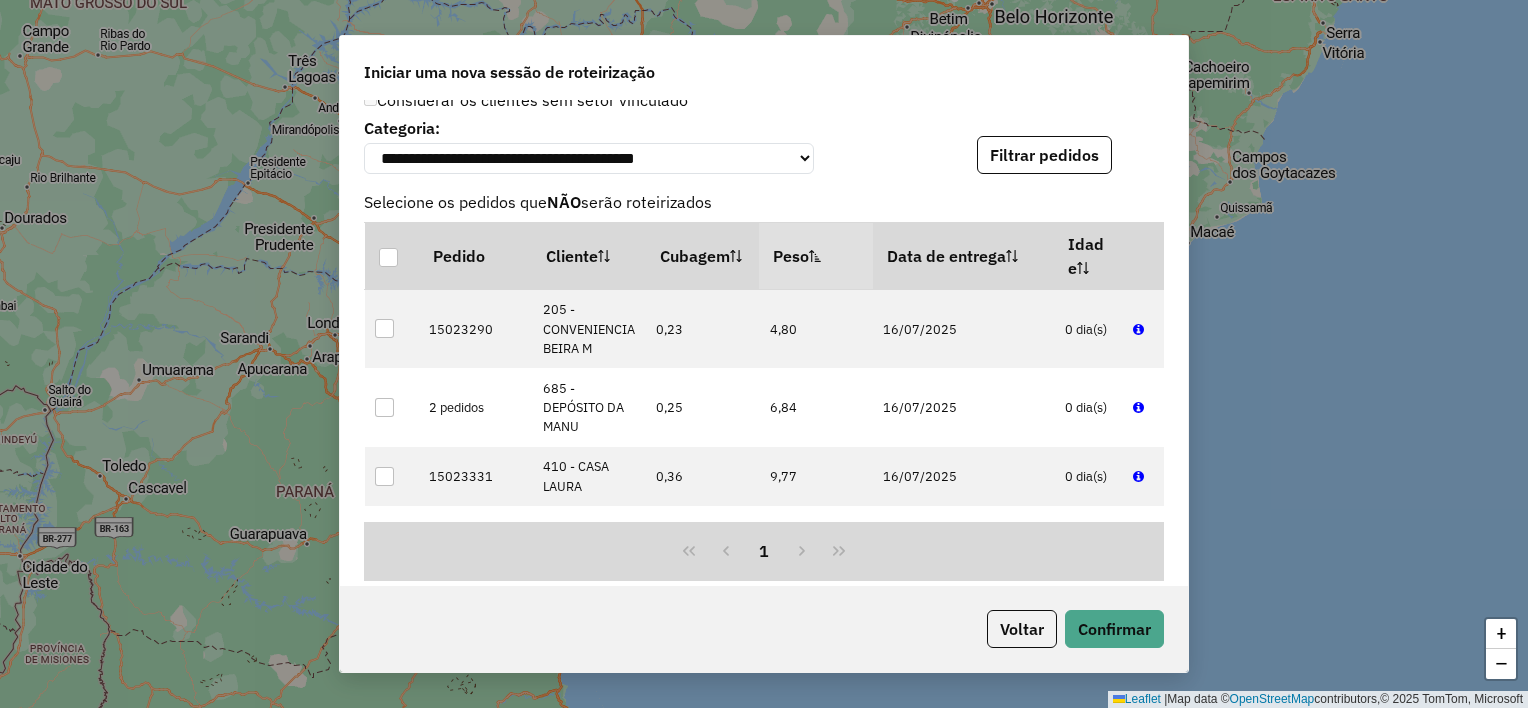 click on "Peso" at bounding box center [816, 256] 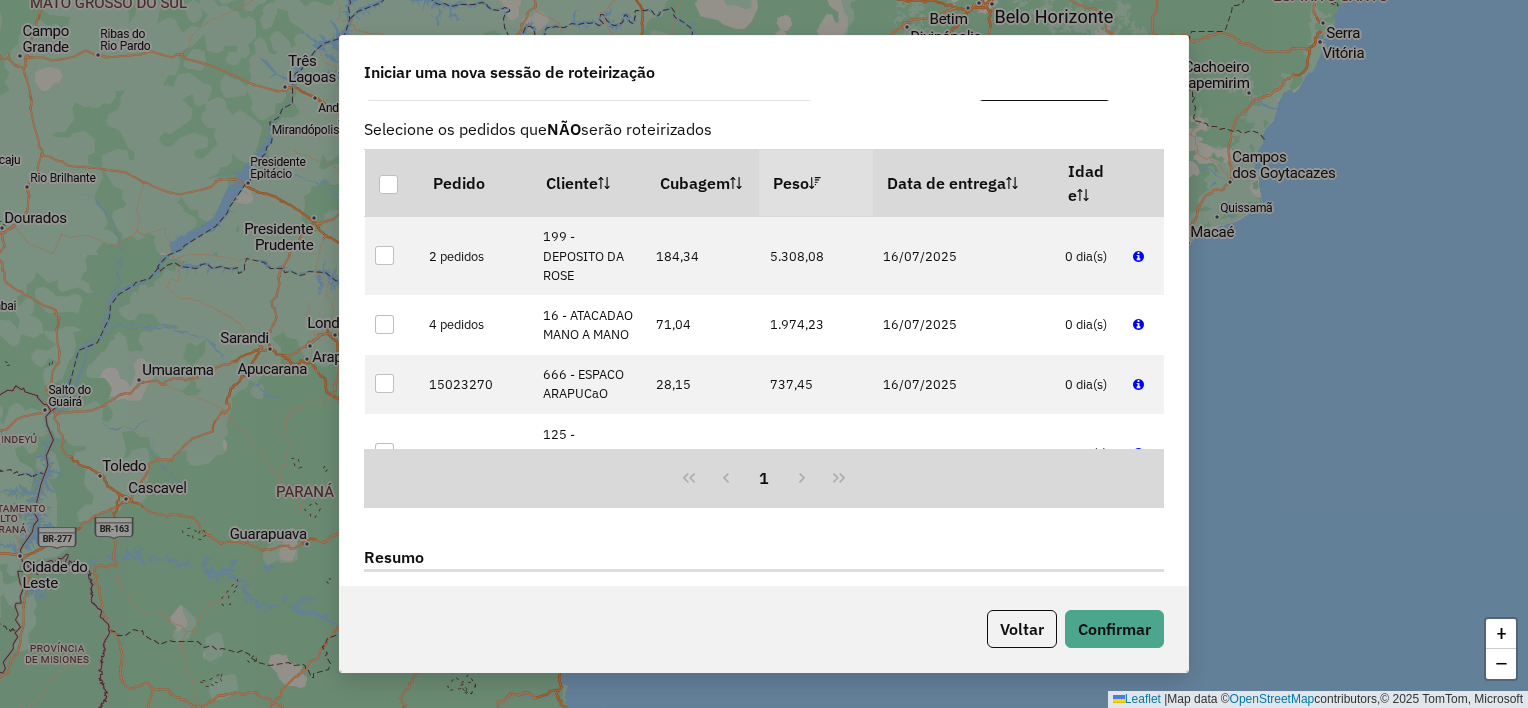 scroll, scrollTop: 1566, scrollLeft: 0, axis: vertical 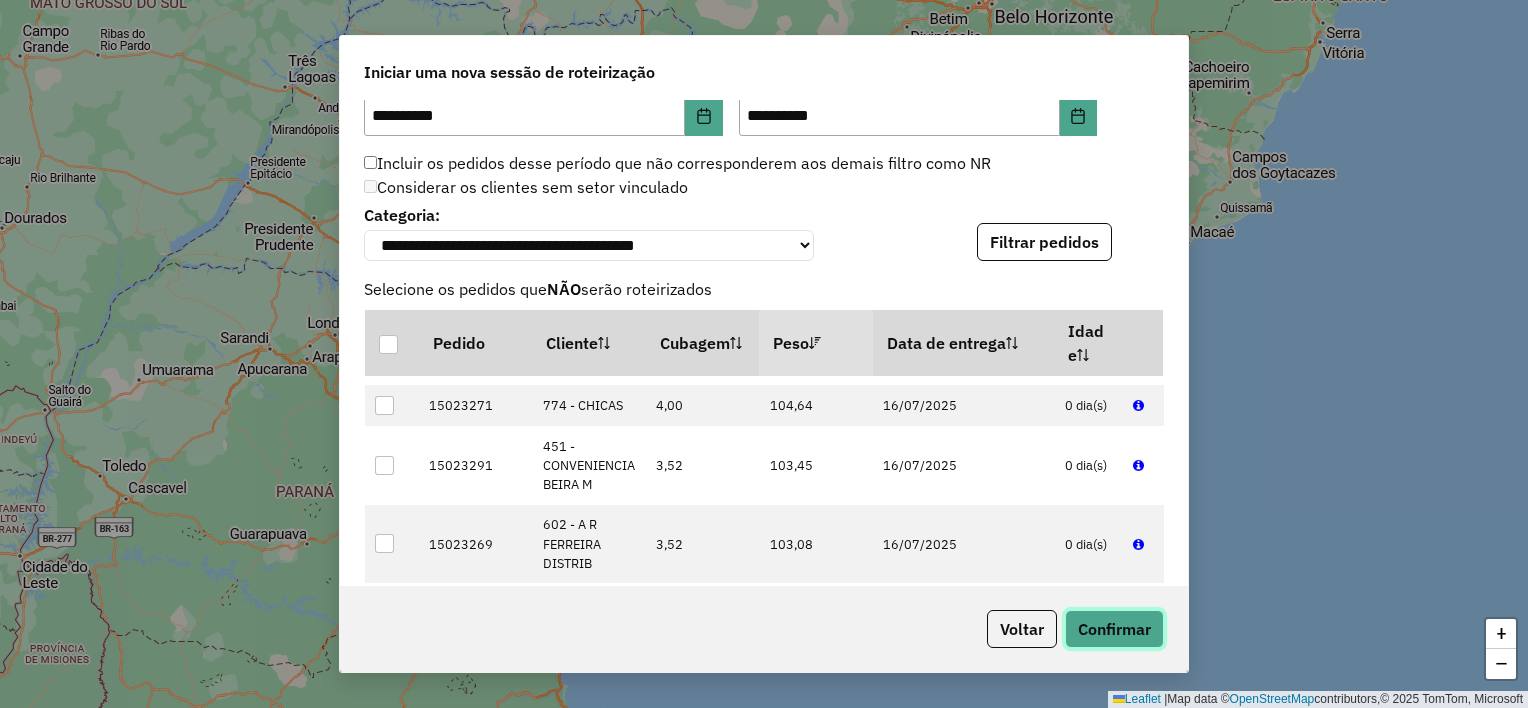 click on "Confirmar" 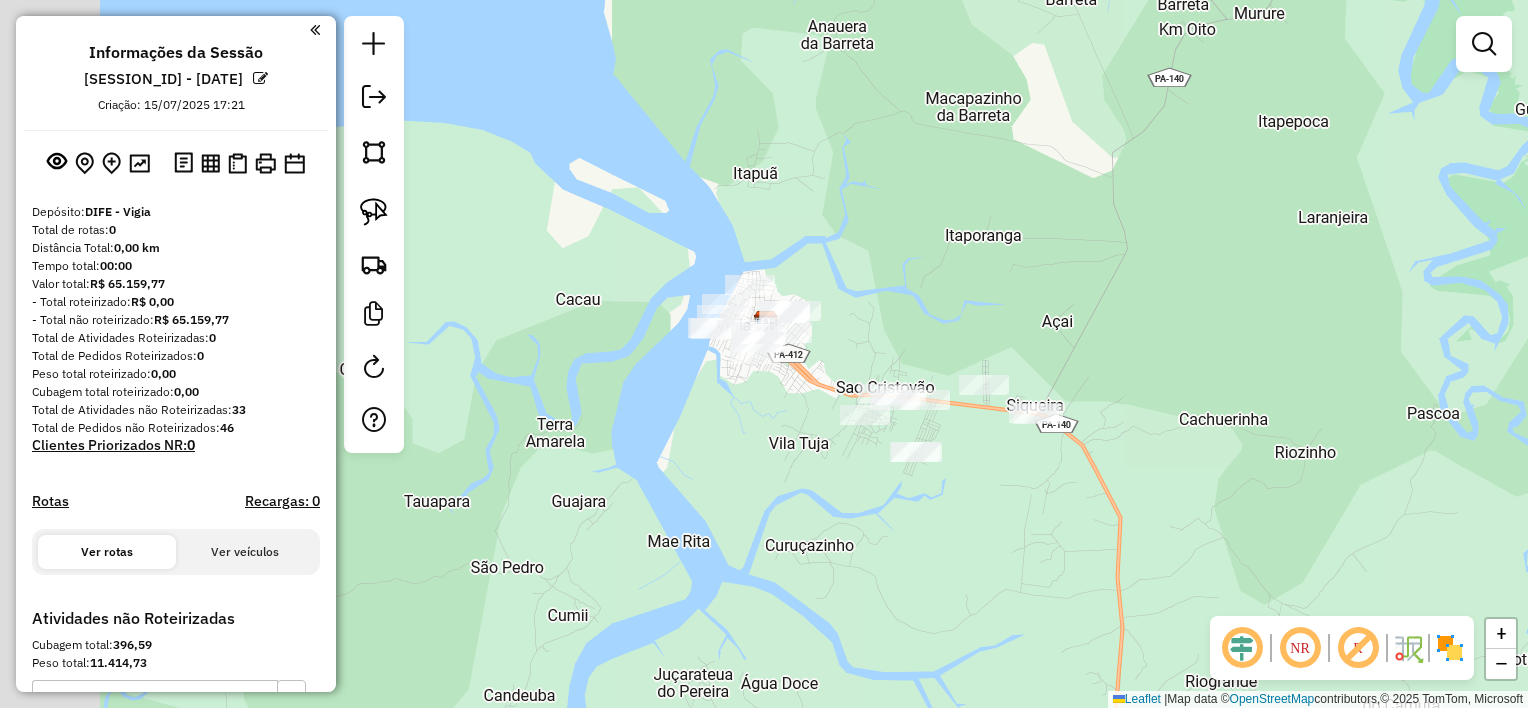 drag, startPoint x: 776, startPoint y: 357, endPoint x: 1112, endPoint y: 458, distance: 350.8518 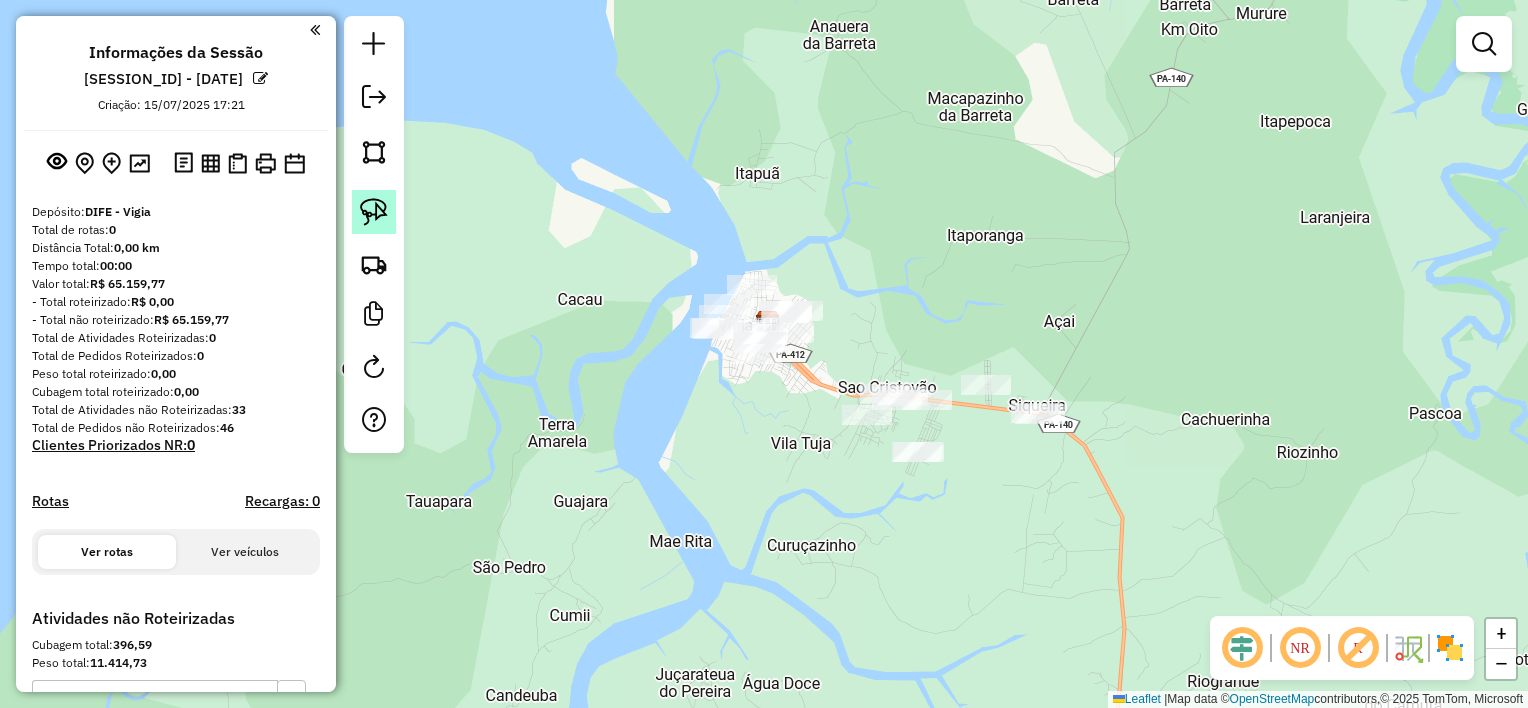 click 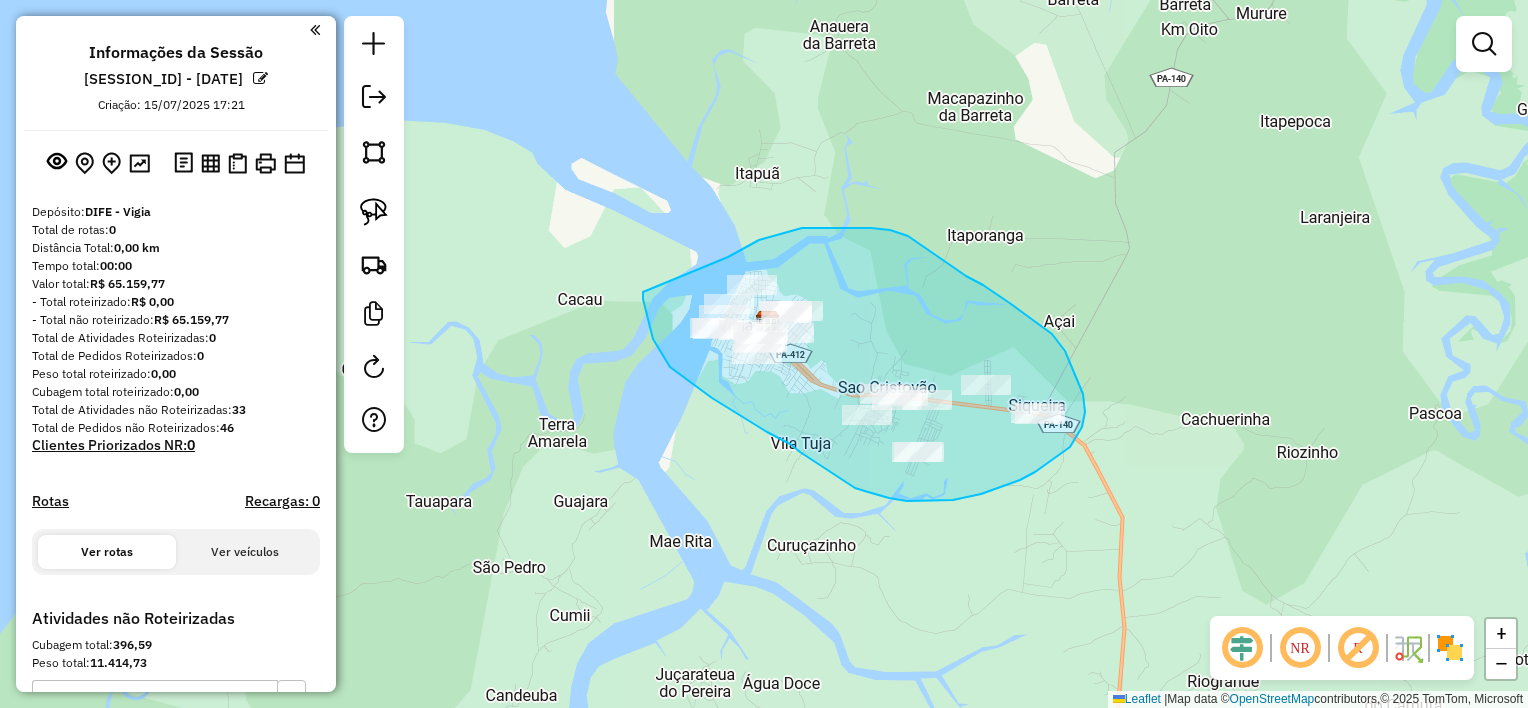 drag, startPoint x: 728, startPoint y: 257, endPoint x: 643, endPoint y: 292, distance: 91.92388 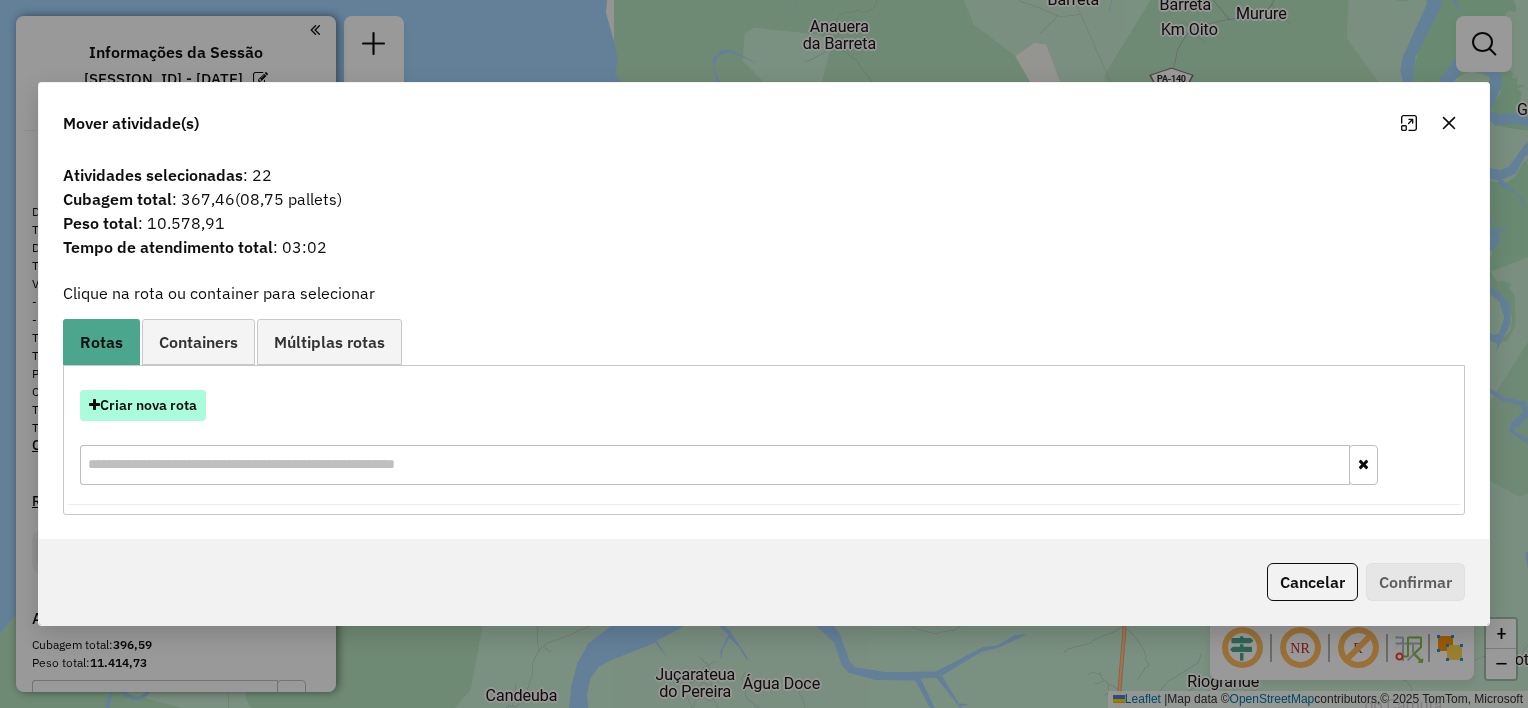 click on "Criar nova rota" at bounding box center [143, 405] 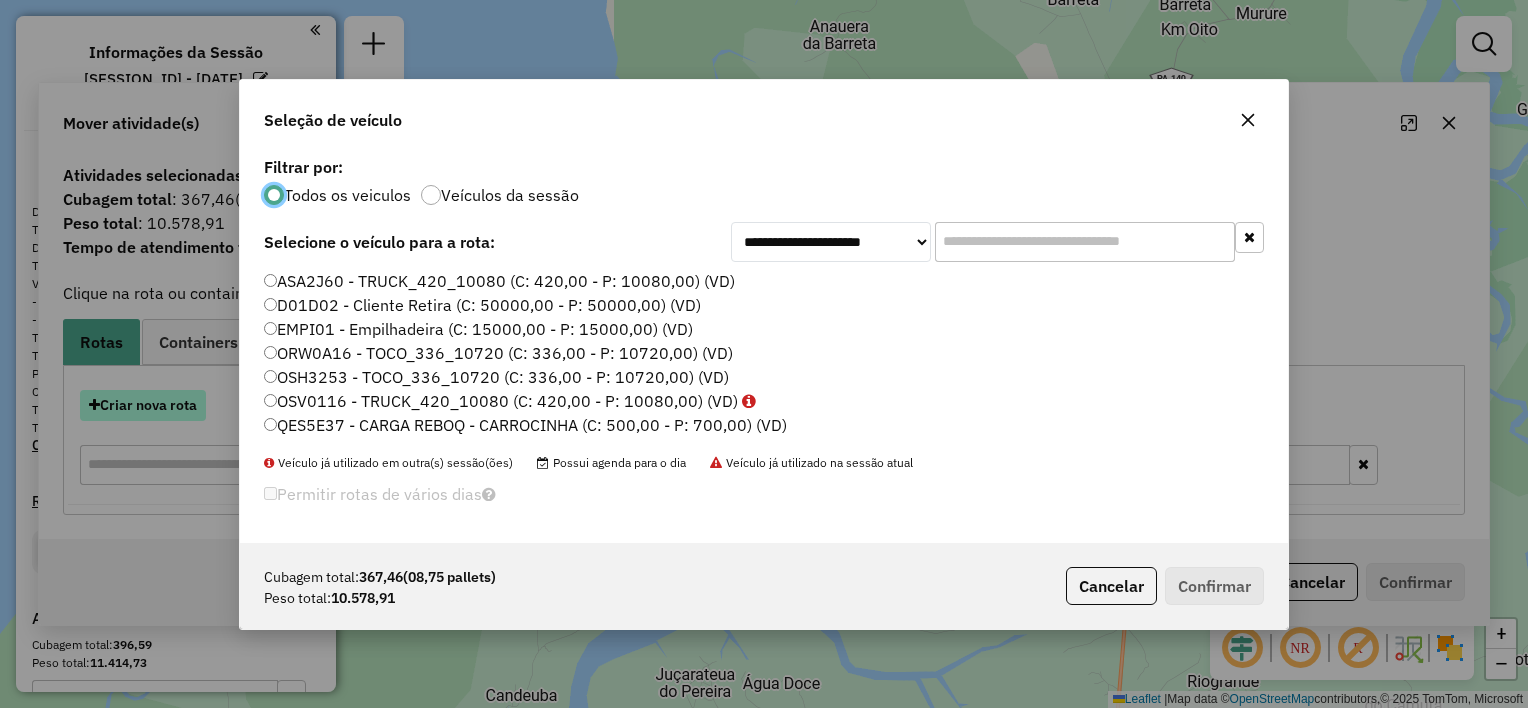 scroll, scrollTop: 10, scrollLeft: 6, axis: both 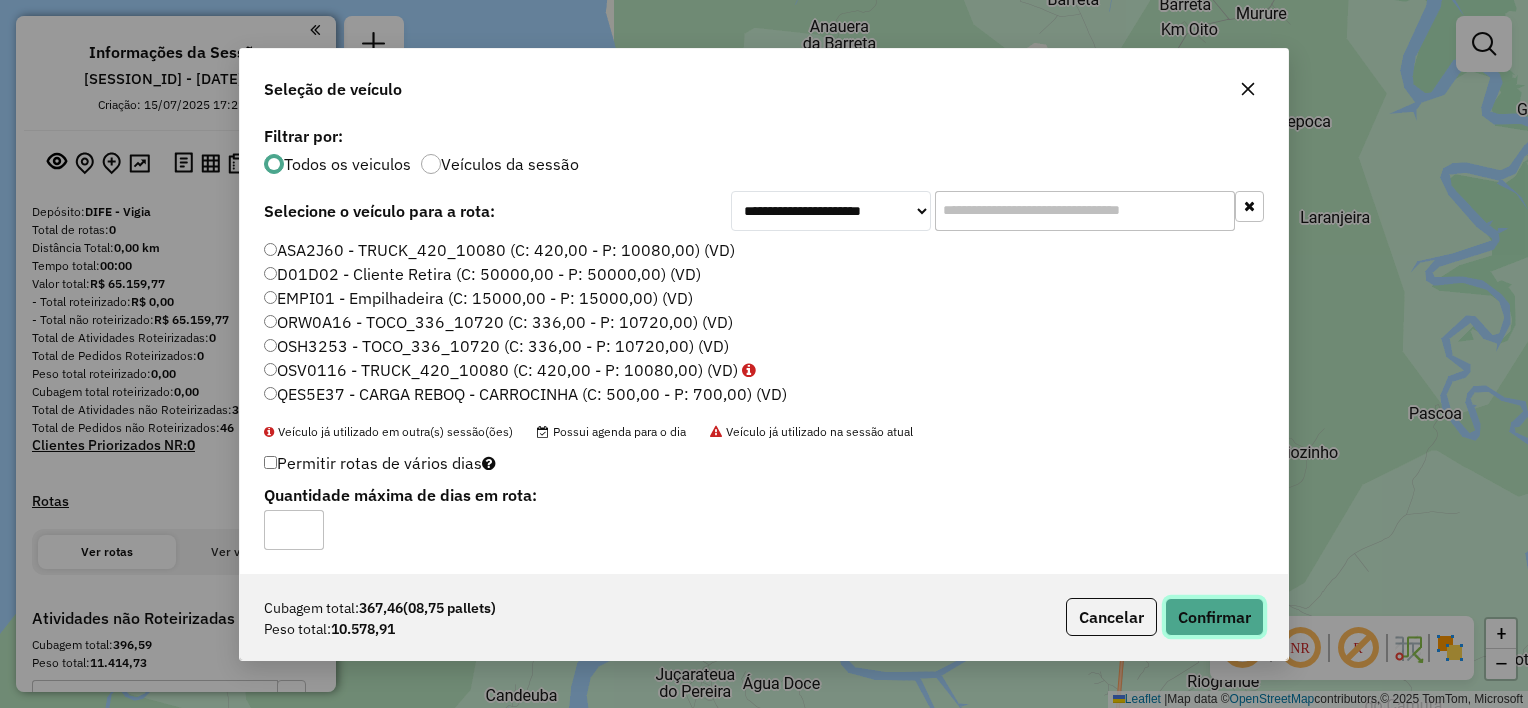 click on "Confirmar" 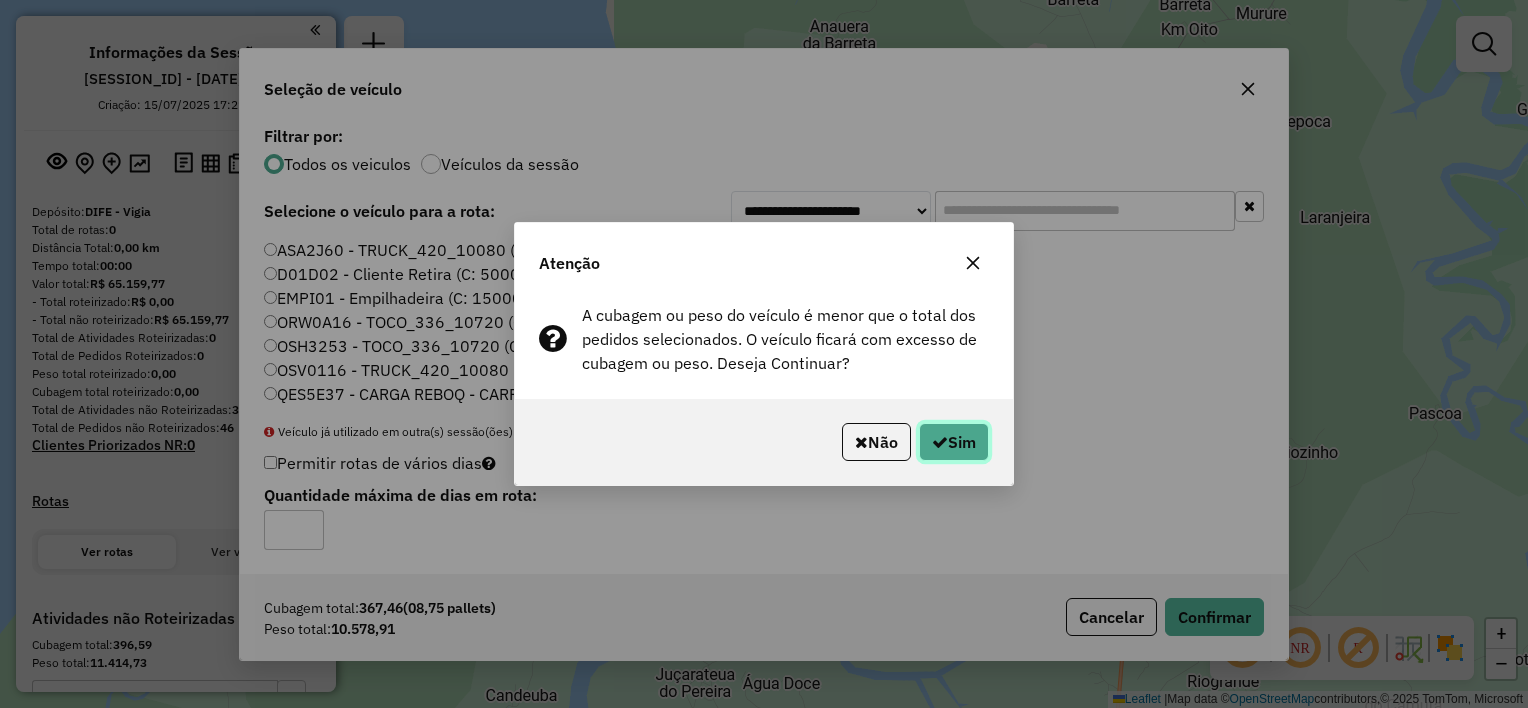 click on "Sim" 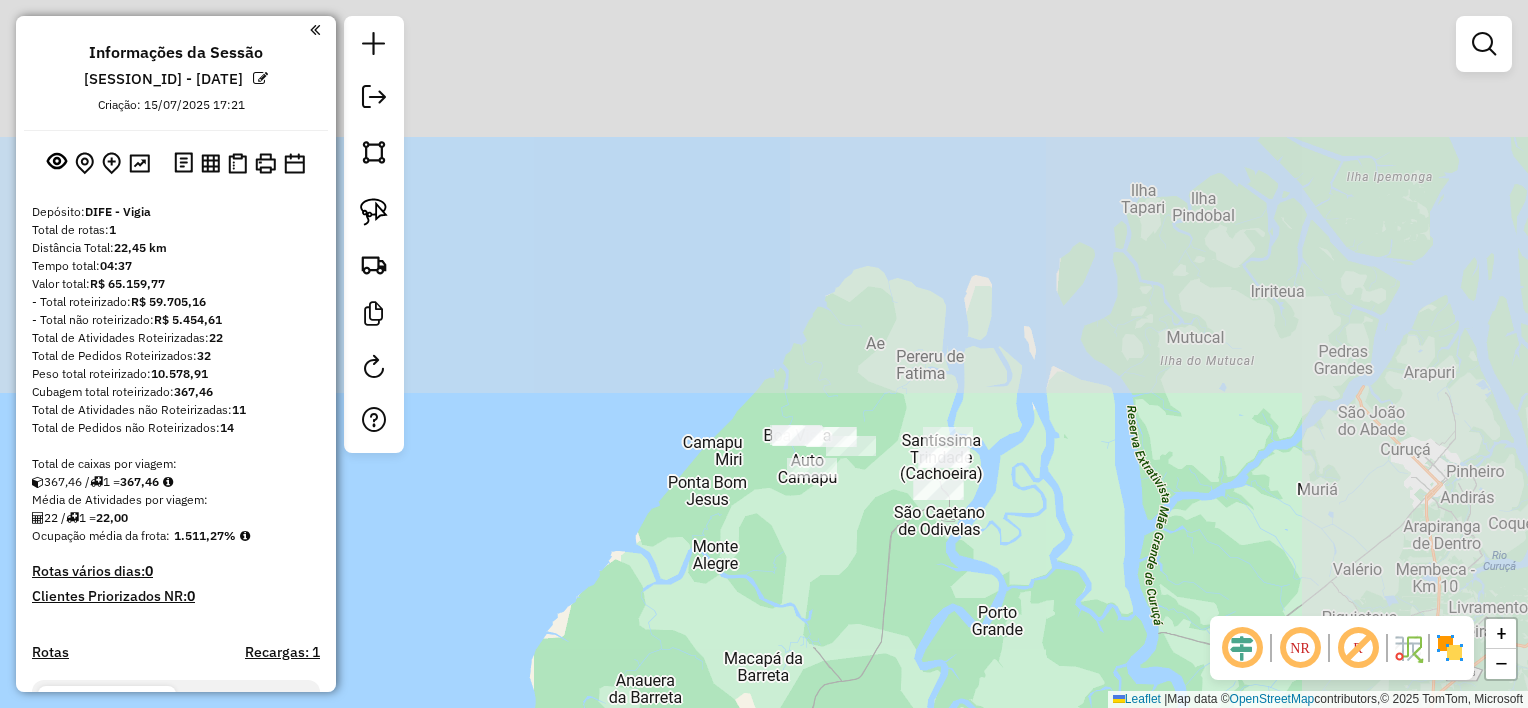 drag, startPoint x: 1184, startPoint y: 224, endPoint x: 841, endPoint y: 759, distance: 635.5108 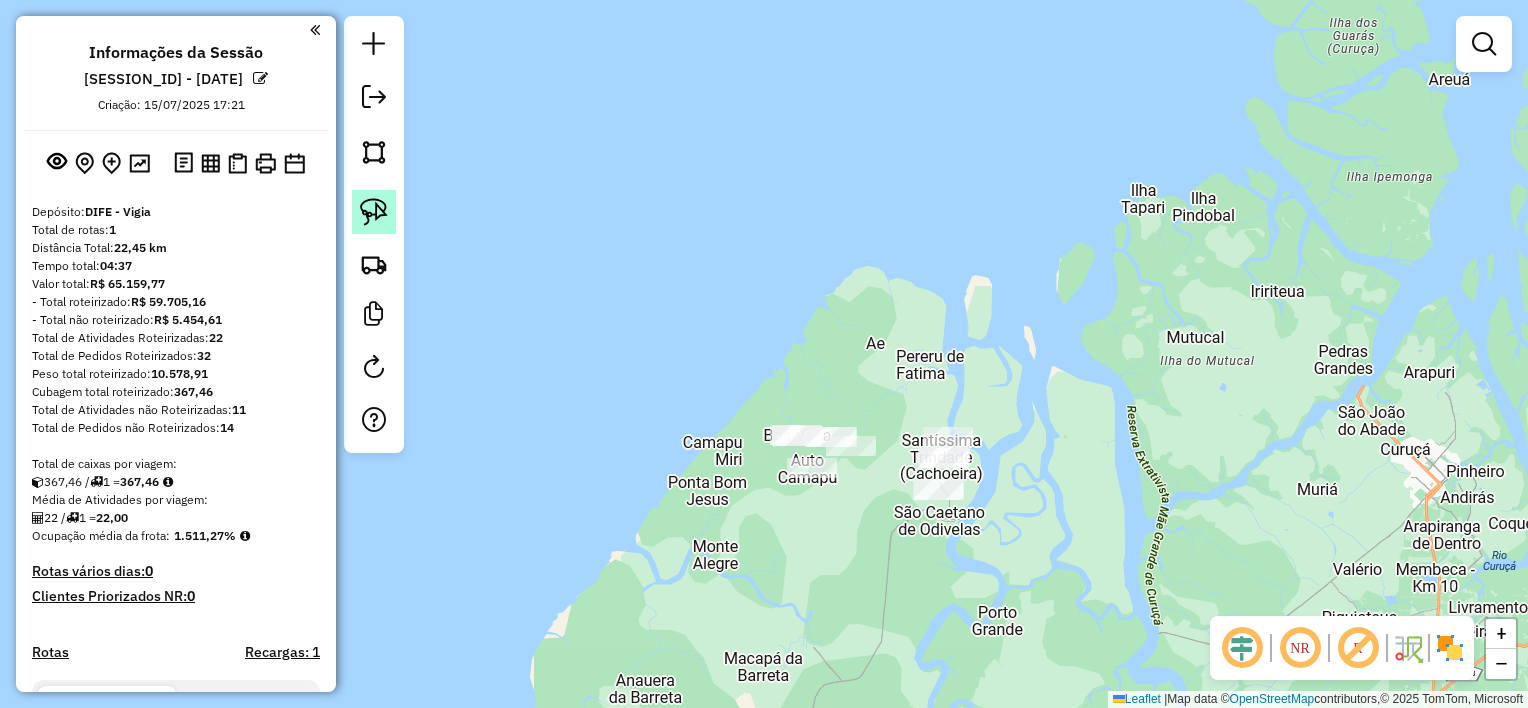 click 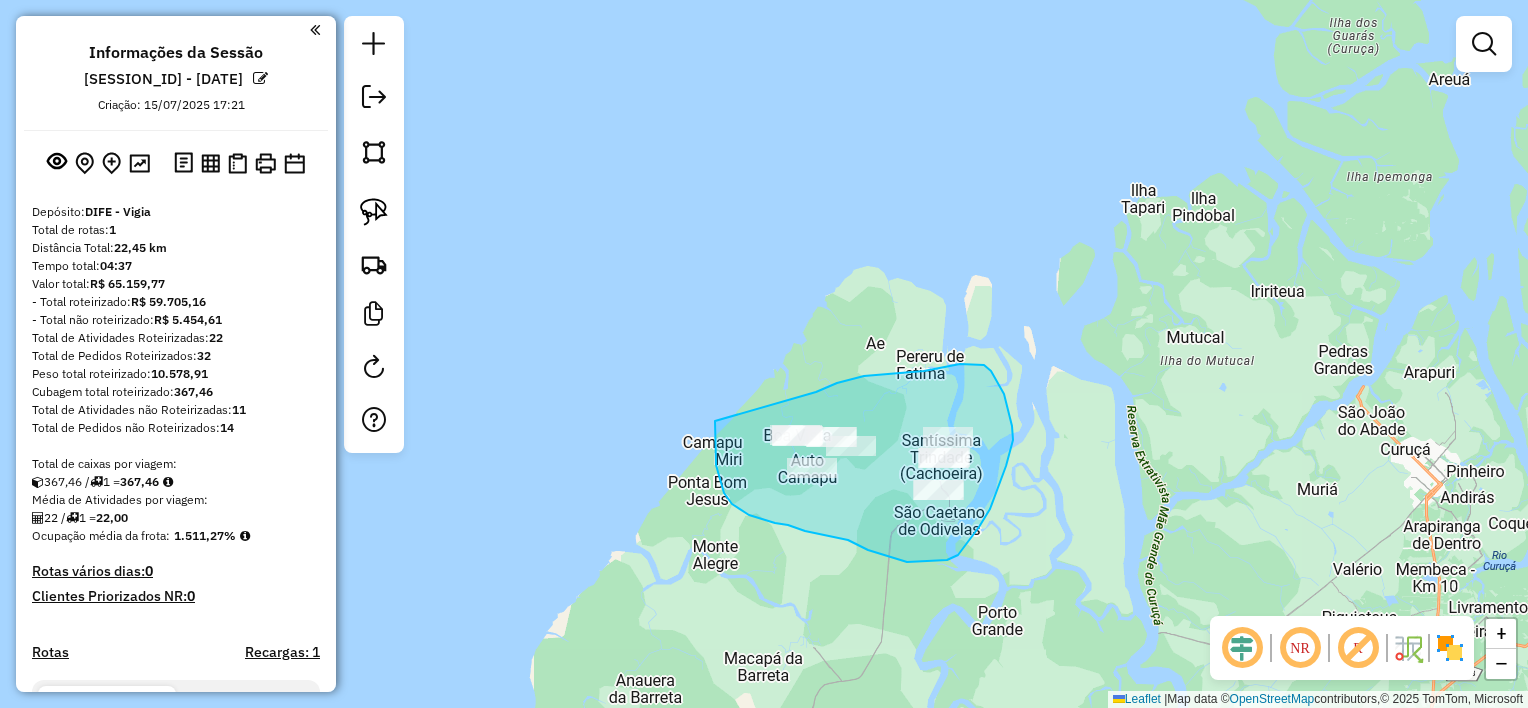 drag, startPoint x: 816, startPoint y: 392, endPoint x: 716, endPoint y: 418, distance: 103.32473 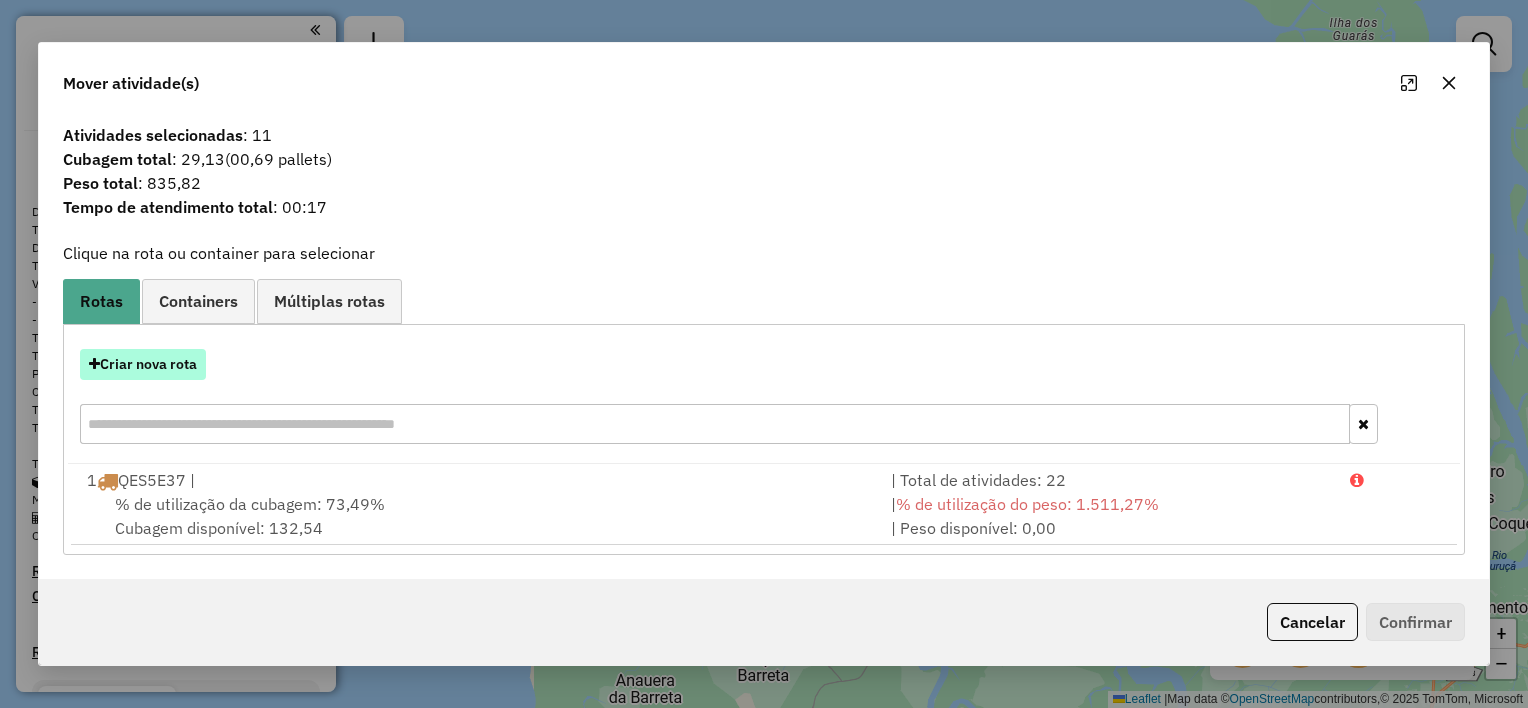 click on "Criar nova rota" at bounding box center [143, 364] 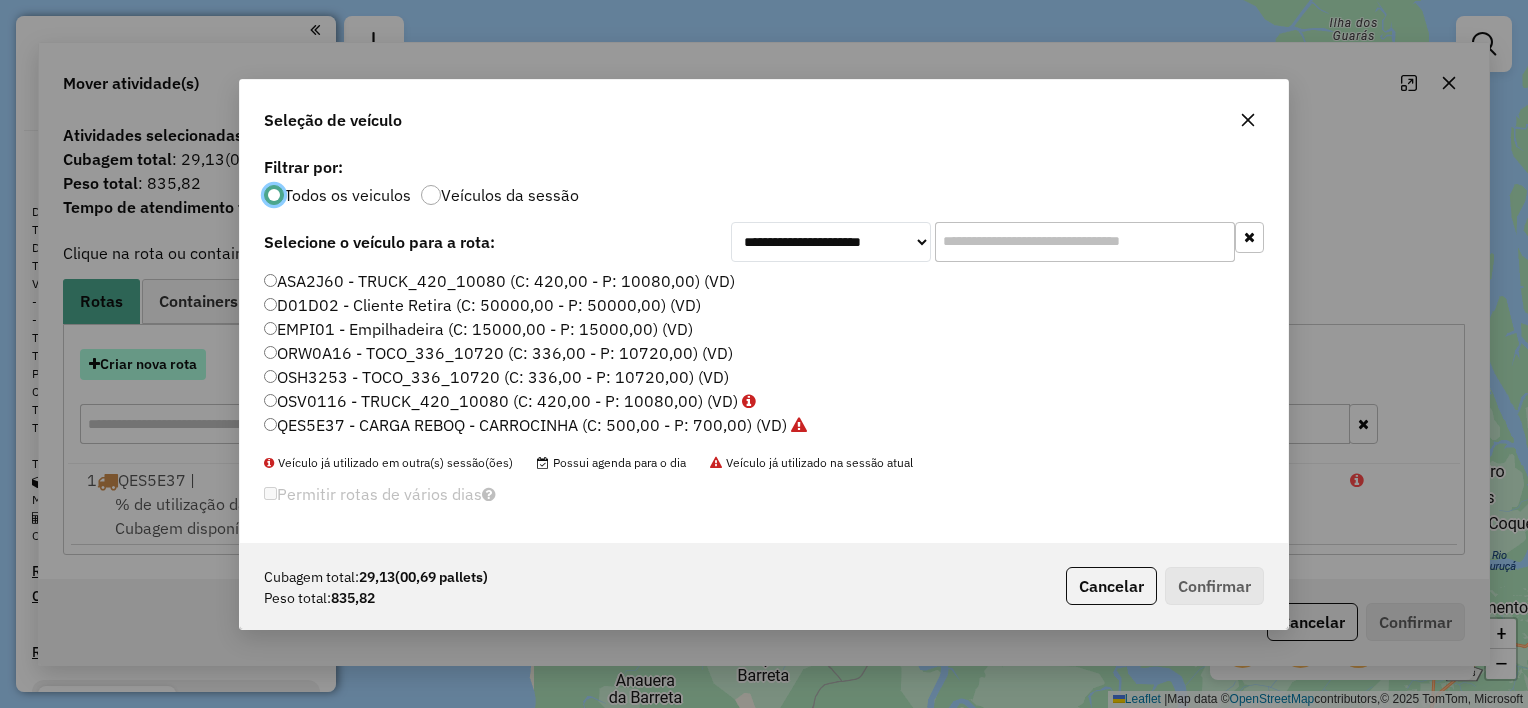 scroll, scrollTop: 10, scrollLeft: 6, axis: both 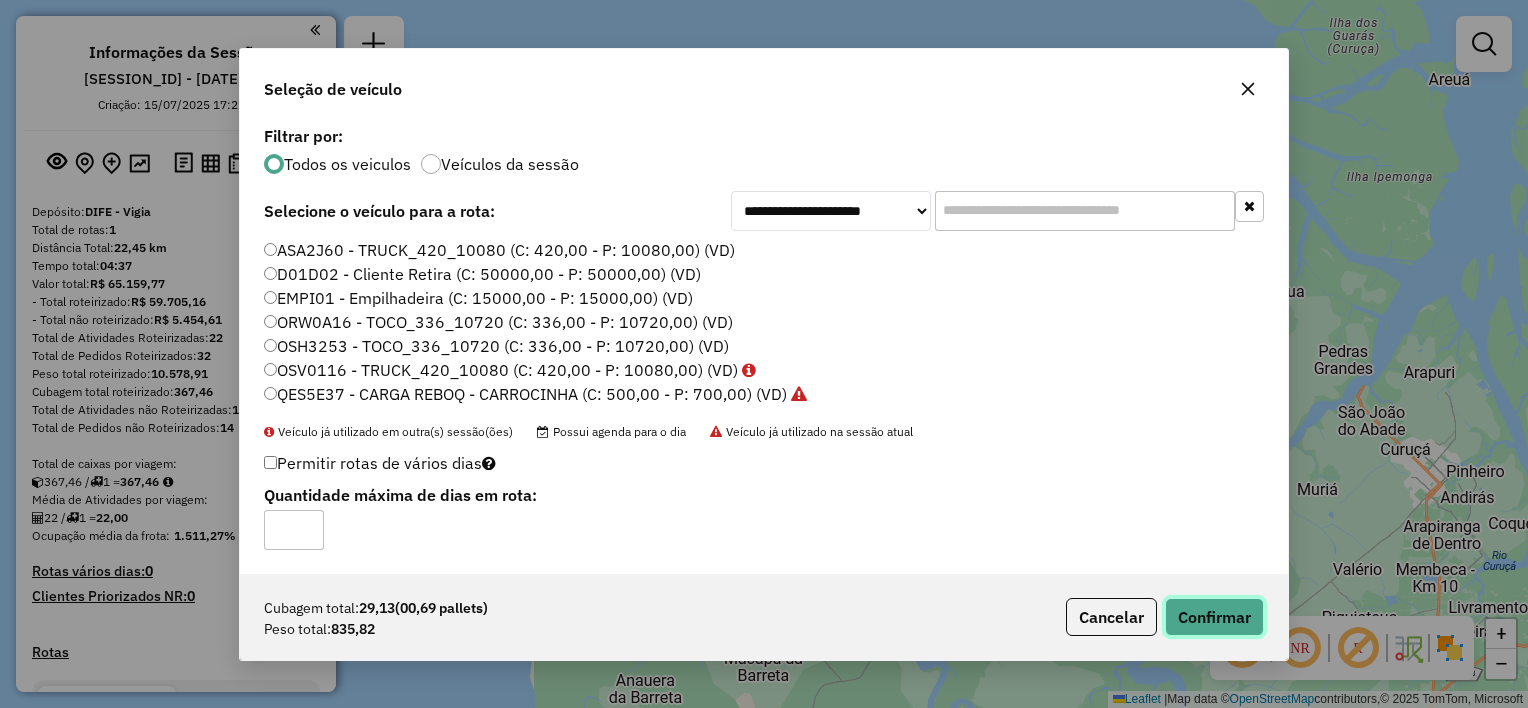 click on "Confirmar" 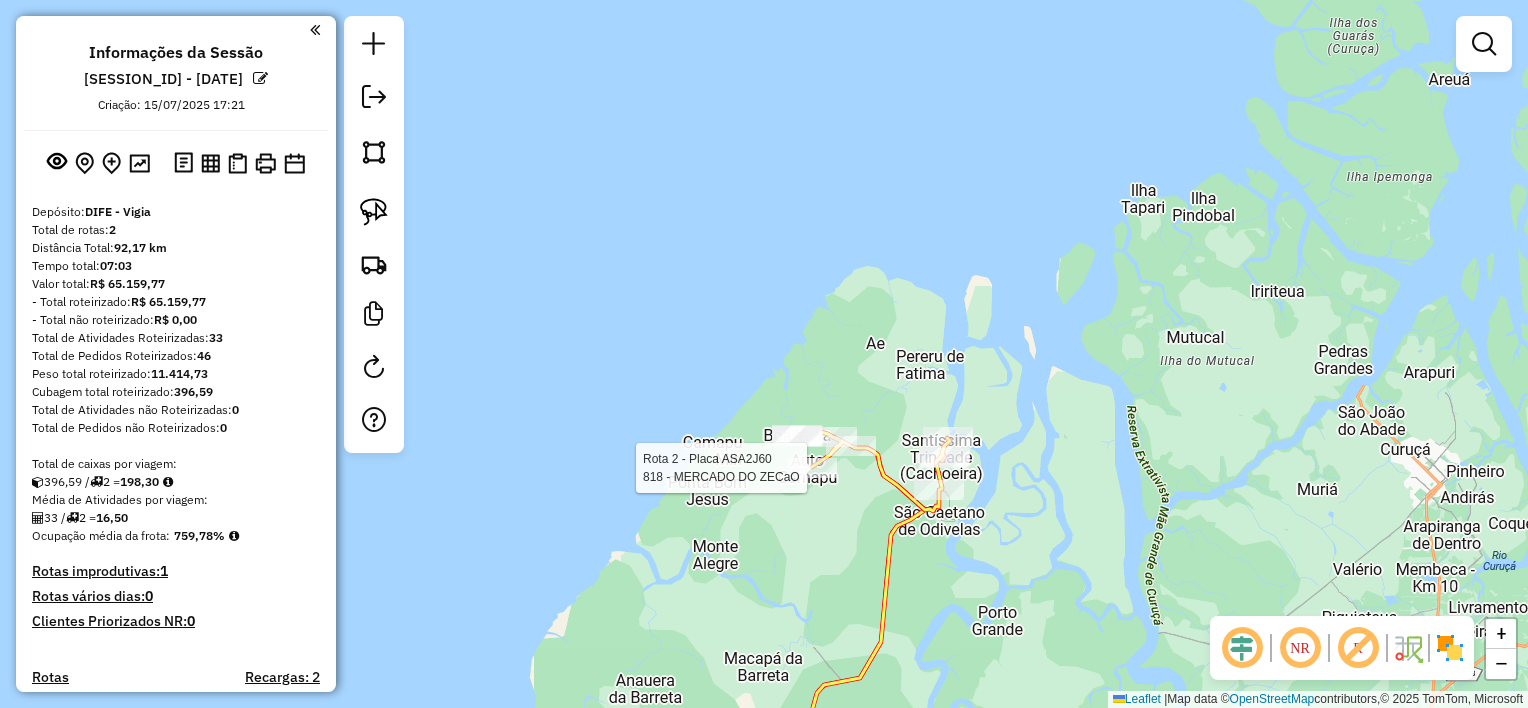 select on "**********" 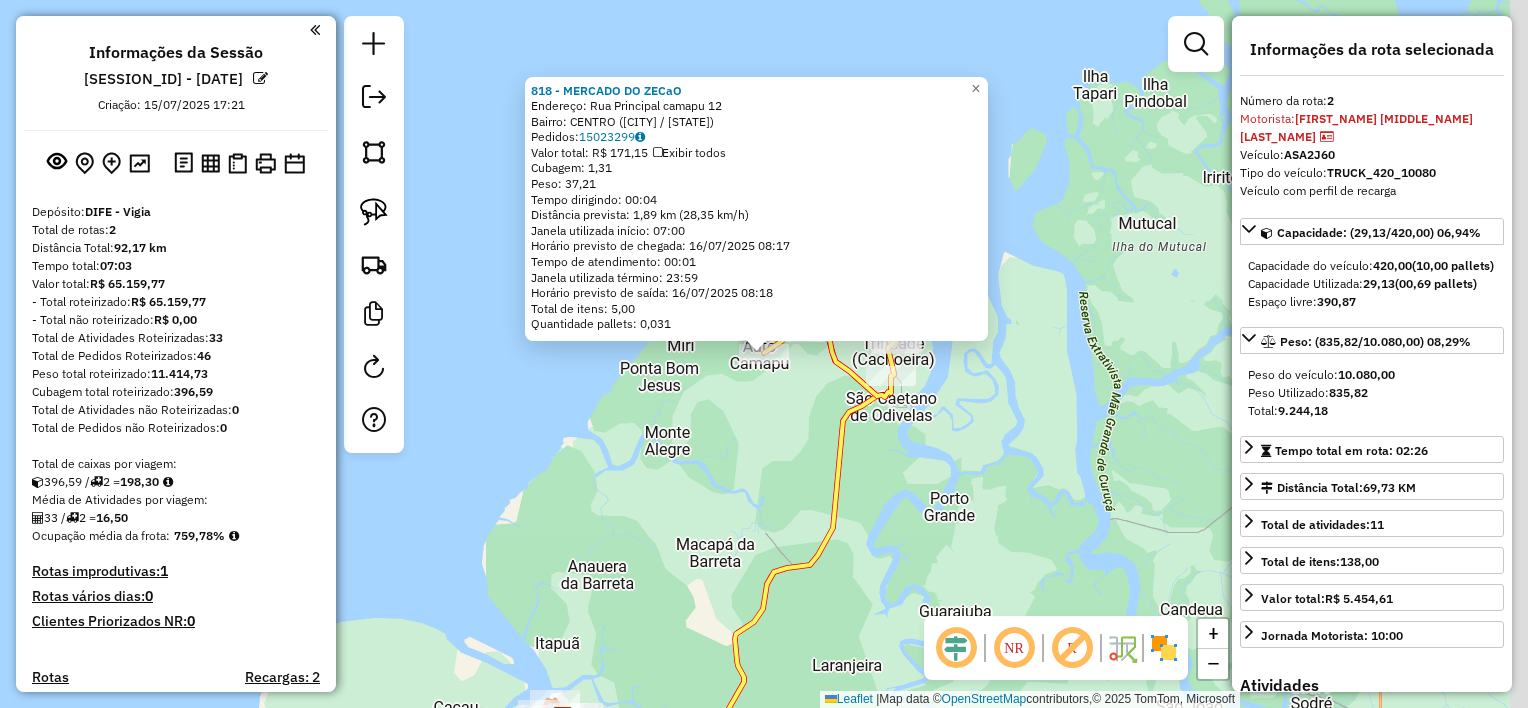 scroll, scrollTop: 364, scrollLeft: 0, axis: vertical 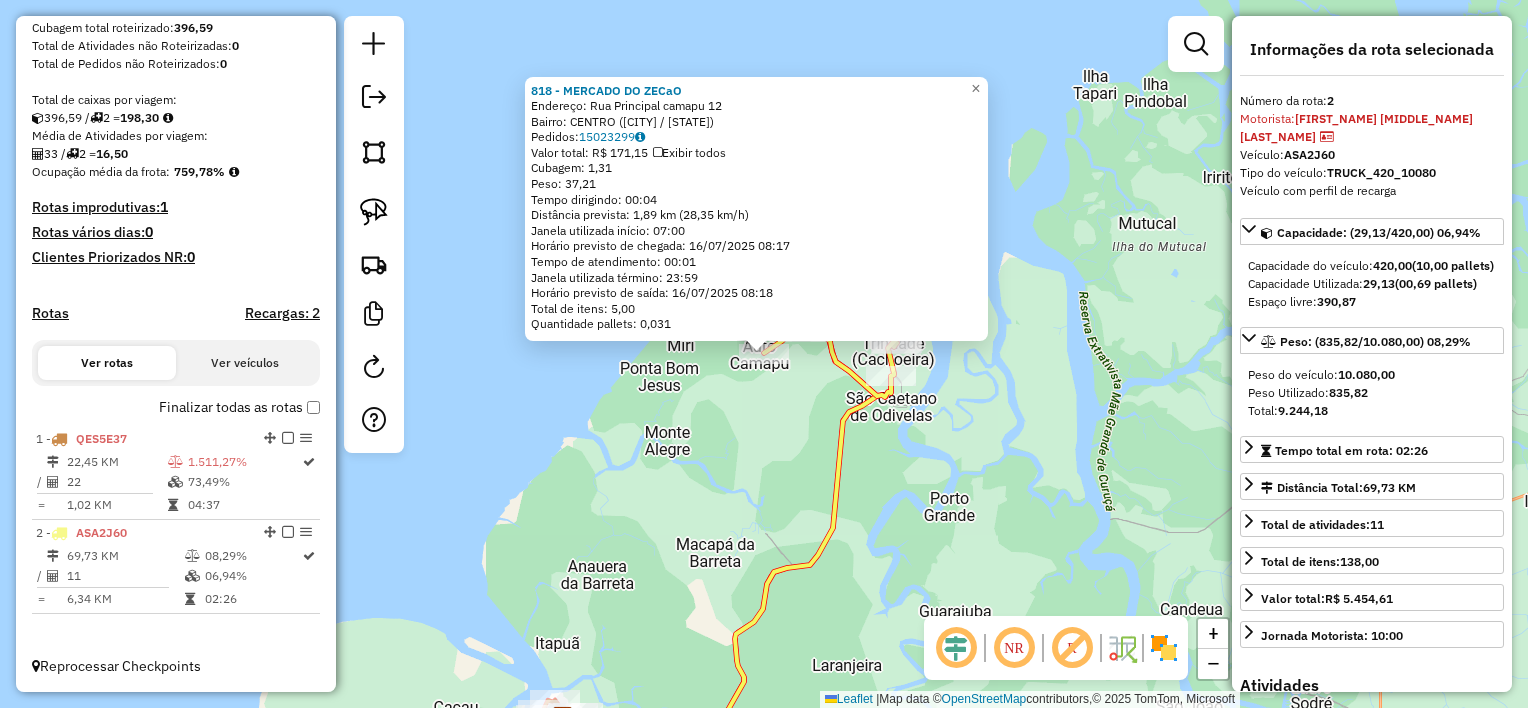 click on "818 - MERCADO DO ZECaO  Endereço:  Rua Principal camapu 12   Bairro: CENTRO (SAO CAETANO DE ODIVELAS / PA)   Pedidos:  15023299   Valor total: R$ 171,15   Exibir todos   Cubagem: 1,31  Peso: 37,21  Tempo dirigindo: 00:04   Distância prevista: 1,89 km (28,35 km/h)   Janela utilizada início: 07:00   Horário previsto de chegada: 16/07/2025 08:17   Tempo de atendimento: 00:01   Janela utilizada término: 23:59   Horário previsto de saída: 16/07/2025 08:18   Total de itens: 5,00   Quantidade pallets: 0,031  × Janela de atendimento Grade de atendimento Capacidade Transportadoras Veículos Cliente Pedidos  Rotas Selecione os dias de semana para filtrar as janelas de atendimento  Seg   Ter   Qua   Qui   Sex   Sáb   Dom  Informe o período da janela de atendimento: De: Até:  Filtrar exatamente a janela do cliente  Considerar janela de atendimento padrão  Selecione os dias de semana para filtrar as grades de atendimento  Seg   Ter   Qua   Qui   Sex   Sáb   Dom   Peso mínimo:   Peso máximo:   De:   Até:  +" 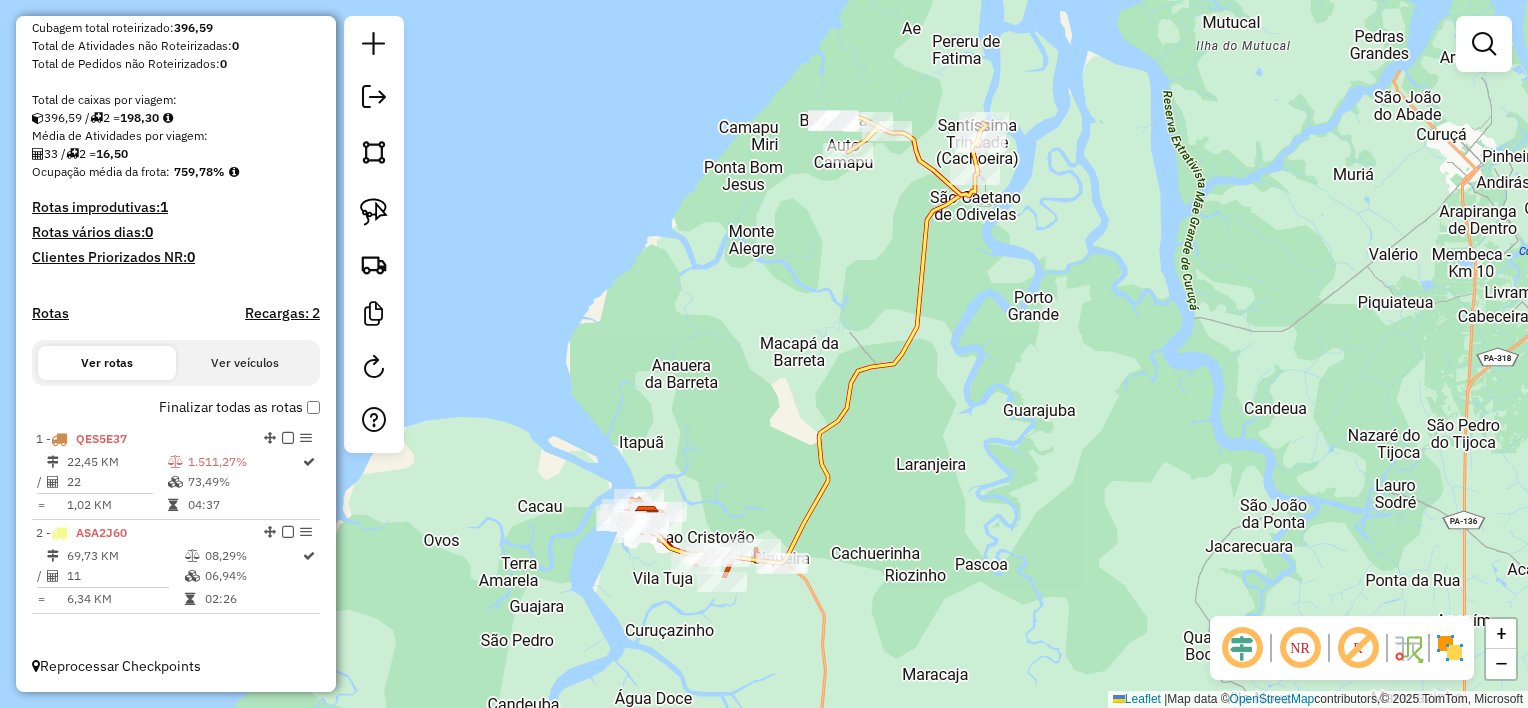 drag, startPoint x: 736, startPoint y: 588, endPoint x: 820, endPoint y: 387, distance: 217.84628 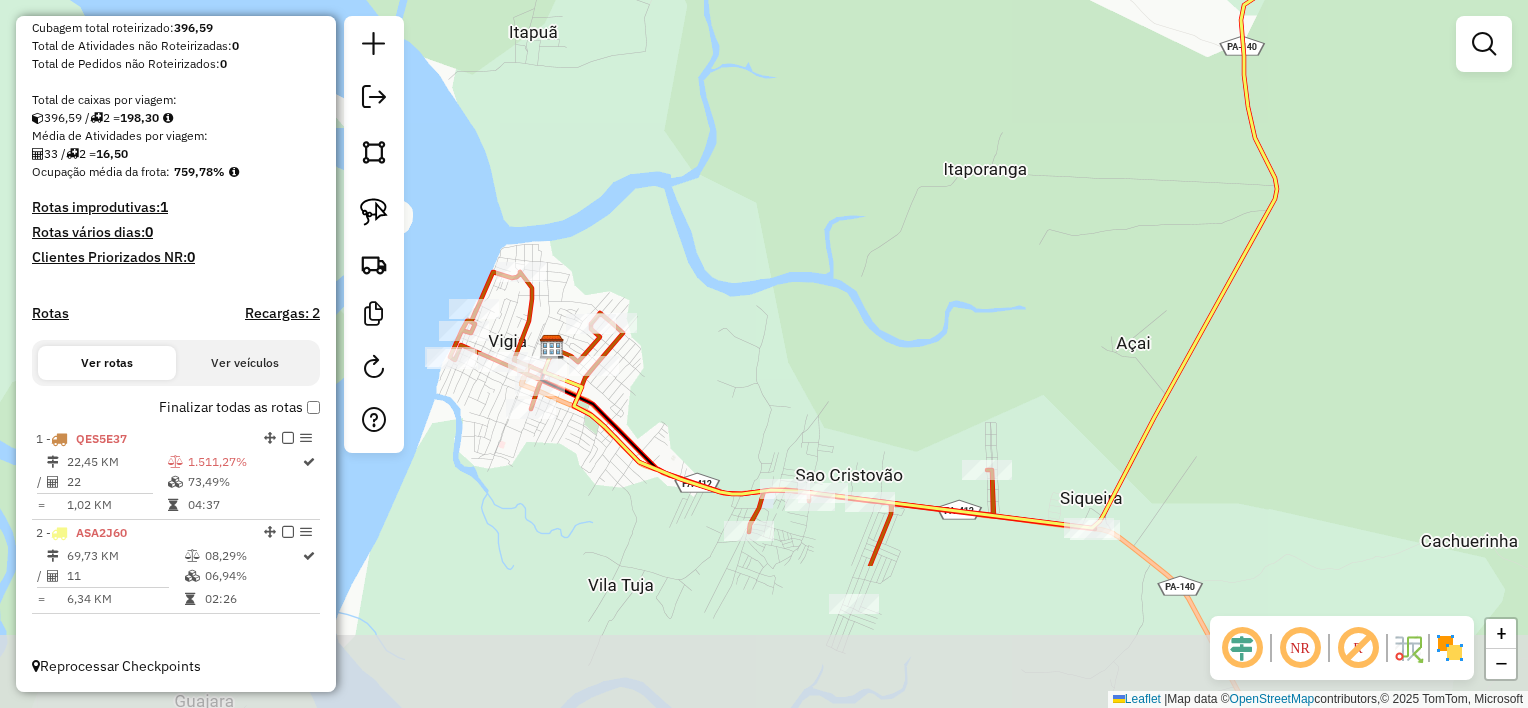 drag, startPoint x: 683, startPoint y: 556, endPoint x: 819, endPoint y: 343, distance: 252.71526 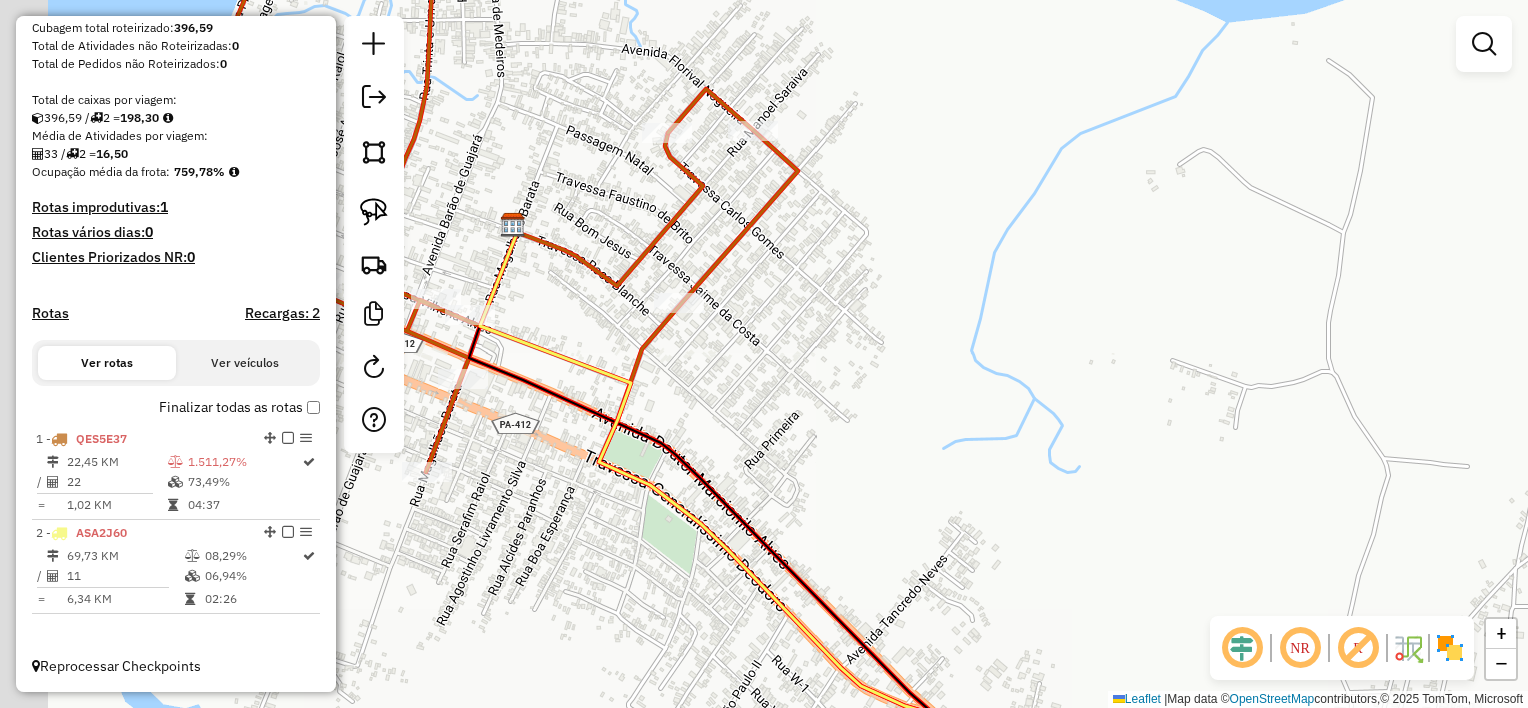 drag, startPoint x: 632, startPoint y: 376, endPoint x: 936, endPoint y: 353, distance: 304.86884 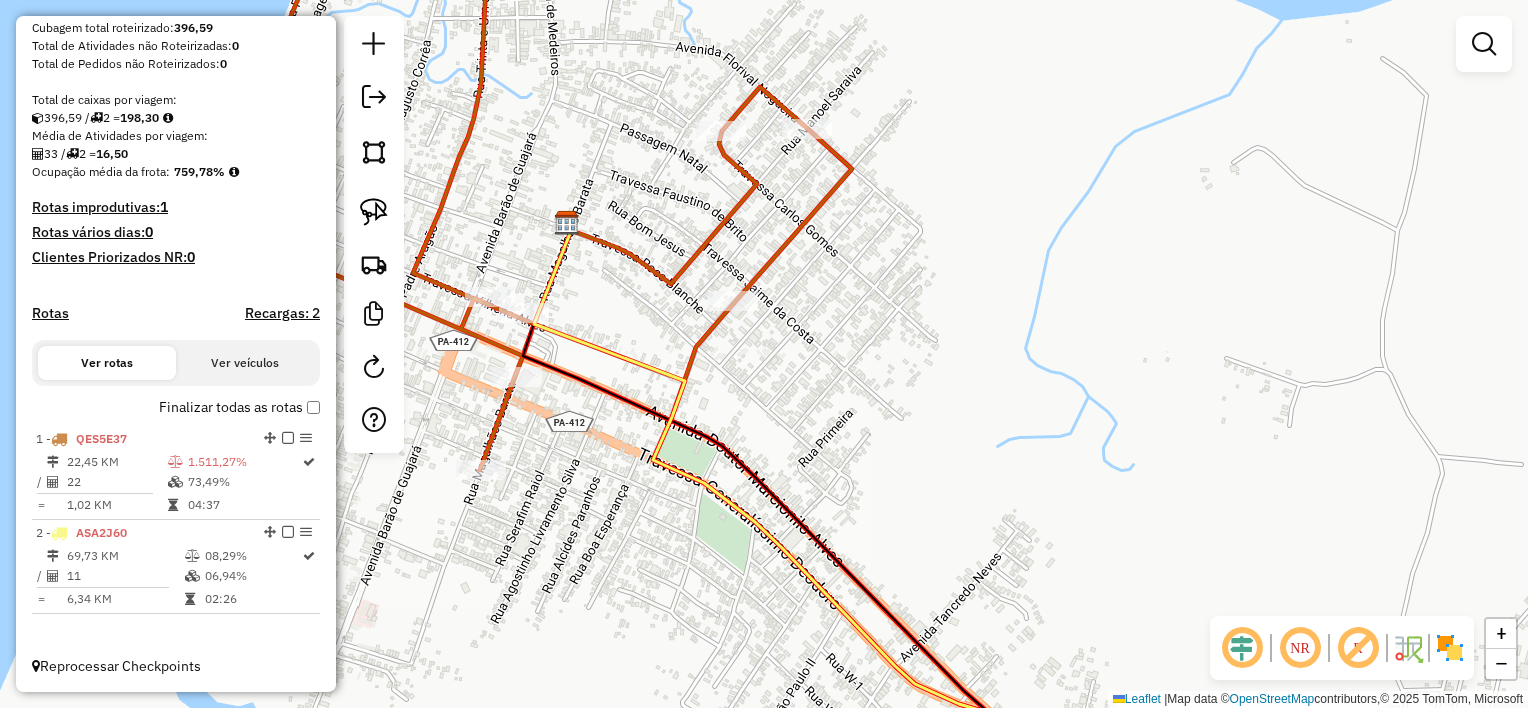 drag, startPoint x: 620, startPoint y: 272, endPoint x: 789, endPoint y: 235, distance: 173.00288 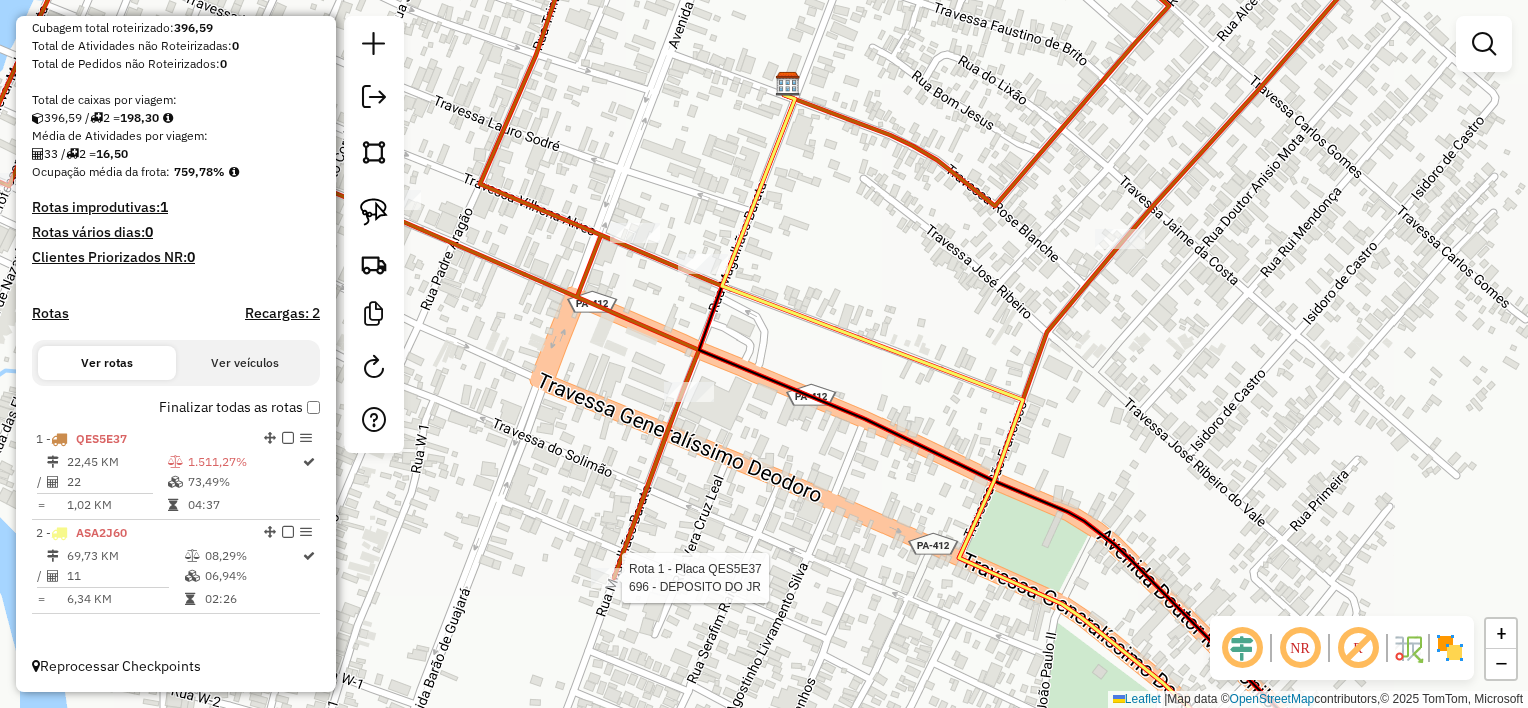 select on "**********" 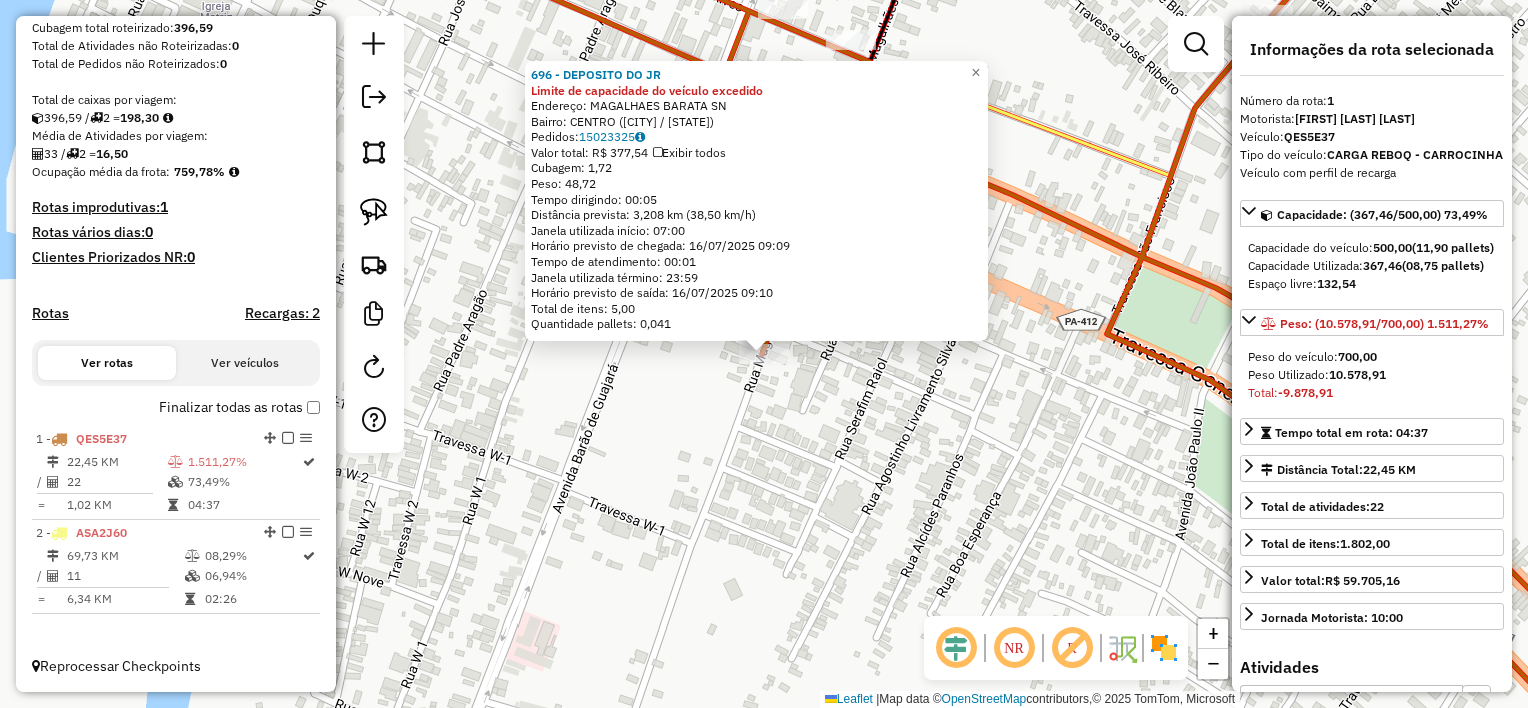 click on "696 - DEPOSITO DO JR Limite de capacidade do veículo excedido  Endereço:  MAGALHAES BARATA SN   Bairro: CENTRO (VIGIA / PA)   Pedidos:  15023325   Valor total: R$ 377,54   Exibir todos   Cubagem: 1,72  Peso: 48,72  Tempo dirigindo: 00:05   Distância prevista: 3,208 km (38,50 km/h)   Janela utilizada início: 07:00   Horário previsto de chegada: 16/07/2025 09:09   Tempo de atendimento: 00:01   Janela utilizada término: 23:59   Horário previsto de saída: 16/07/2025 09:10   Total de itens: 5,00   Quantidade pallets: 0,041  × Janela de atendimento Grade de atendimento Capacidade Transportadoras Veículos Cliente Pedidos  Rotas Selecione os dias de semana para filtrar as janelas de atendimento  Seg   Ter   Qua   Qui   Sex   Sáb   Dom  Informe o período da janela de atendimento: De: Até:  Filtrar exatamente a janela do cliente  Considerar janela de atendimento padrão  Selecione os dias de semana para filtrar as grades de atendimento  Seg   Ter   Qua   Qui   Sex   Sáb   Dom   Peso mínimo:   De:   De:" 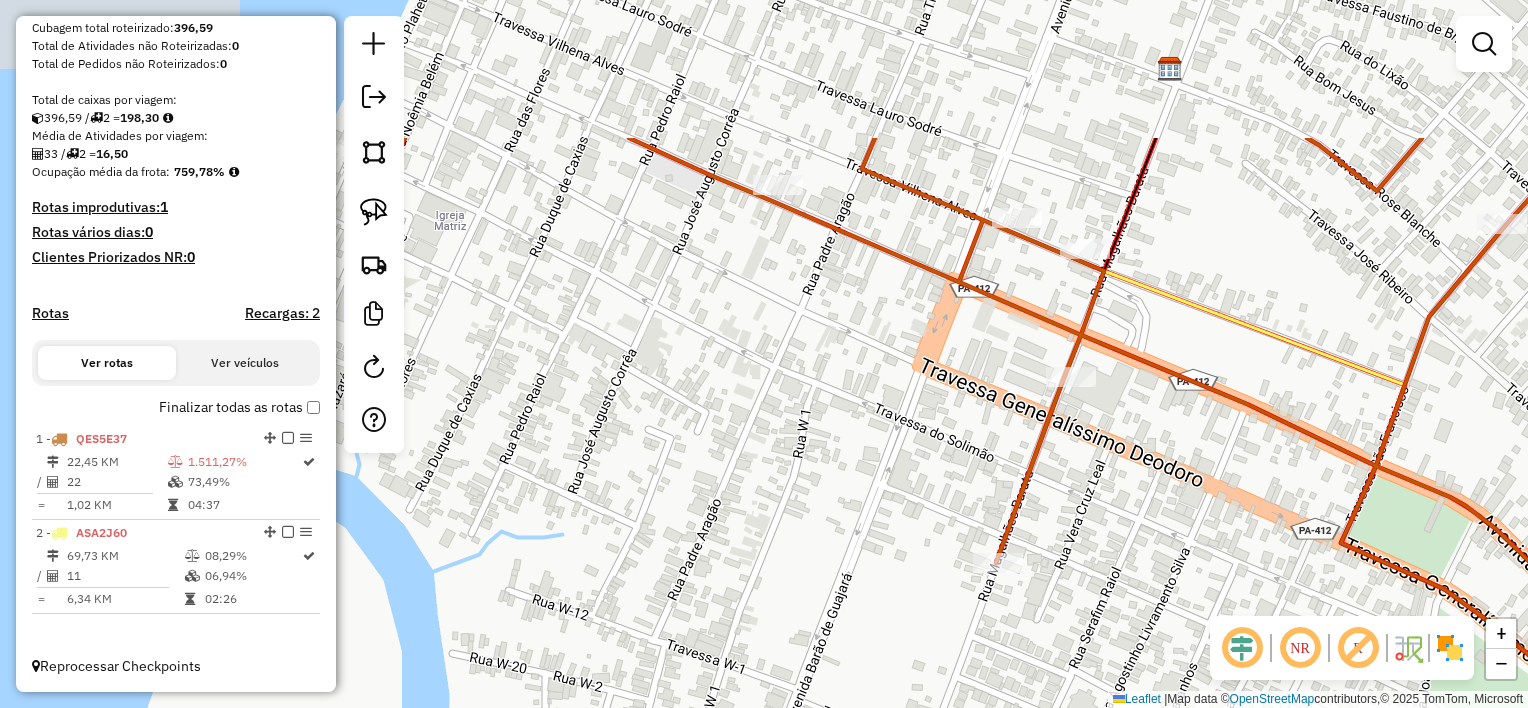 drag, startPoint x: 607, startPoint y: 459, endPoint x: 880, endPoint y: 693, distance: 359.56223 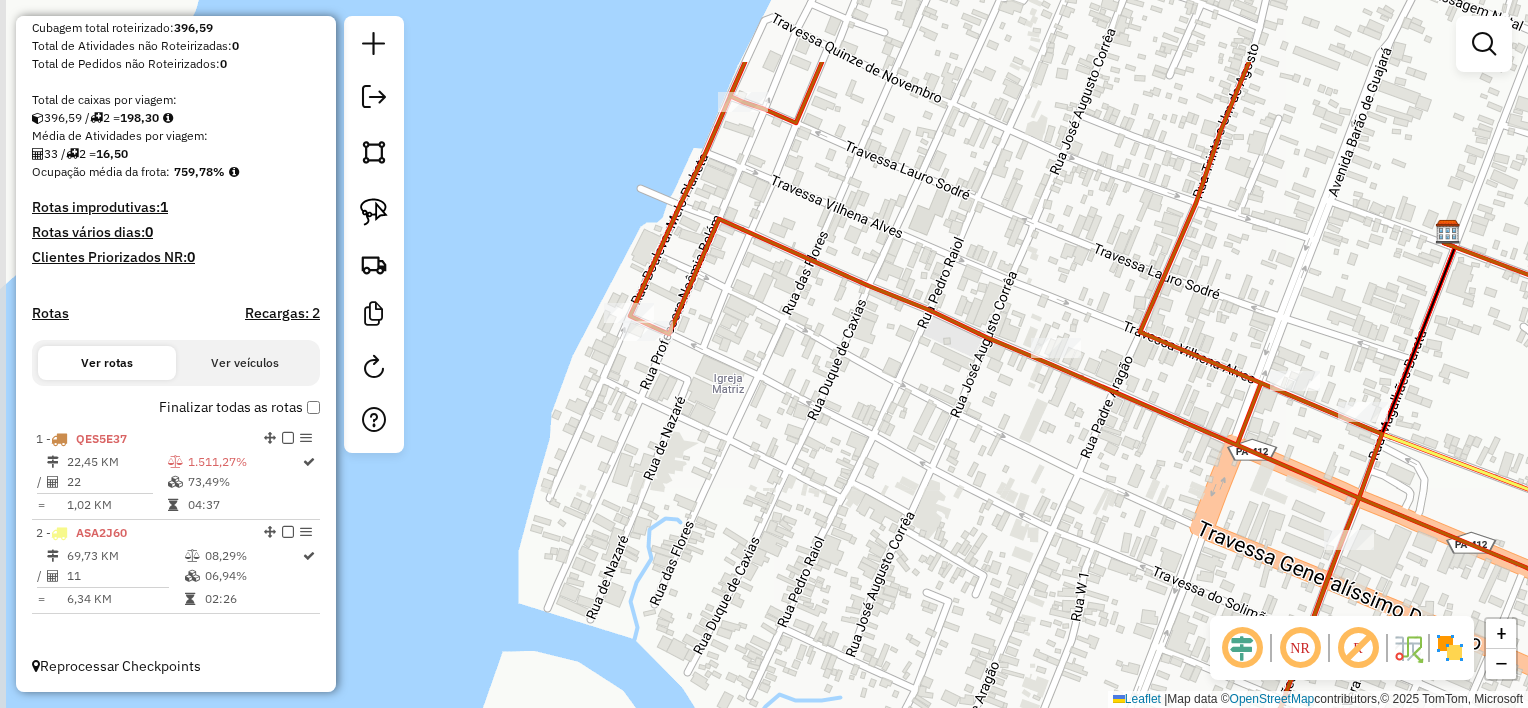 drag, startPoint x: 904, startPoint y: 449, endPoint x: 1139, endPoint y: 582, distance: 270.0259 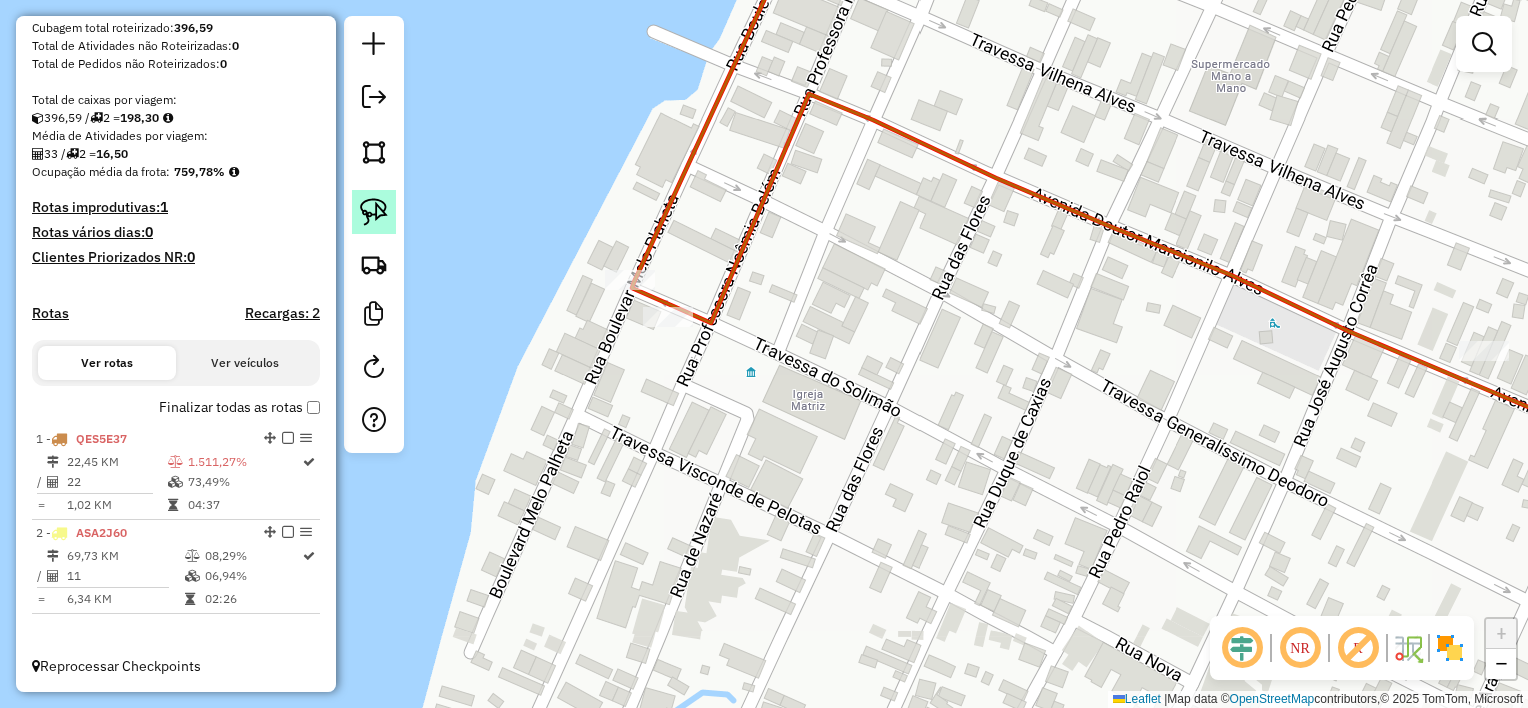 click 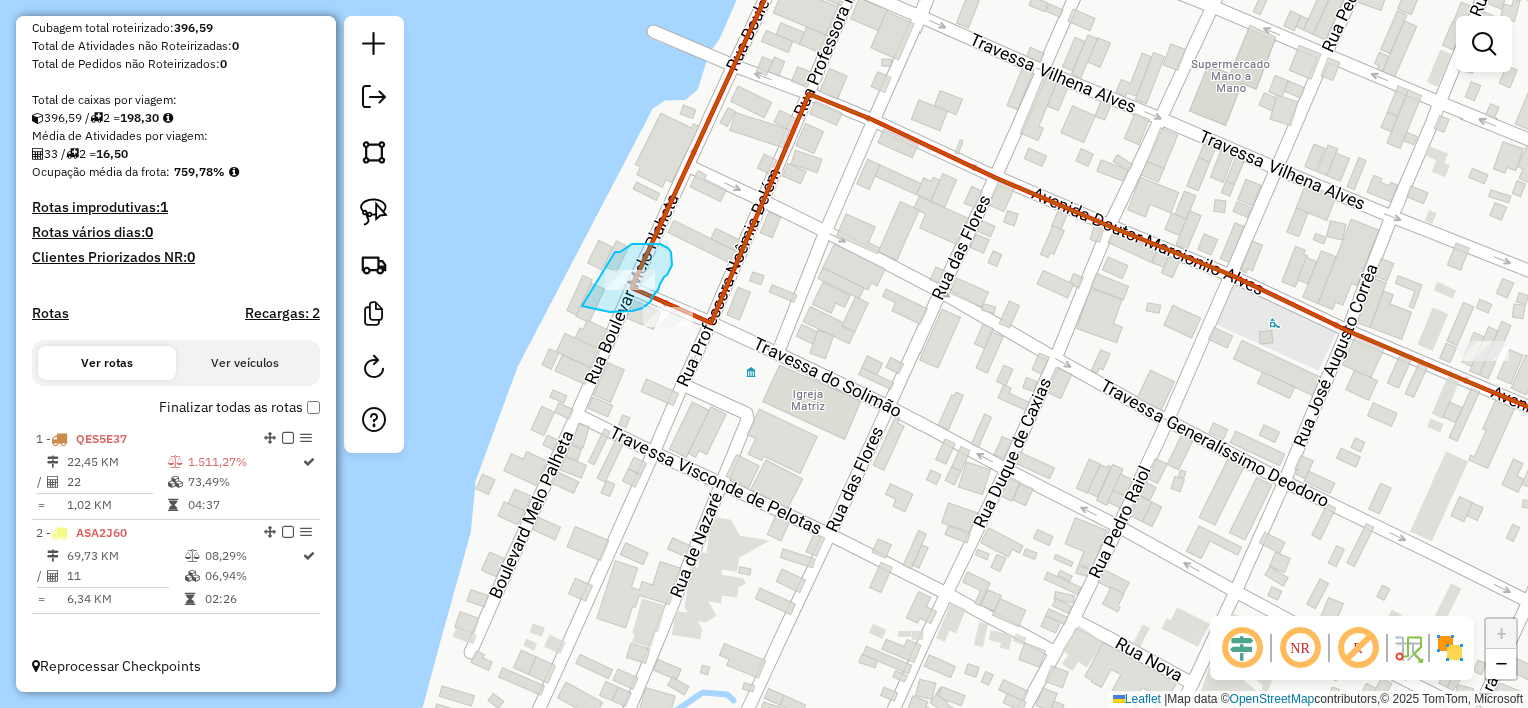 drag, startPoint x: 615, startPoint y: 252, endPoint x: 582, endPoint y: 306, distance: 63.28507 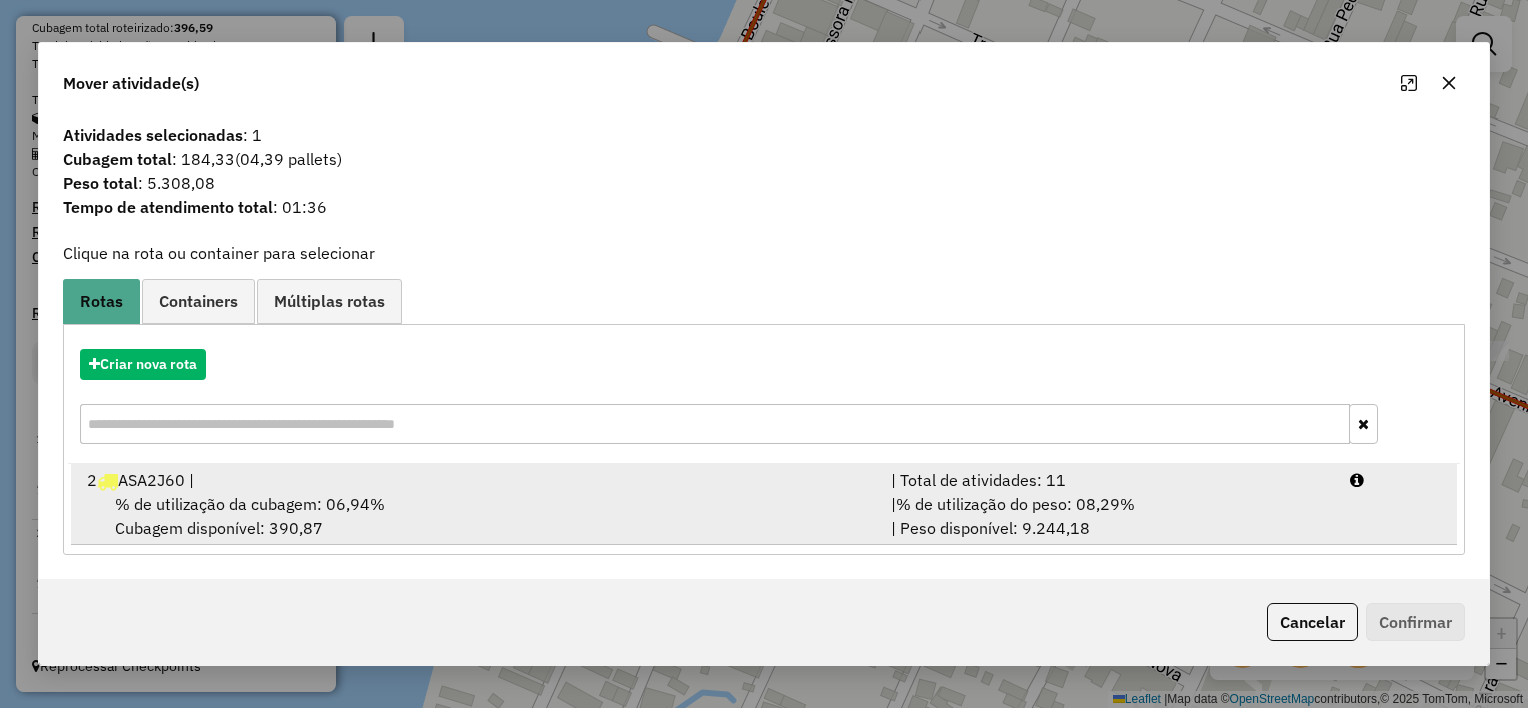click on "% de utilização da cubagem: 06,94%" at bounding box center [250, 504] 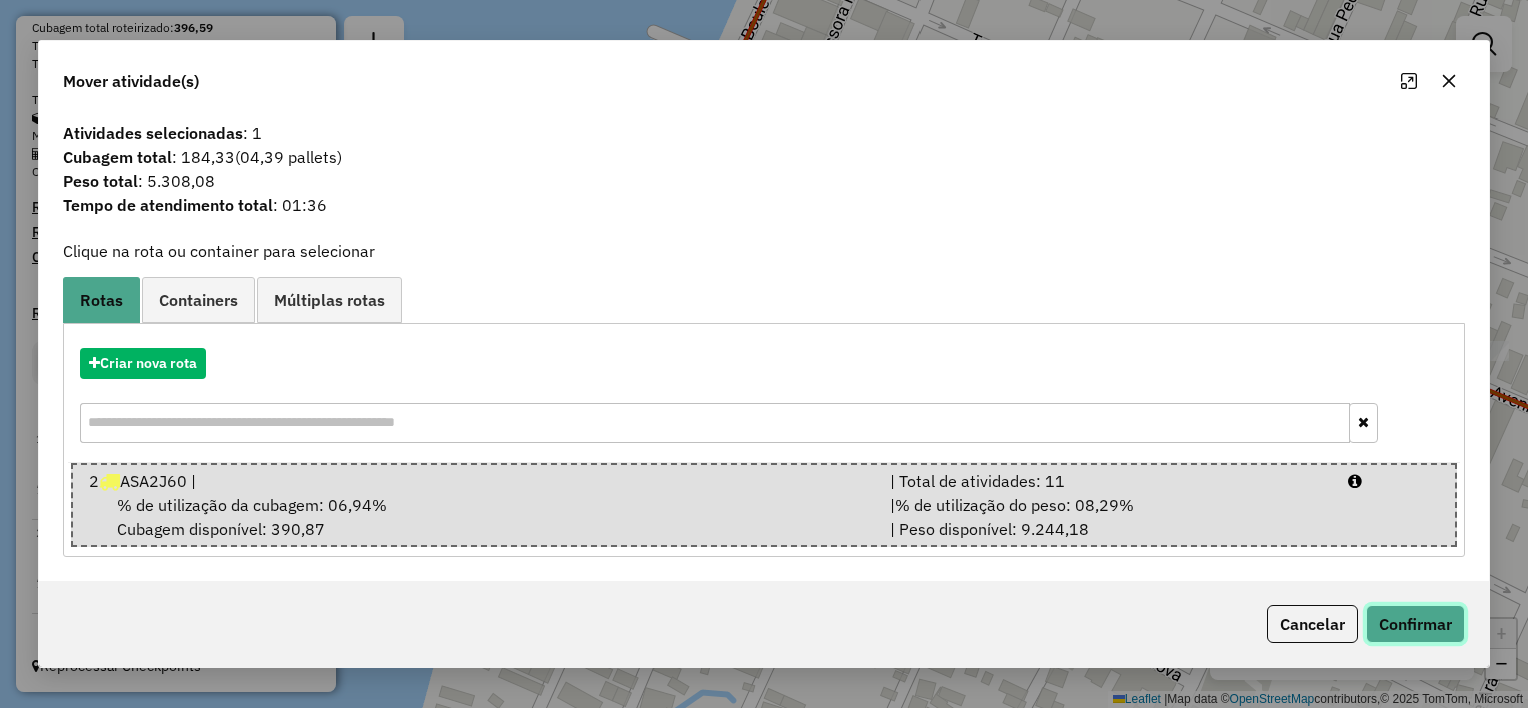 click on "Confirmar" 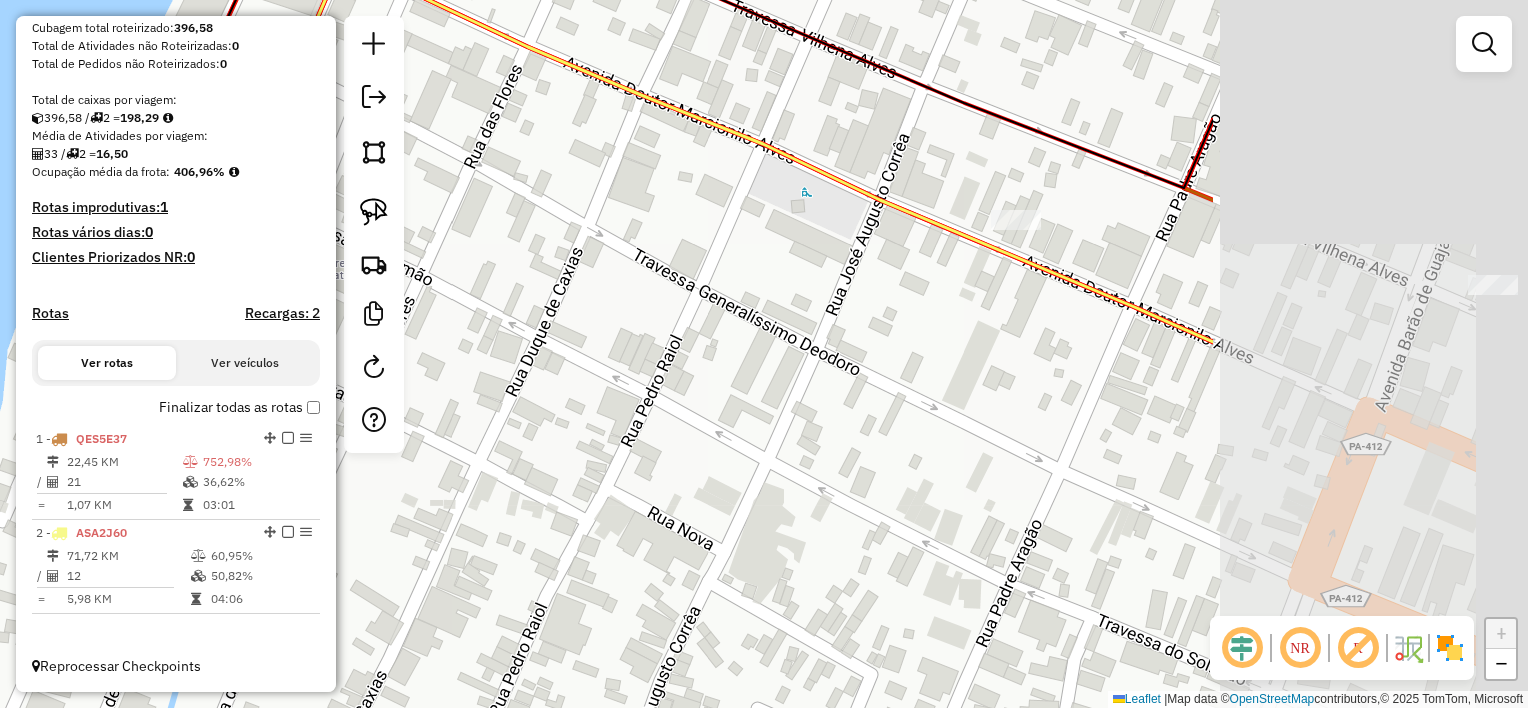 drag, startPoint x: 1400, startPoint y: 363, endPoint x: 852, endPoint y: 206, distance: 570.0465 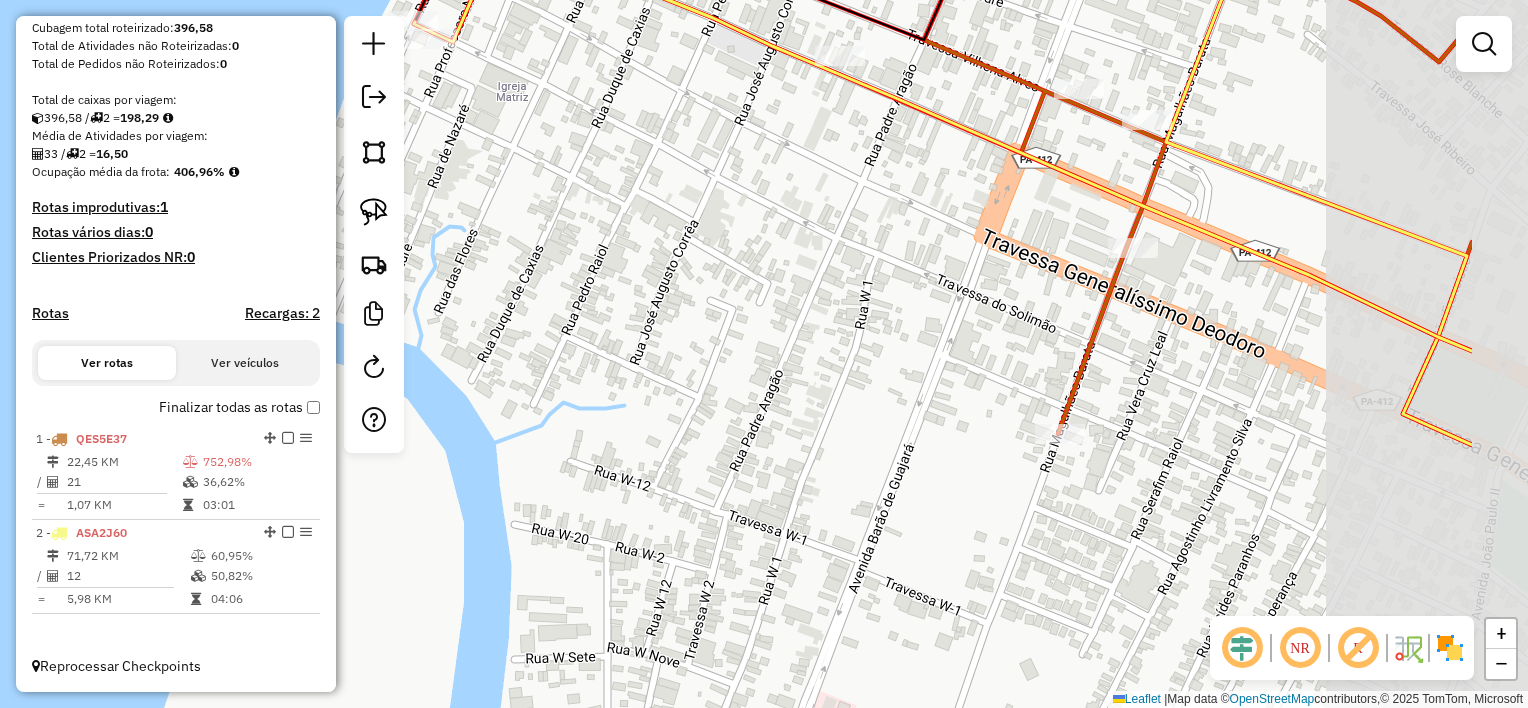 drag, startPoint x: 1269, startPoint y: 484, endPoint x: 995, endPoint y: 192, distance: 400.42477 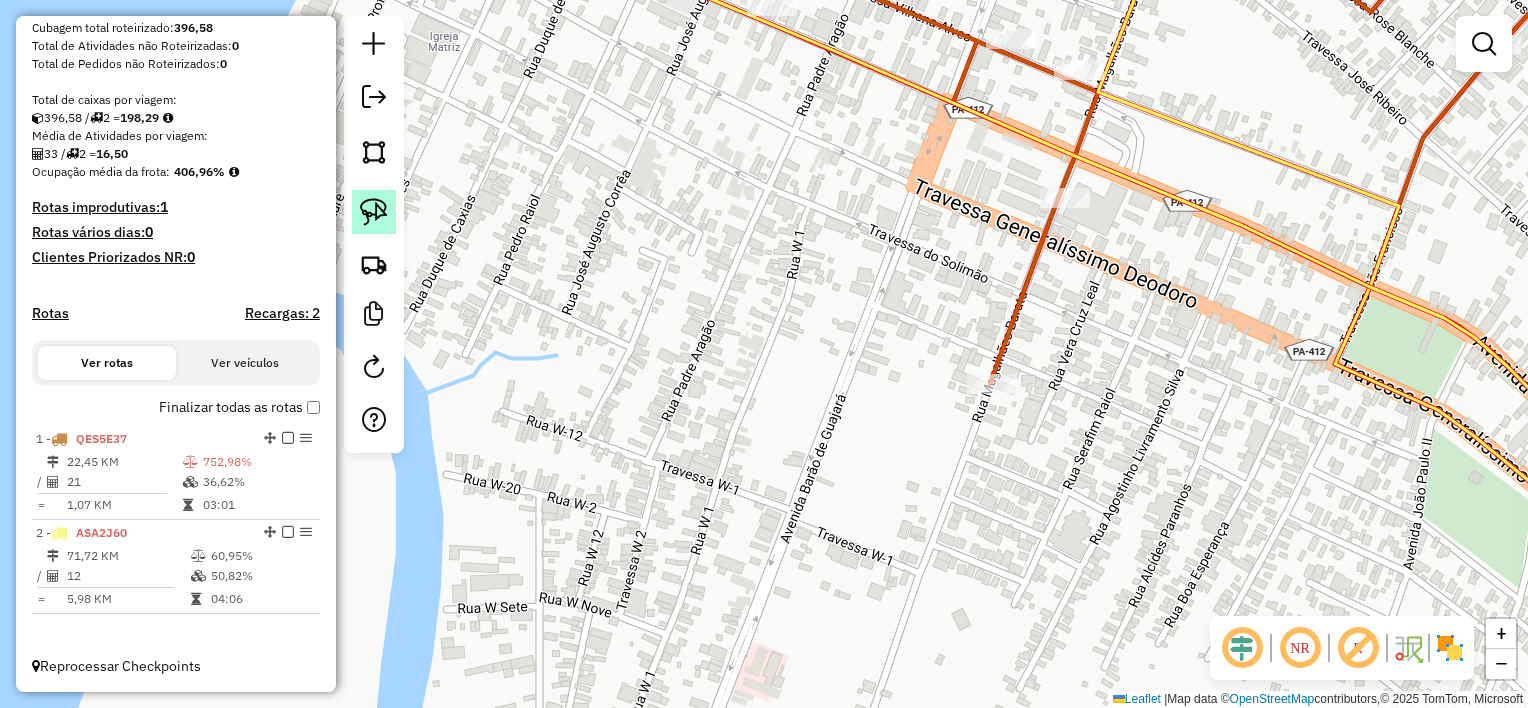 click 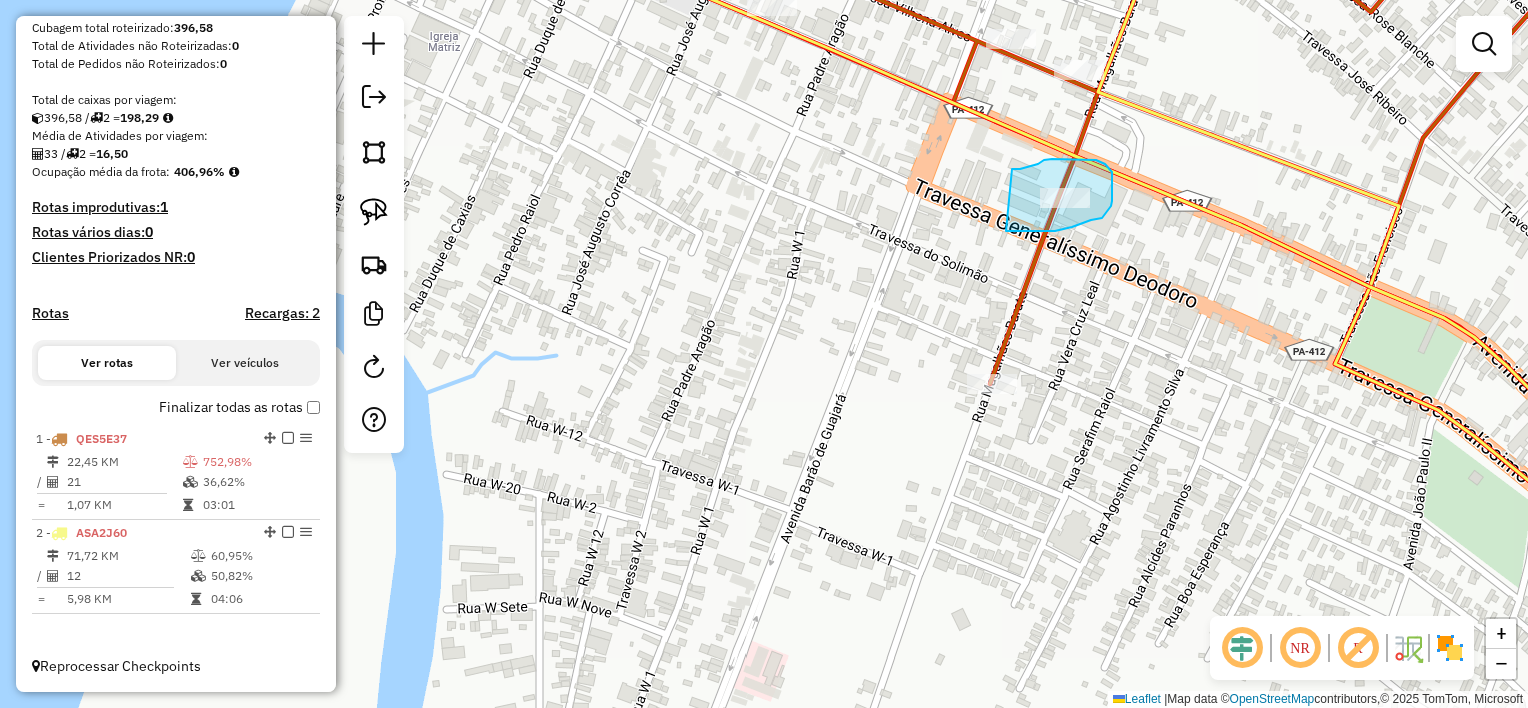 drag, startPoint x: 1012, startPoint y: 169, endPoint x: 1006, endPoint y: 231, distance: 62.289646 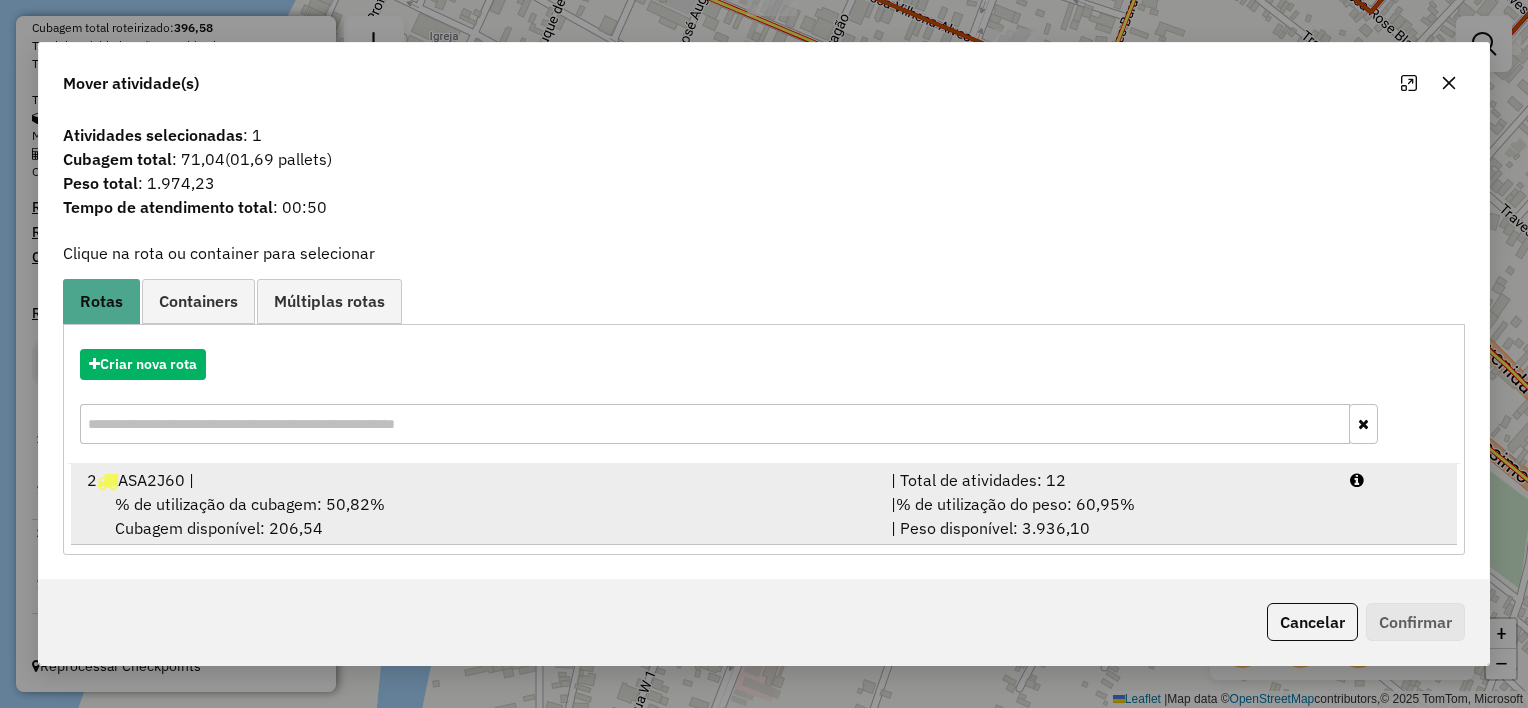 click on "% de utilização da cubagem: 50,82%" at bounding box center (250, 504) 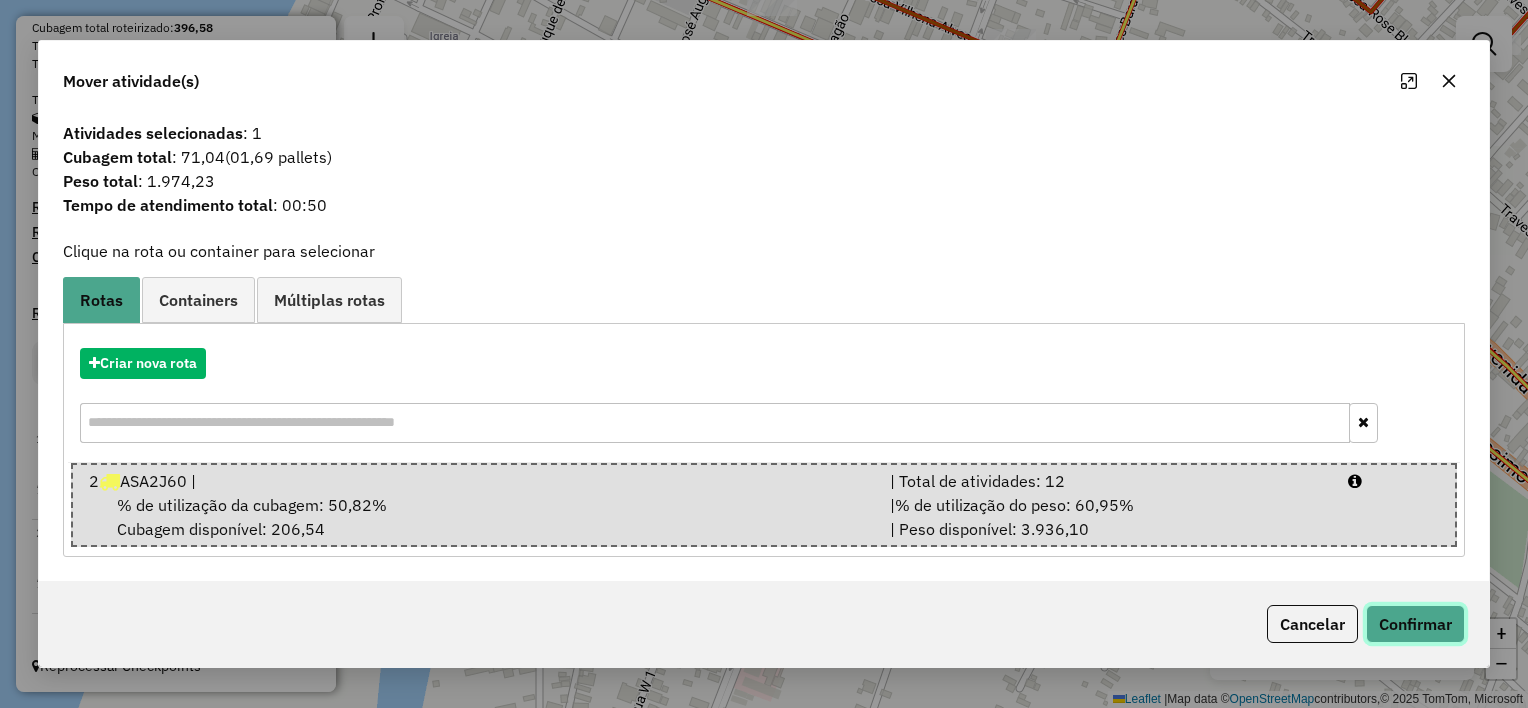click on "Confirmar" 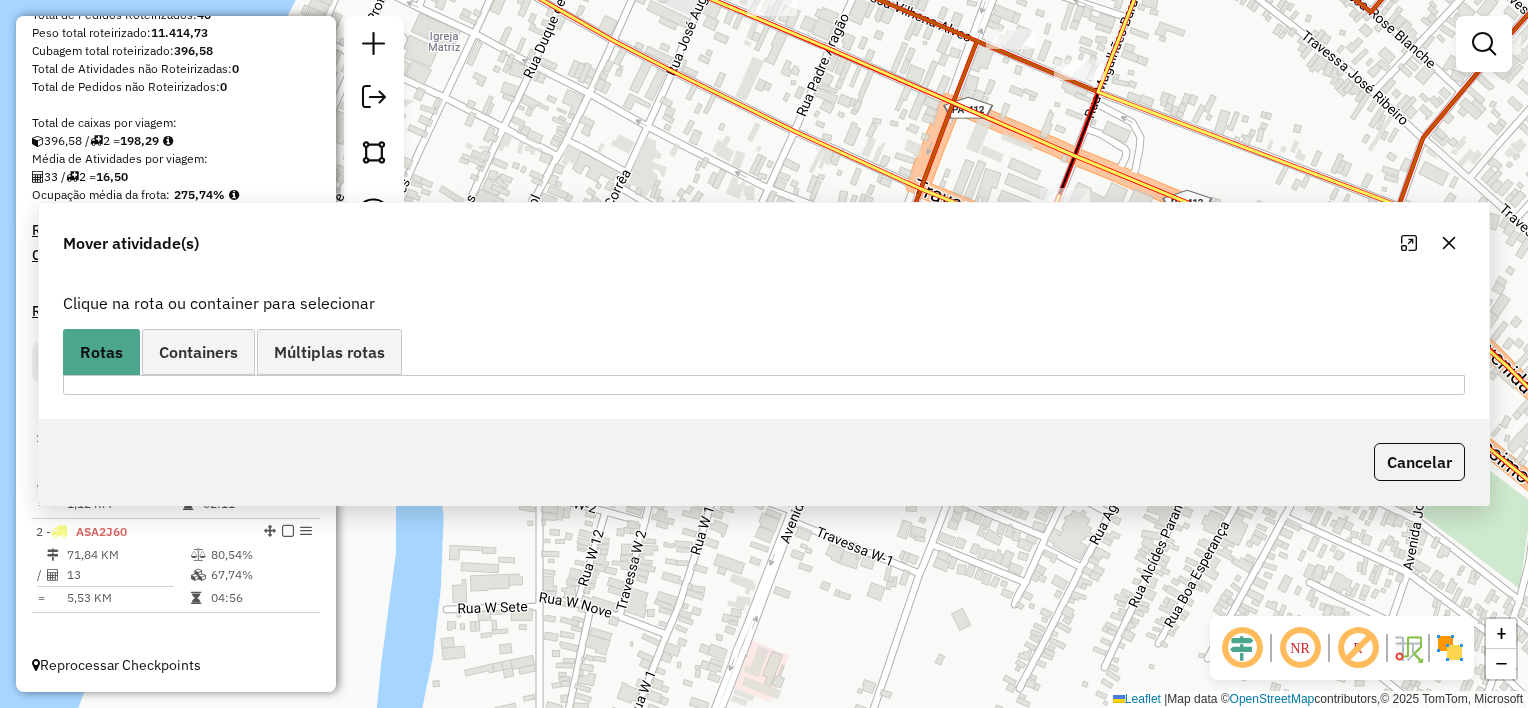 scroll, scrollTop: 340, scrollLeft: 0, axis: vertical 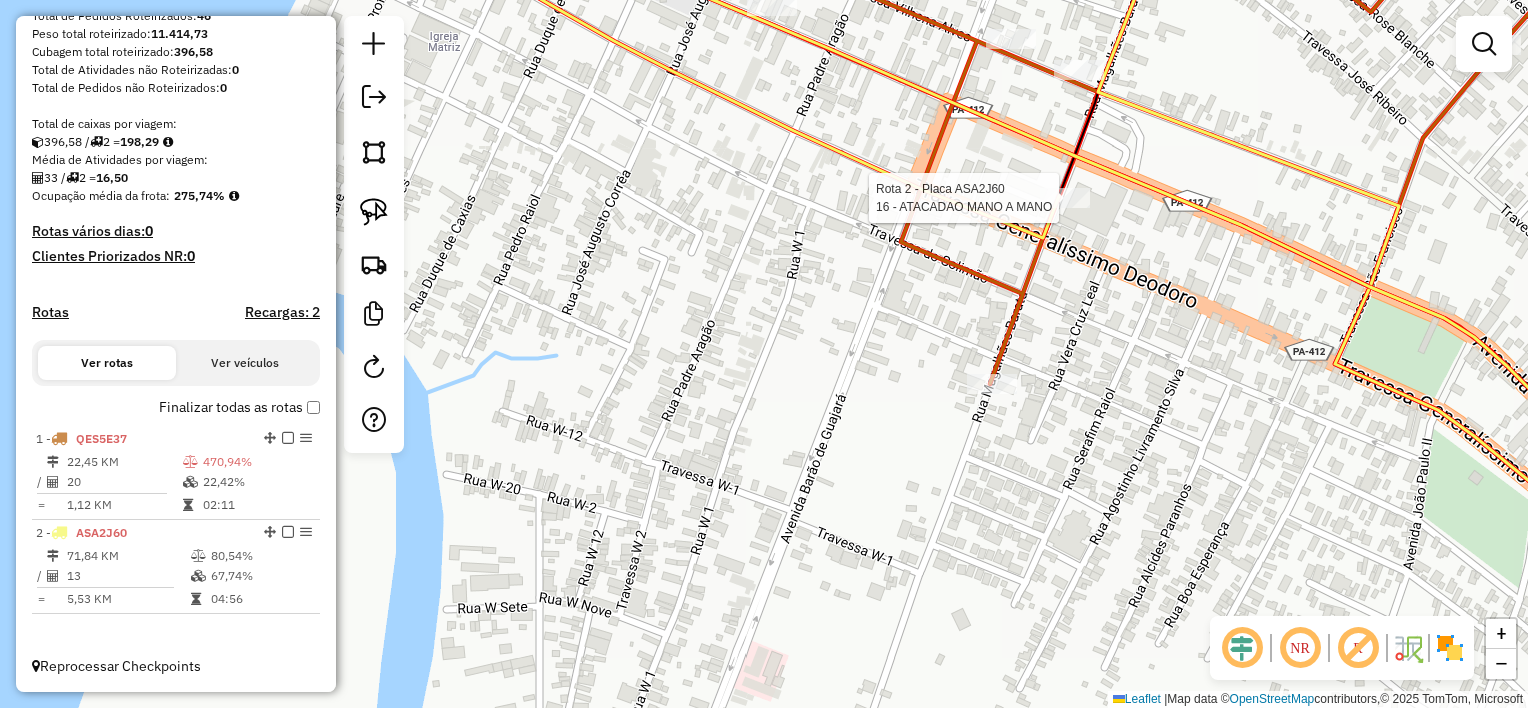 select on "**********" 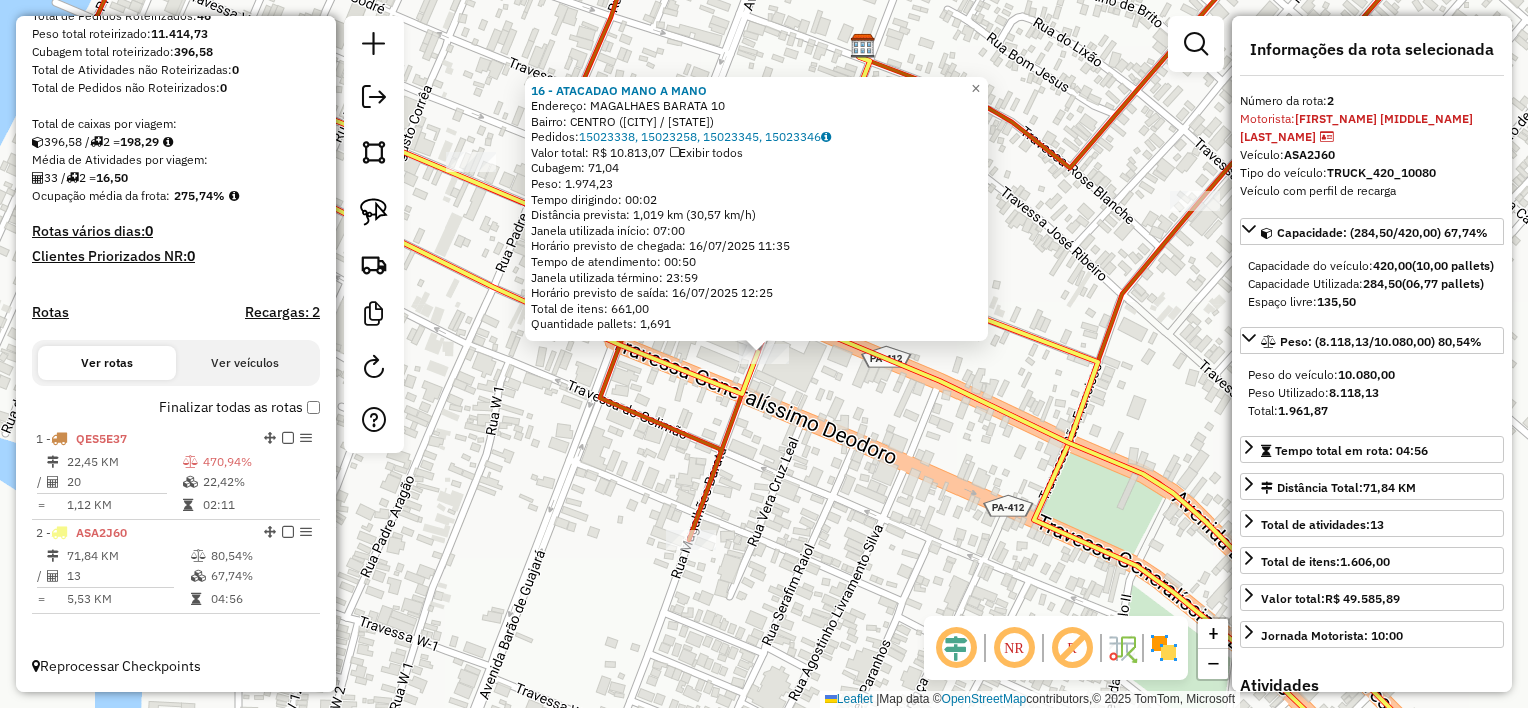 click on "16 - ATACADAO MANO A MANO  Endereço:  MAGALHAES BARATA 10   Bairro: CENTRO (VIGIA / PA)   Pedidos:  15023338, 15023258, 15023345, 15023346   Valor total: R$ 10.813,07   Exibir todos   Cubagem: 71,04  Peso: 1.974,23  Tempo dirigindo: 00:02   Distância prevista: 1,019 km (30,57 km/h)   Janela utilizada início: 07:00   Horário previsto de chegada: 16/07/2025 11:35   Tempo de atendimento: 00:50   Janela utilizada término: 23:59   Horário previsto de saída: 16/07/2025 12:25   Total de itens: 661,00   Quantidade pallets: 1,691  × Janela de atendimento Grade de atendimento Capacidade Transportadoras Veículos Cliente Pedidos  Rotas Selecione os dias de semana para filtrar as janelas de atendimento  Seg   Ter   Qua   Qui   Sex   Sáb   Dom  Informe o período da janela de atendimento: De: Até:  Filtrar exatamente a janela do cliente  Considerar janela de atendimento padrão  Selecione os dias de semana para filtrar as grades de atendimento  Seg   Ter   Qua   Qui   Sex   Sáb   Dom   Peso mínimo:   De:  De:" 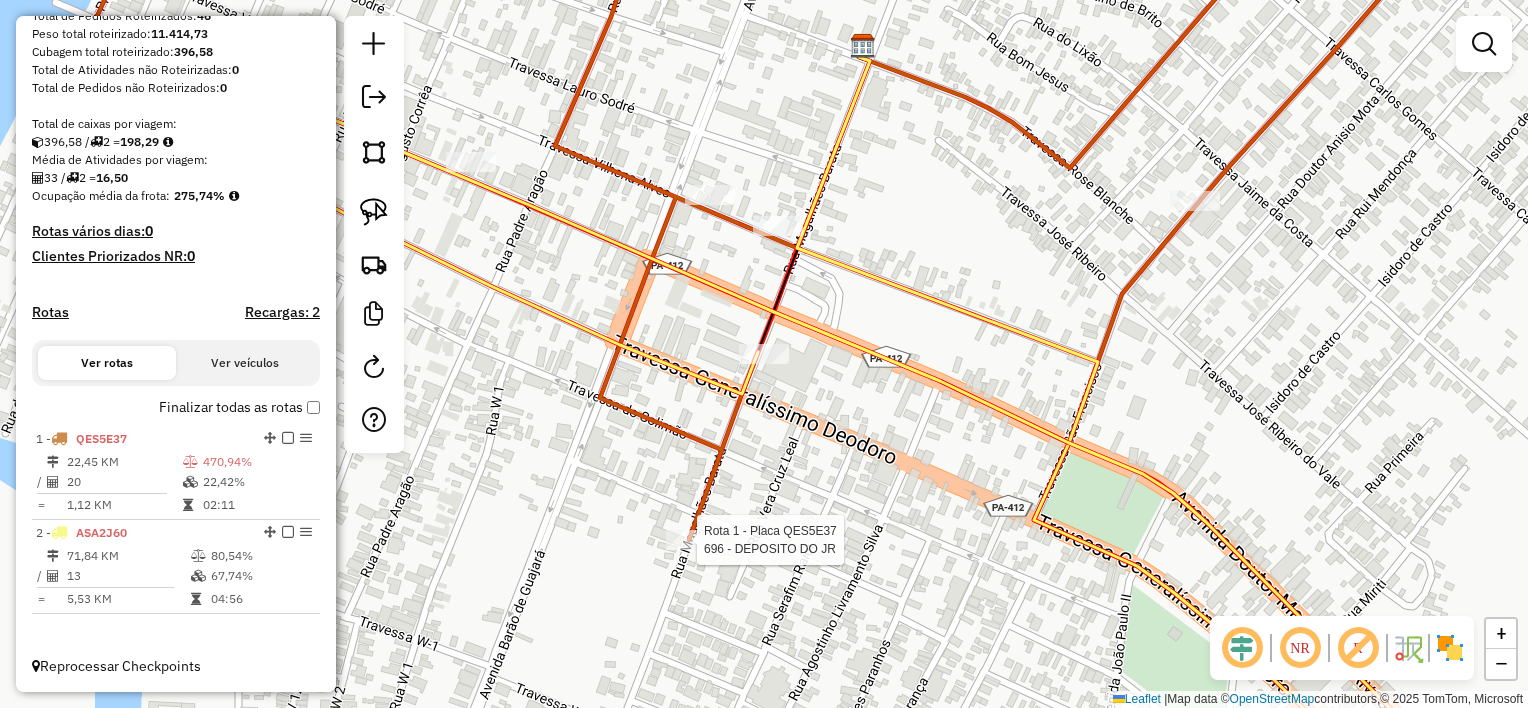 select on "**********" 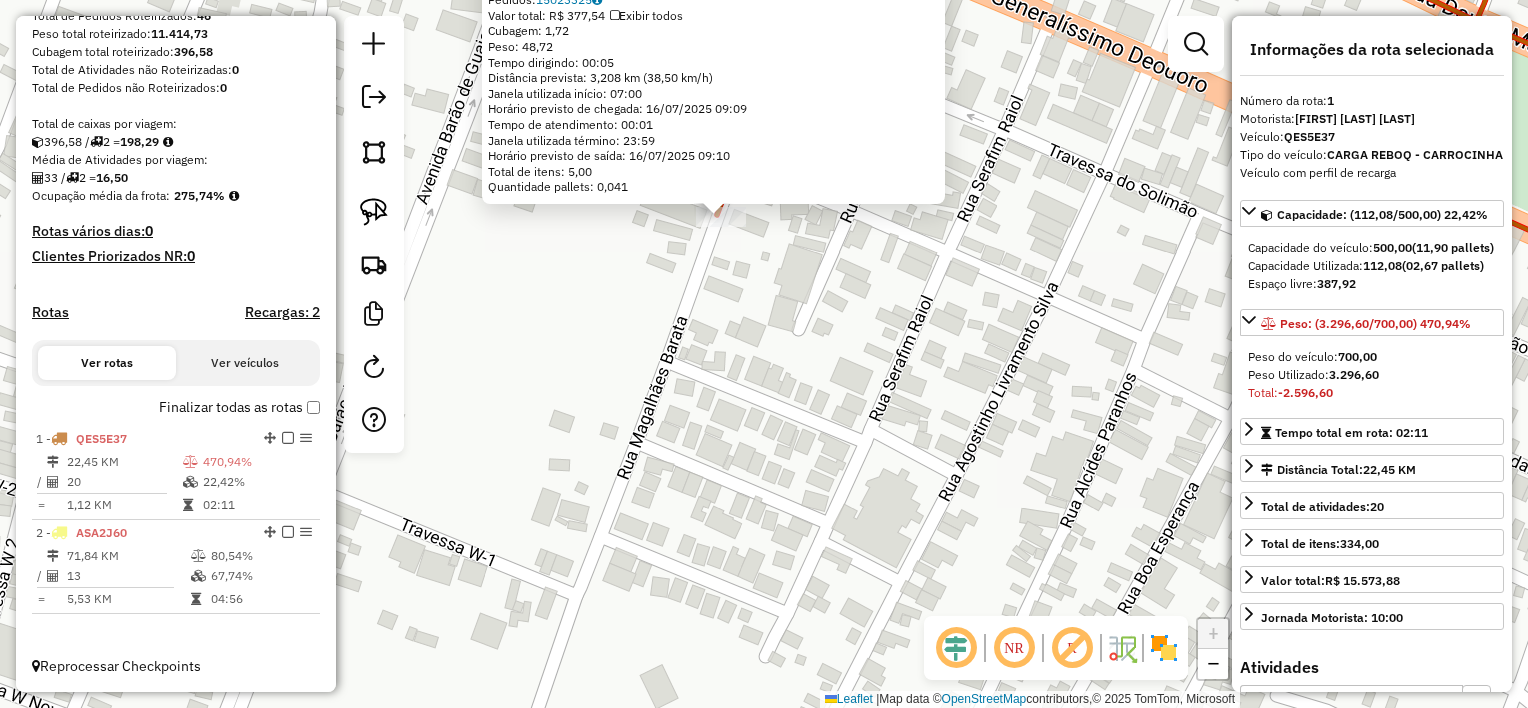 drag, startPoint x: 1327, startPoint y: 445, endPoint x: 1388, endPoint y: 444, distance: 61.008198 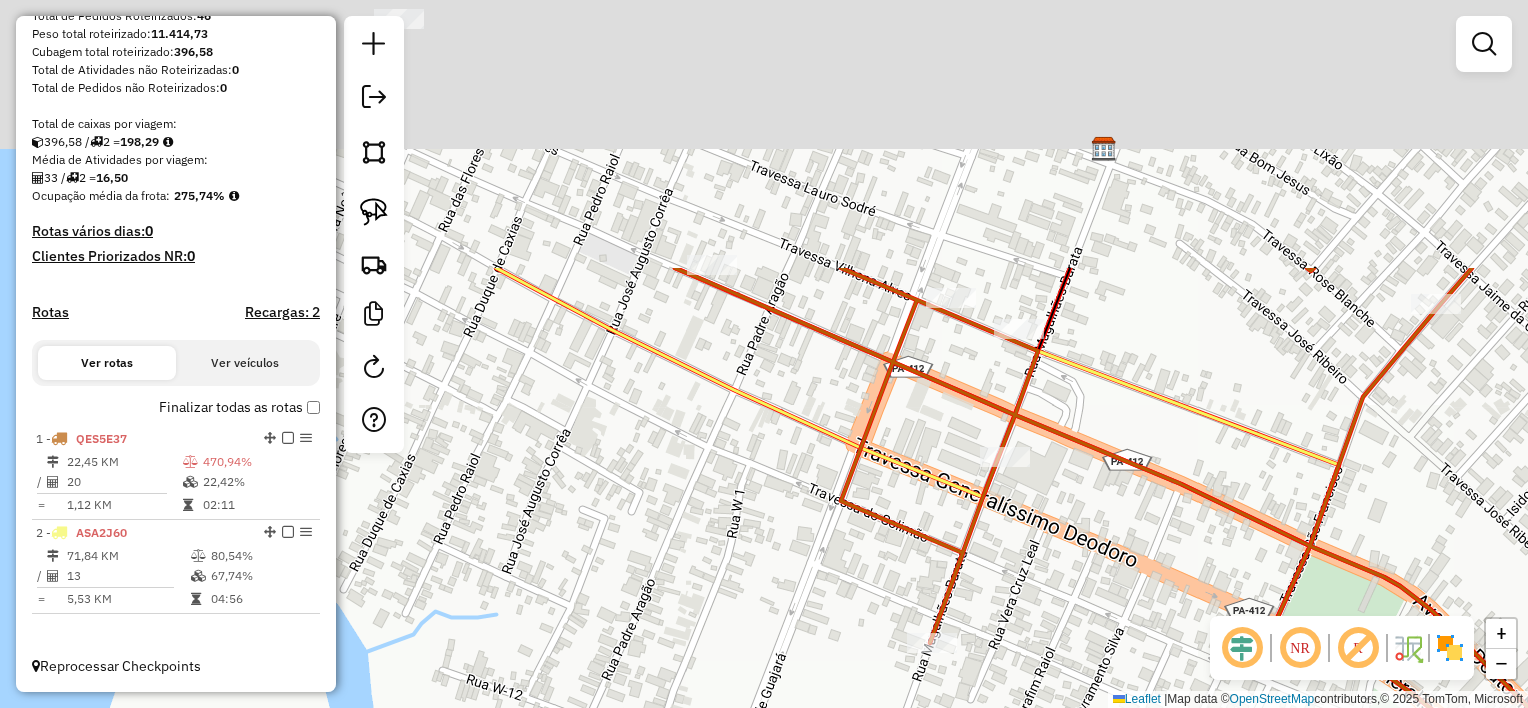 drag, startPoint x: 1024, startPoint y: 145, endPoint x: 1019, endPoint y: 484, distance: 339.03687 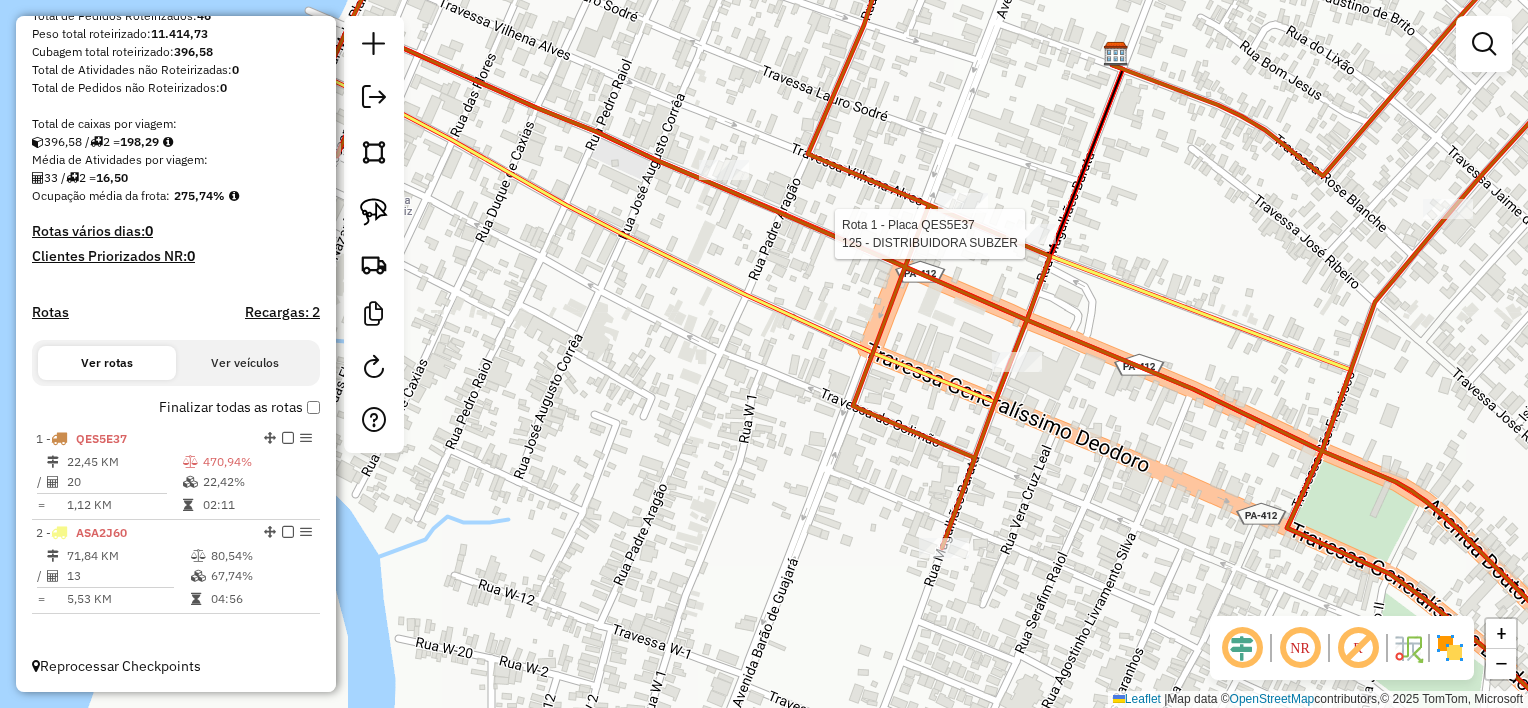 select on "**********" 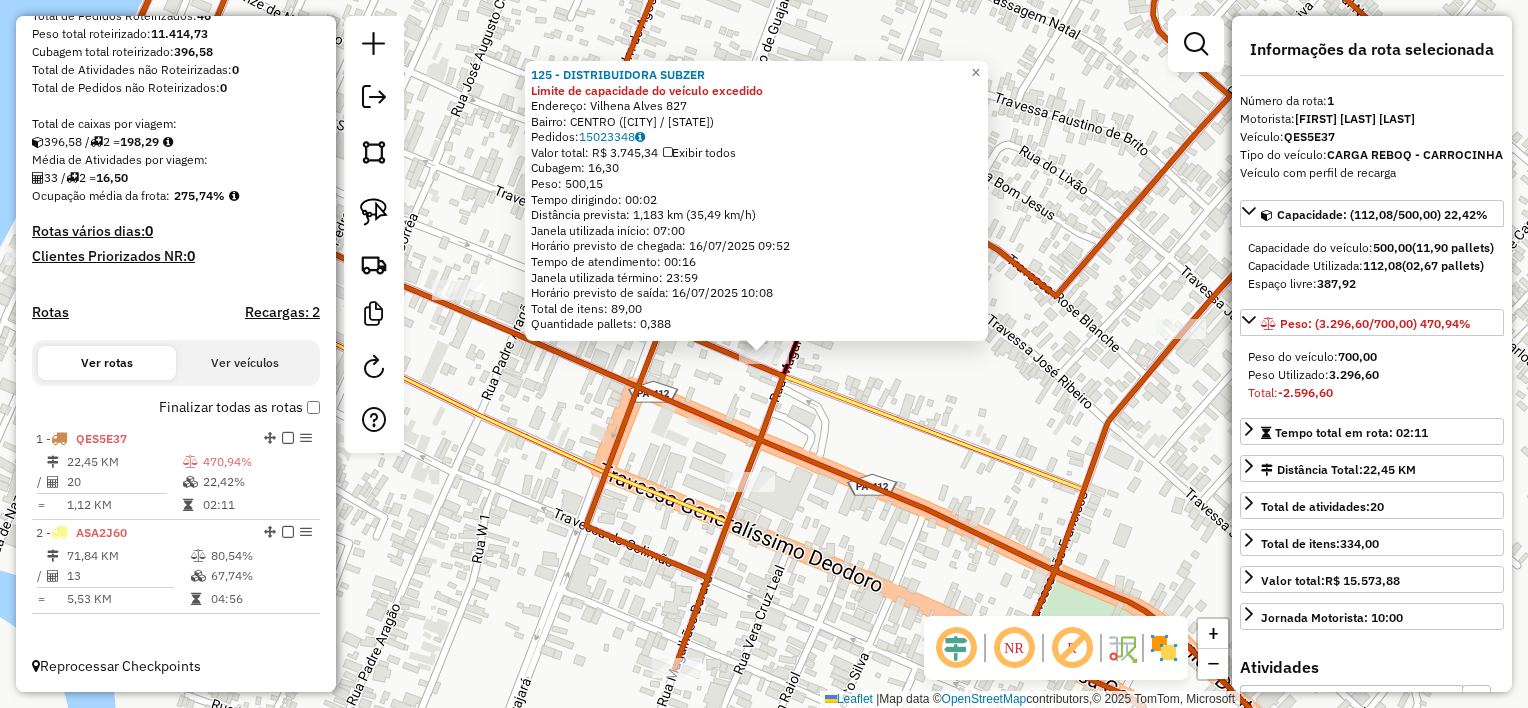 click on "125 - DISTRIBUIDORA SUBZER Limite de capacidade do veículo excedido  Endereço:  Vilhena Alves 827   Bairro: CENTRO (VIGIA / PA)   Pedidos:  15023348   Valor total: R$ 3.745,34   Exibir todos   Cubagem: 16,30  Peso: 500,15  Tempo dirigindo: 00:02   Distância prevista: 1,183 km (35,49 km/h)   Janela utilizada início: 07:00   Horário previsto de chegada: 16/07/2025 09:52   Tempo de atendimento: 00:16   Janela utilizada término: 23:59   Horário previsto de saída: 16/07/2025 10:08   Total de itens: 89,00   Quantidade pallets: 0,388  × Janela de atendimento Grade de atendimento Capacidade Transportadoras Veículos Cliente Pedidos  Rotas Selecione os dias de semana para filtrar as janelas de atendimento  Seg   Ter   Qua   Qui   Sex   Sáb   Dom  Informe o período da janela de atendimento: De: Até:  Filtrar exatamente a janela do cliente  Considerar janela de atendimento padrão  Selecione os dias de semana para filtrar as grades de atendimento  Seg   Ter   Qua   Qui   Sex   Sáb   Dom   Peso mínimo:  De:" 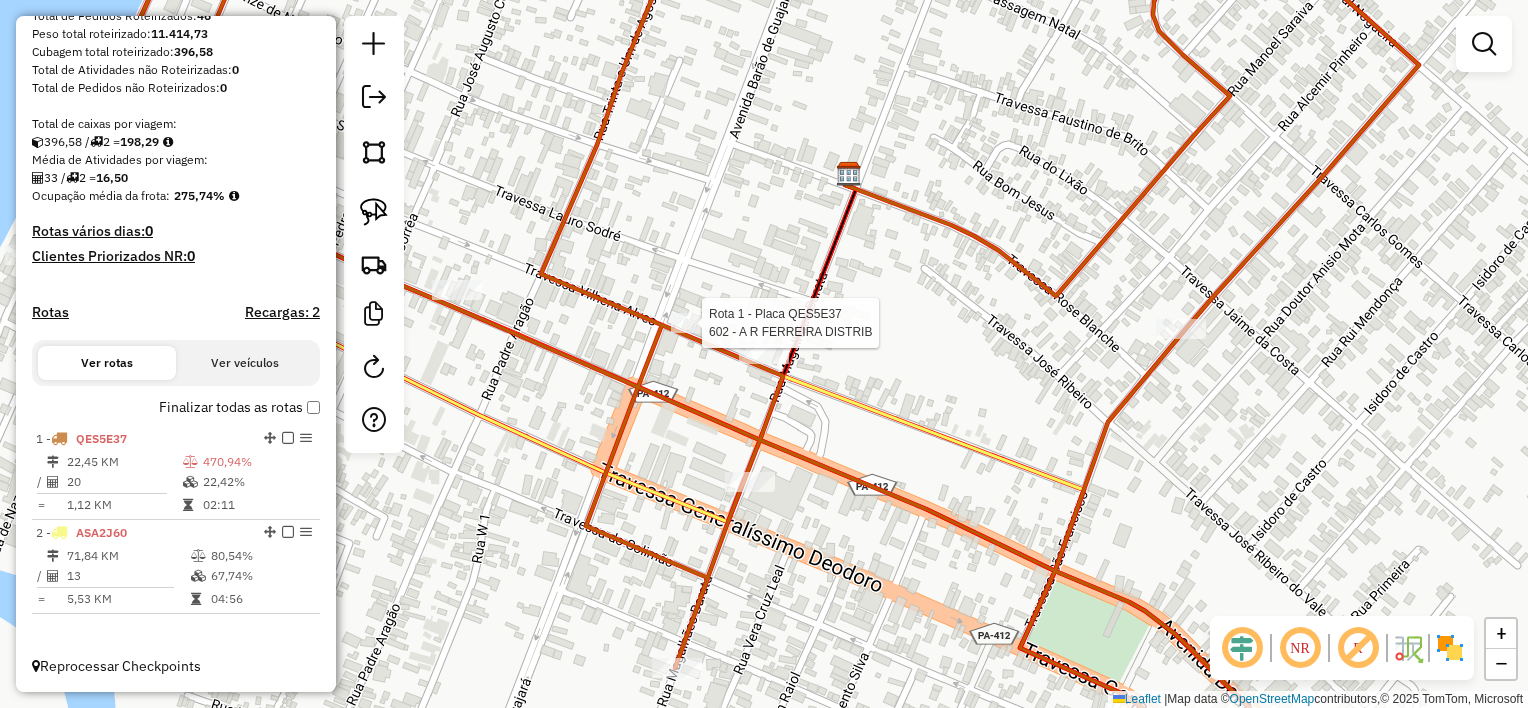 select on "**********" 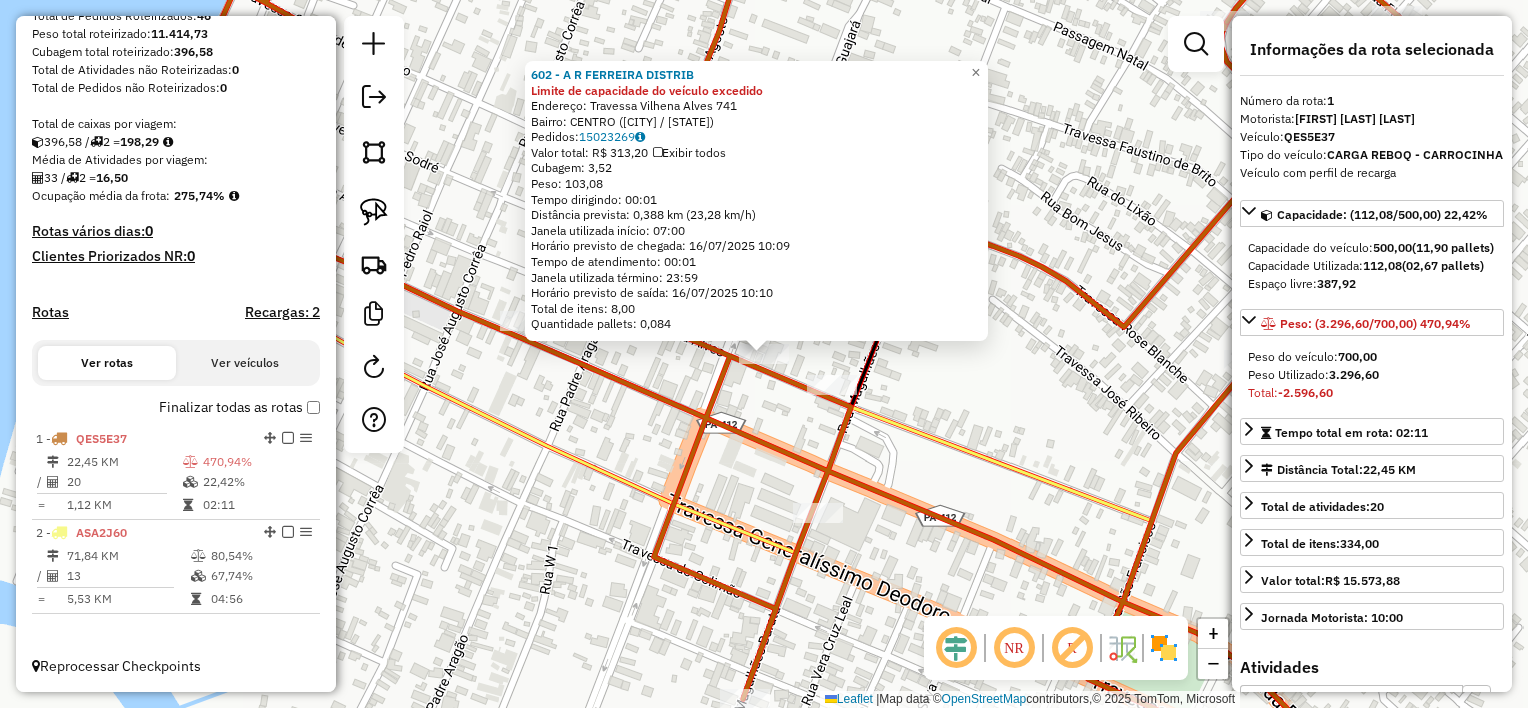 click 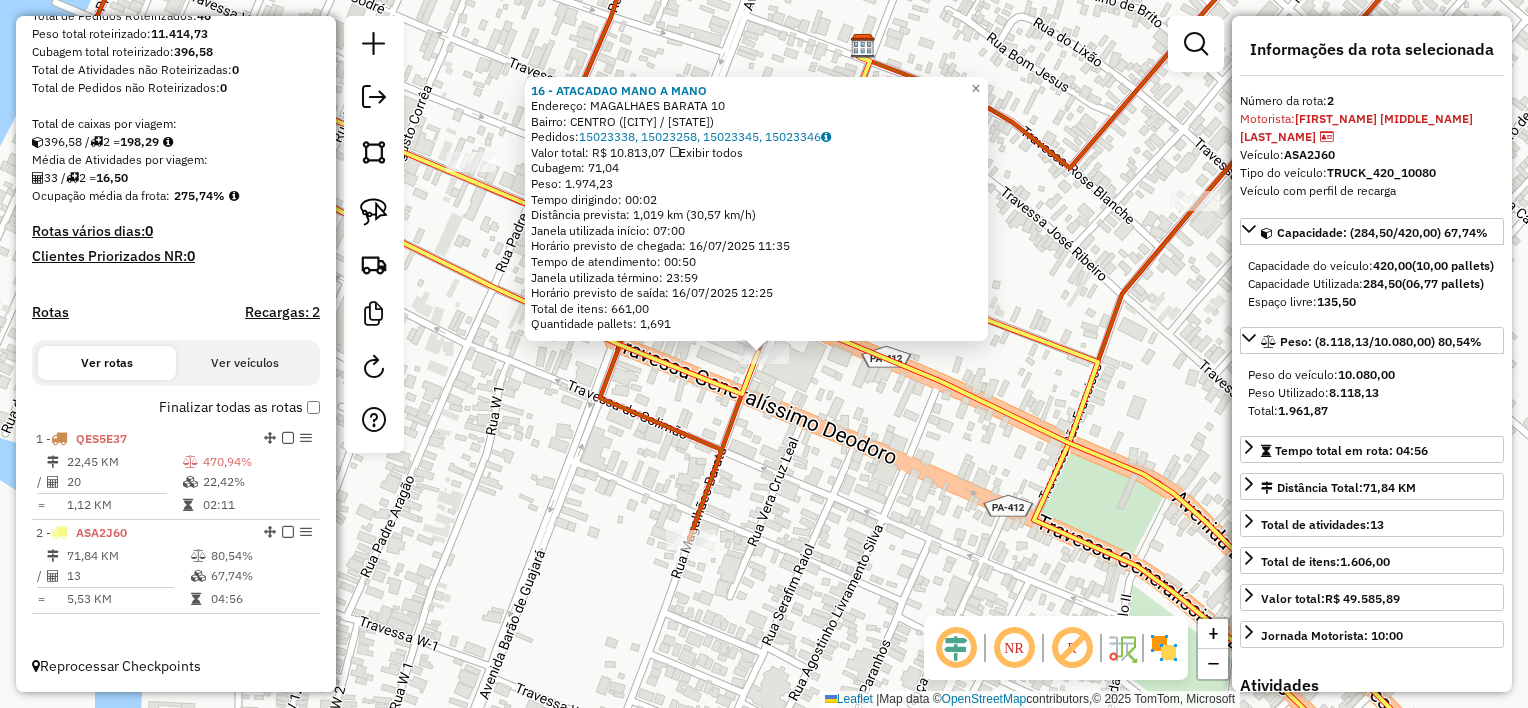 click on "16 - ATACADAO MANO A MANO  Endereço:  MAGALHAES BARATA 10   Bairro: CENTRO (VIGIA / PA)   Pedidos:  15023338, 15023258, 15023345, 15023346   Valor total: R$ 10.813,07   Exibir todos   Cubagem: 71,04  Peso: 1.974,23  Tempo dirigindo: 00:02   Distância prevista: 1,019 km (30,57 km/h)   Janela utilizada início: 07:00   Horário previsto de chegada: 16/07/2025 11:35   Tempo de atendimento: 00:50   Janela utilizada término: 23:59   Horário previsto de saída: 16/07/2025 12:25   Total de itens: 661,00   Quantidade pallets: 1,691  × Janela de atendimento Grade de atendimento Capacidade Transportadoras Veículos Cliente Pedidos  Rotas Selecione os dias de semana para filtrar as janelas de atendimento  Seg   Ter   Qua   Qui   Sex   Sáb   Dom  Informe o período da janela de atendimento: De: Até:  Filtrar exatamente a janela do cliente  Considerar janela de atendimento padrão  Selecione os dias de semana para filtrar as grades de atendimento  Seg   Ter   Qua   Qui   Sex   Sáb   Dom   Peso mínimo:   De:  De:" 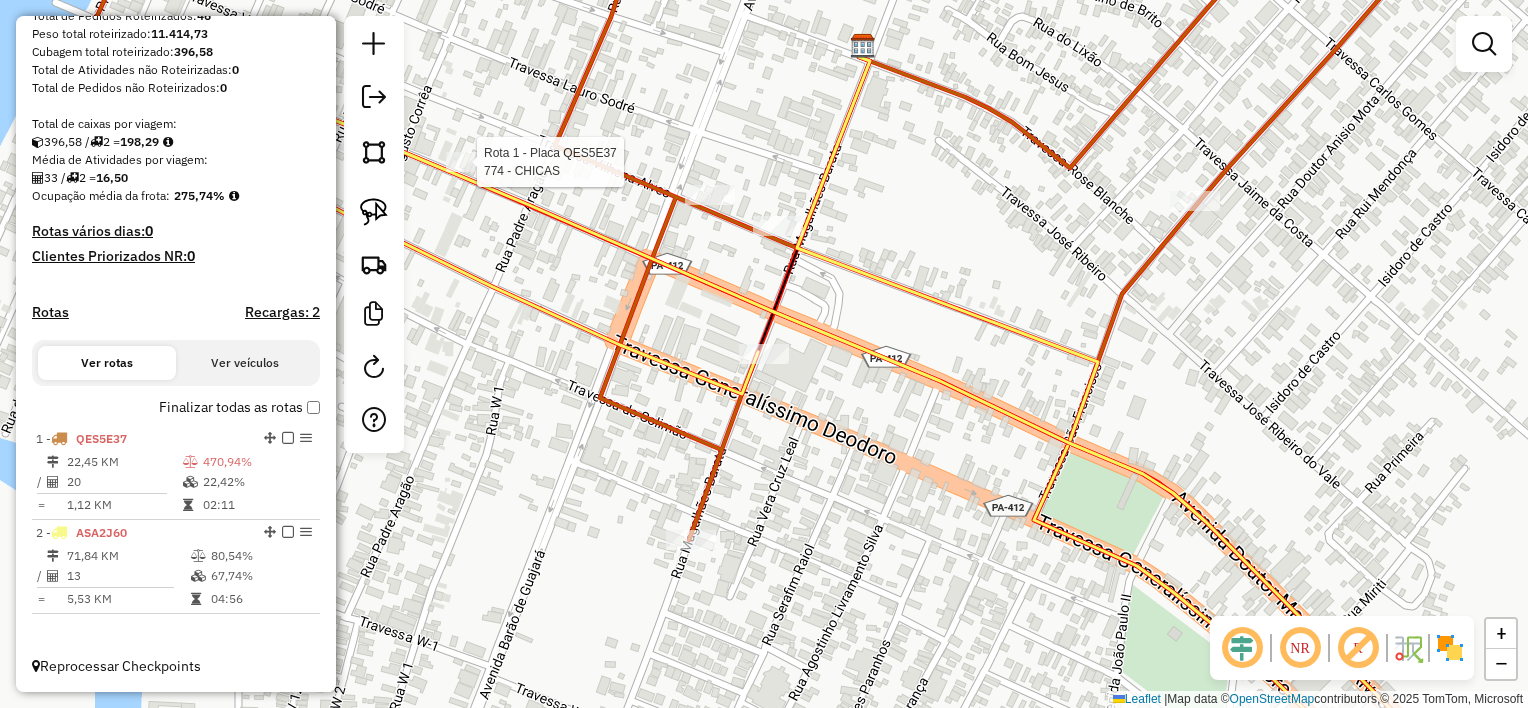 select on "**********" 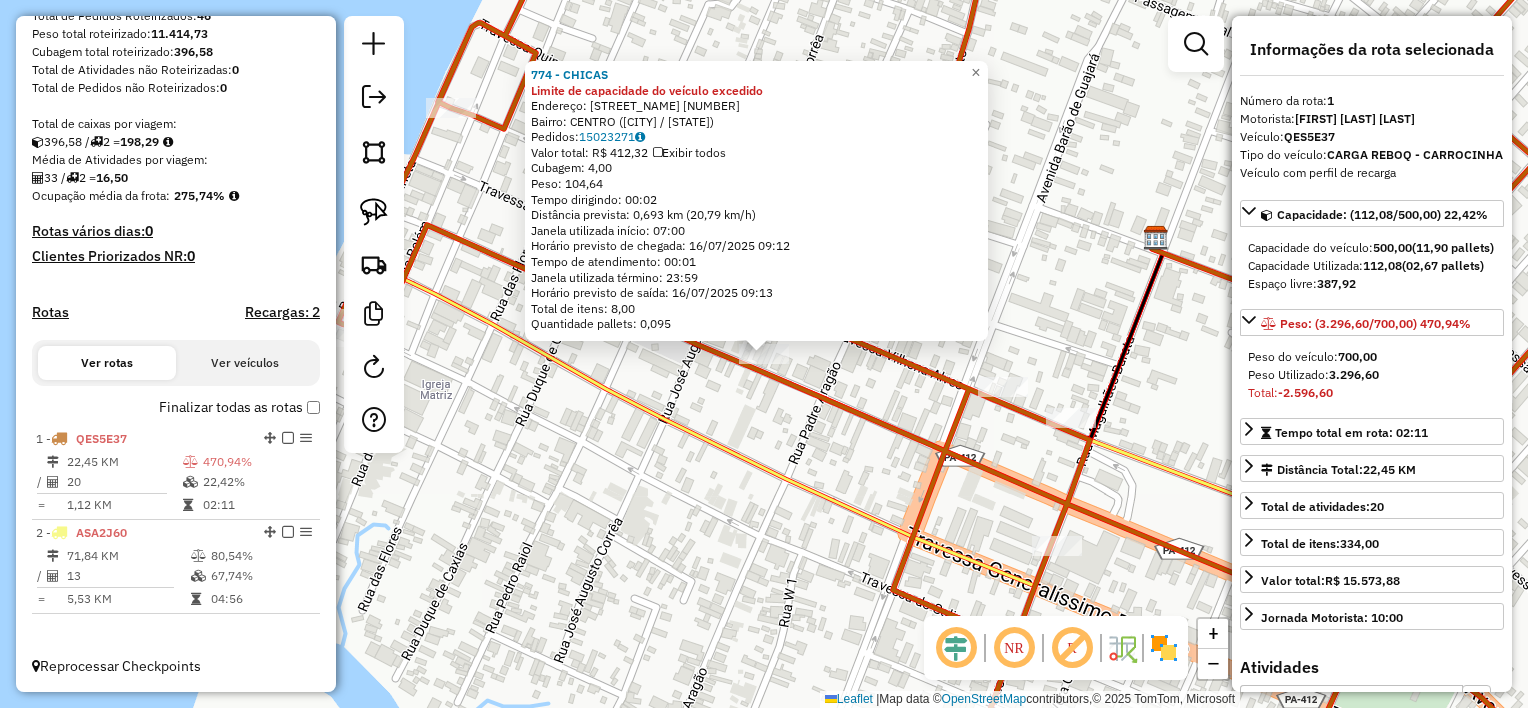 click on "774 - CHICAS Limite de capacidade do veículo excedido  Endereço:  Avenida Doutor Marcionilo Alve 507   Bairro: CENTRO (VIGIA / PA)   Pedidos:  15023271   Valor total: R$ 412,32   Exibir todos   Cubagem: 4,00  Peso: 104,64  Tempo dirigindo: 00:02   Distância prevista: 0,693 km (20,79 km/h)   Janela utilizada início: 07:00   Horário previsto de chegada: 16/07/2025 09:12   Tempo de atendimento: 00:01   Janela utilizada término: 23:59   Horário previsto de saída: 16/07/2025 09:13   Total de itens: 8,00   Quantidade pallets: 0,095  × Janela de atendimento Grade de atendimento Capacidade Transportadoras Veículos Cliente Pedidos  Rotas Selecione os dias de semana para filtrar as janelas de atendimento  Seg   Ter   Qua   Qui   Sex   Sáb   Dom  Informe o período da janela de atendimento: De: Até:  Filtrar exatamente a janela do cliente  Considerar janela de atendimento padrão  Selecione os dias de semana para filtrar as grades de atendimento  Seg   Ter   Qua   Qui   Sex   Sáb   Dom   Peso mínimo:  De:" 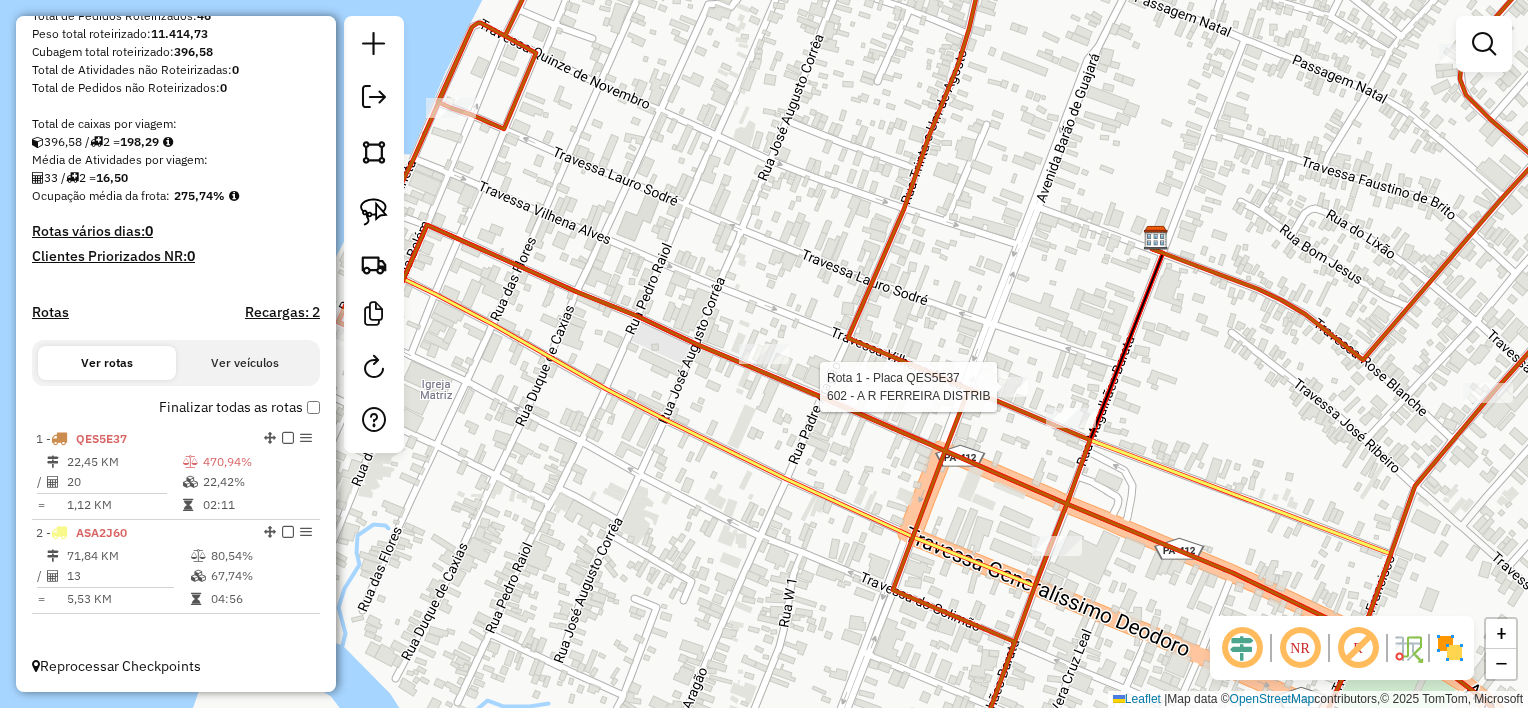 select on "**********" 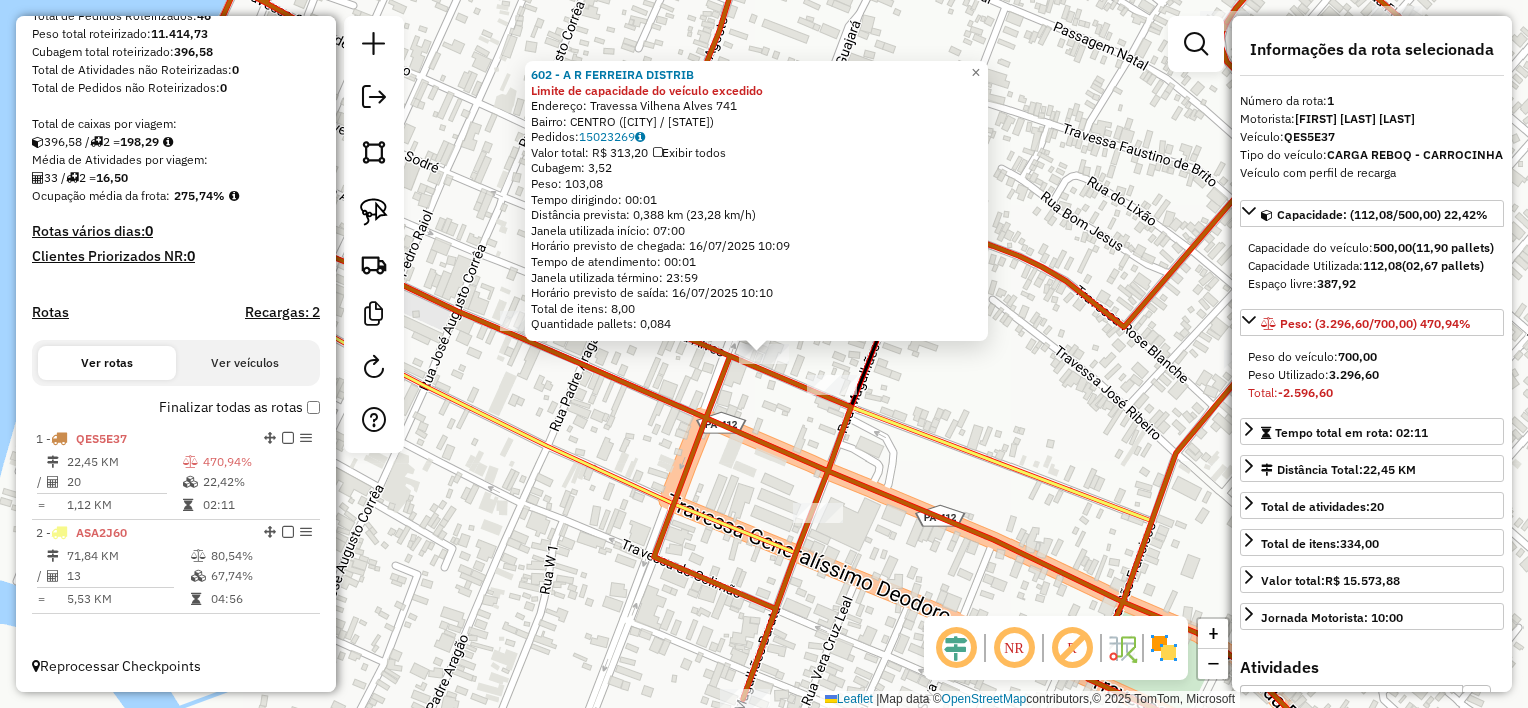 click on "602 - A R FERREIRA DISTRIB Limite de capacidade do veículo excedido  Endereço:  Travessa Vilhena Alves 741   Bairro: CENTRO (VIGIA / PA)   Pedidos:  15023269   Valor total: R$ 313,20   Exibir todos   Cubagem: 3,52  Peso: 103,08  Tempo dirigindo: 00:01   Distância prevista: 0,388 km (23,28 km/h)   Janela utilizada início: 07:00   Horário previsto de chegada: 16/07/2025 10:09   Tempo de atendimento: 00:01   Janela utilizada término: 23:59   Horário previsto de saída: 16/07/2025 10:10   Total de itens: 8,00   Quantidade pallets: 0,084  × Janela de atendimento Grade de atendimento Capacidade Transportadoras Veículos Cliente Pedidos  Rotas Selecione os dias de semana para filtrar as janelas de atendimento  Seg   Ter   Qua   Qui   Sex   Sáb   Dom  Informe o período da janela de atendimento: De: Até:  Filtrar exatamente a janela do cliente  Considerar janela de atendimento padrão  Selecione os dias de semana para filtrar as grades de atendimento  Seg   Ter   Qua   Qui   Sex   Sáb   Dom   De:   Até:" 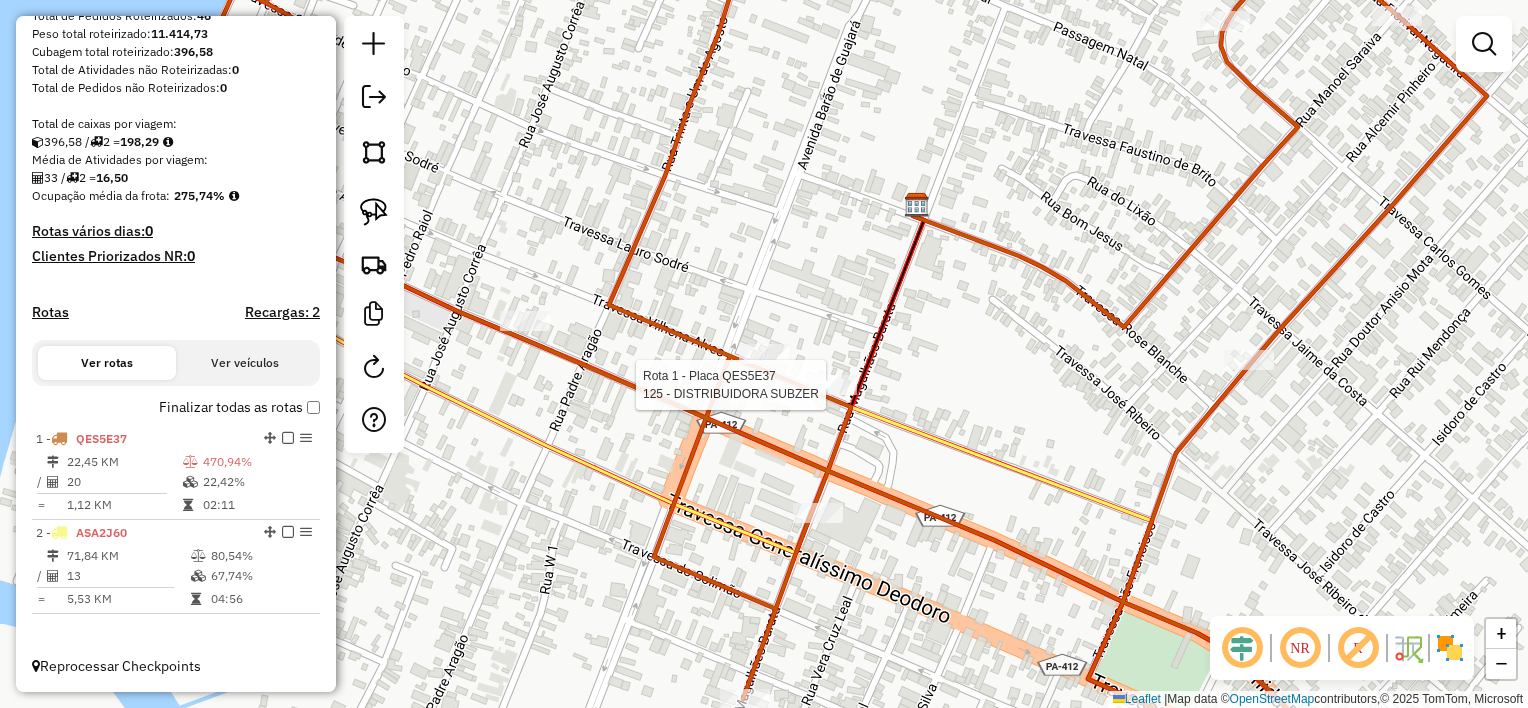select on "**********" 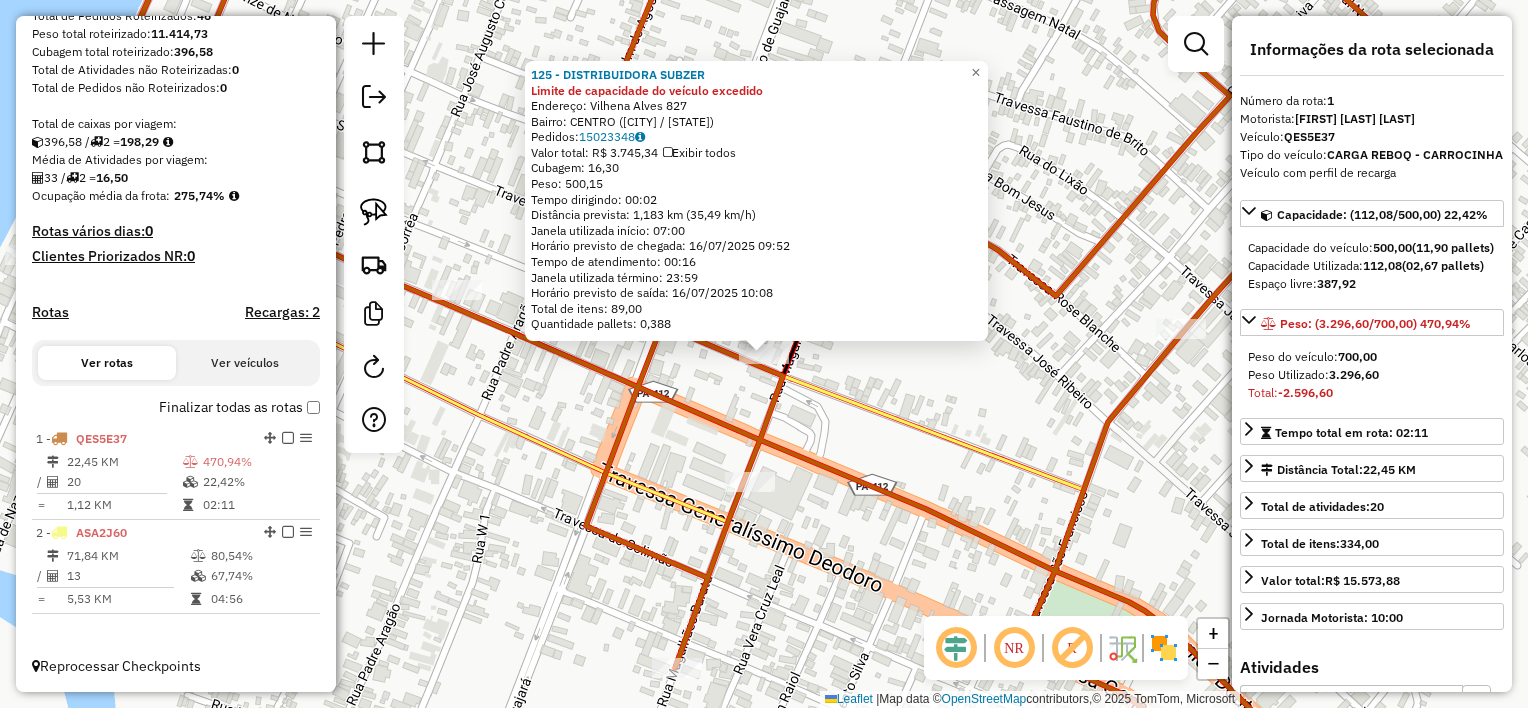 click on "125 - DISTRIBUIDORA SUBZER Limite de capacidade do veículo excedido  Endereço:  Vilhena Alves 827   Bairro: CENTRO (VIGIA / PA)   Pedidos:  15023348   Valor total: R$ 3.745,34   Exibir todos   Cubagem: 16,30  Peso: 500,15  Tempo dirigindo: 00:02   Distância prevista: 1,183 km (35,49 km/h)   Janela utilizada início: 07:00   Horário previsto de chegada: 16/07/2025 09:52   Tempo de atendimento: 00:16   Janela utilizada término: 23:59   Horário previsto de saída: 16/07/2025 10:08   Total de itens: 89,00   Quantidade pallets: 0,388  × Janela de atendimento Grade de atendimento Capacidade Transportadoras Veículos Cliente Pedidos  Rotas Selecione os dias de semana para filtrar as janelas de atendimento  Seg   Ter   Qua   Qui   Sex   Sáb   Dom  Informe o período da janela de atendimento: De: Até:  Filtrar exatamente a janela do cliente  Considerar janela de atendimento padrão  Selecione os dias de semana para filtrar as grades de atendimento  Seg   Ter   Qua   Qui   Sex   Sáb   Dom   Peso mínimo:  De:" 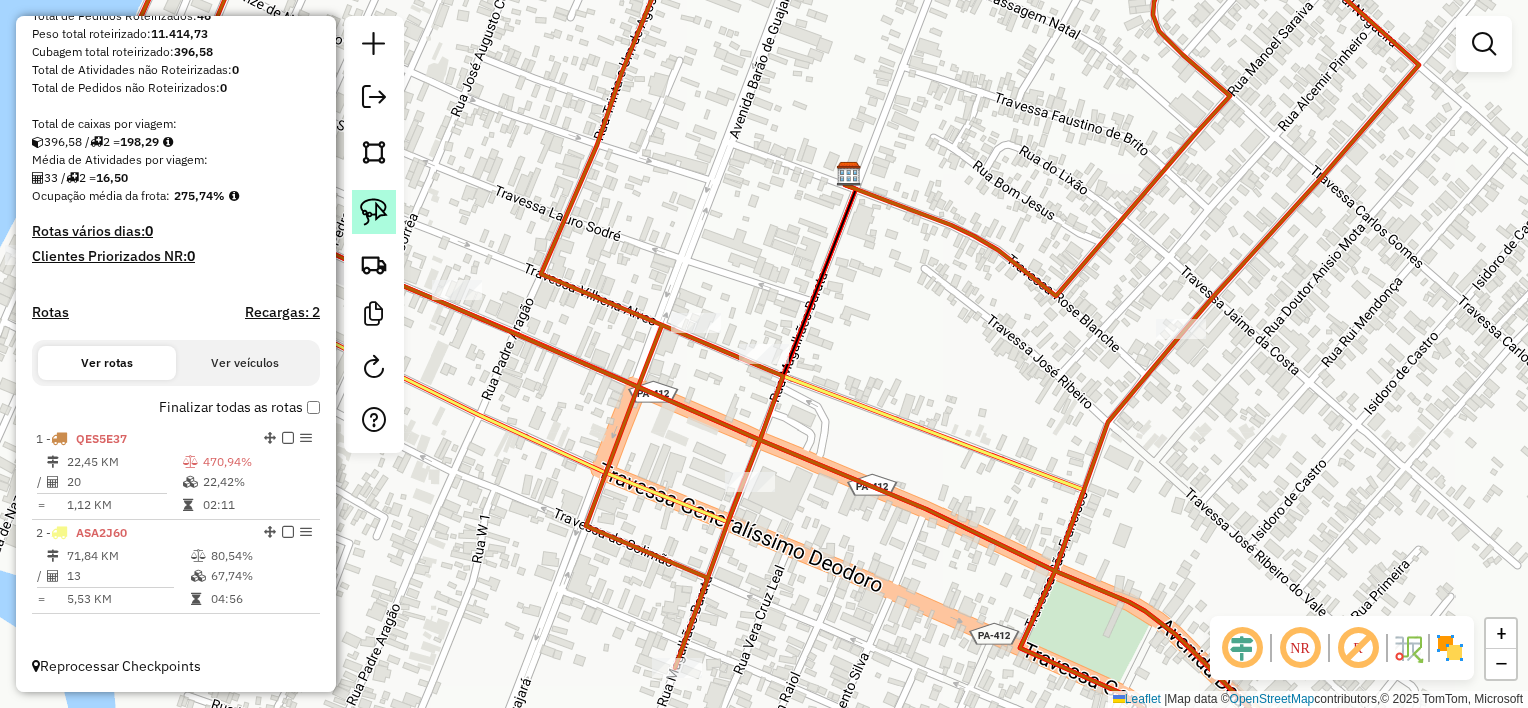 click 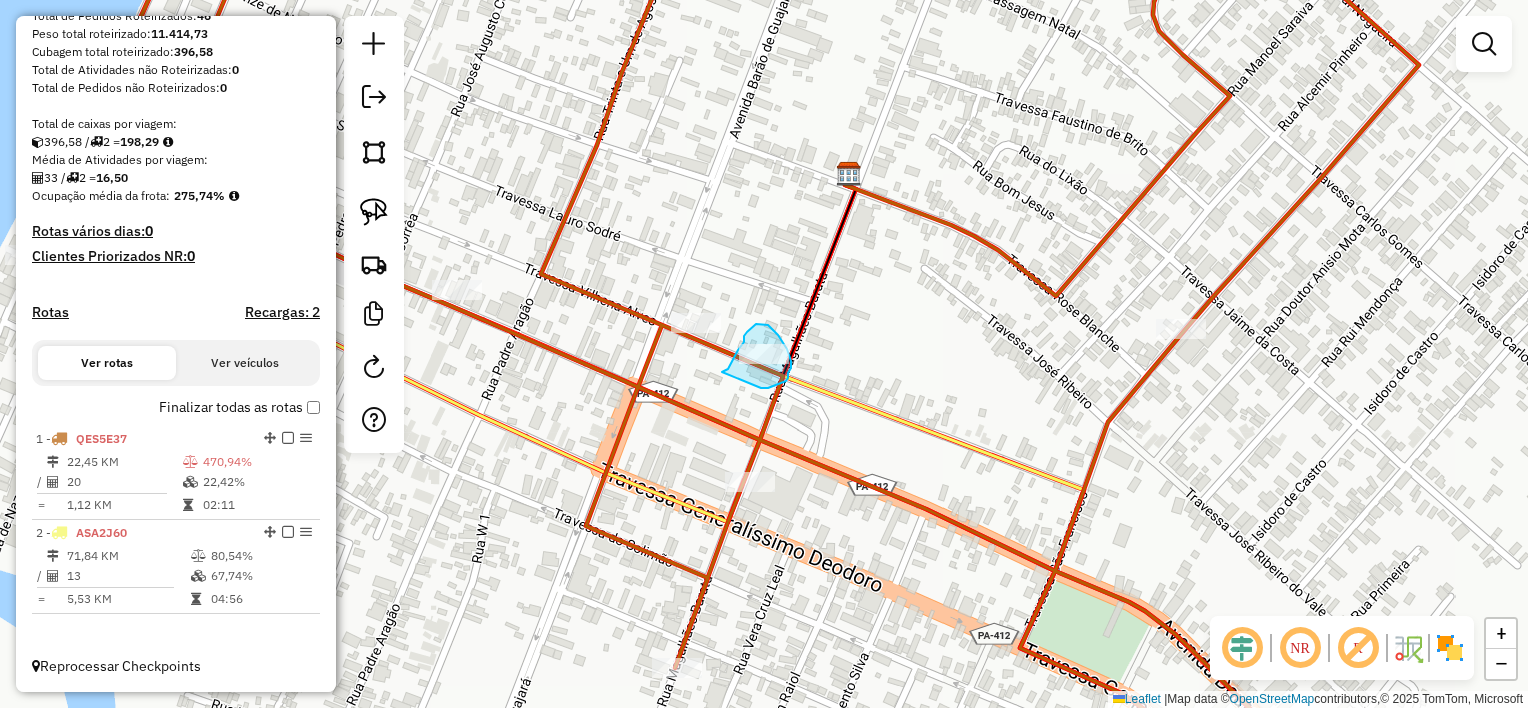drag, startPoint x: 722, startPoint y: 372, endPoint x: 761, endPoint y: 388, distance: 42.154476 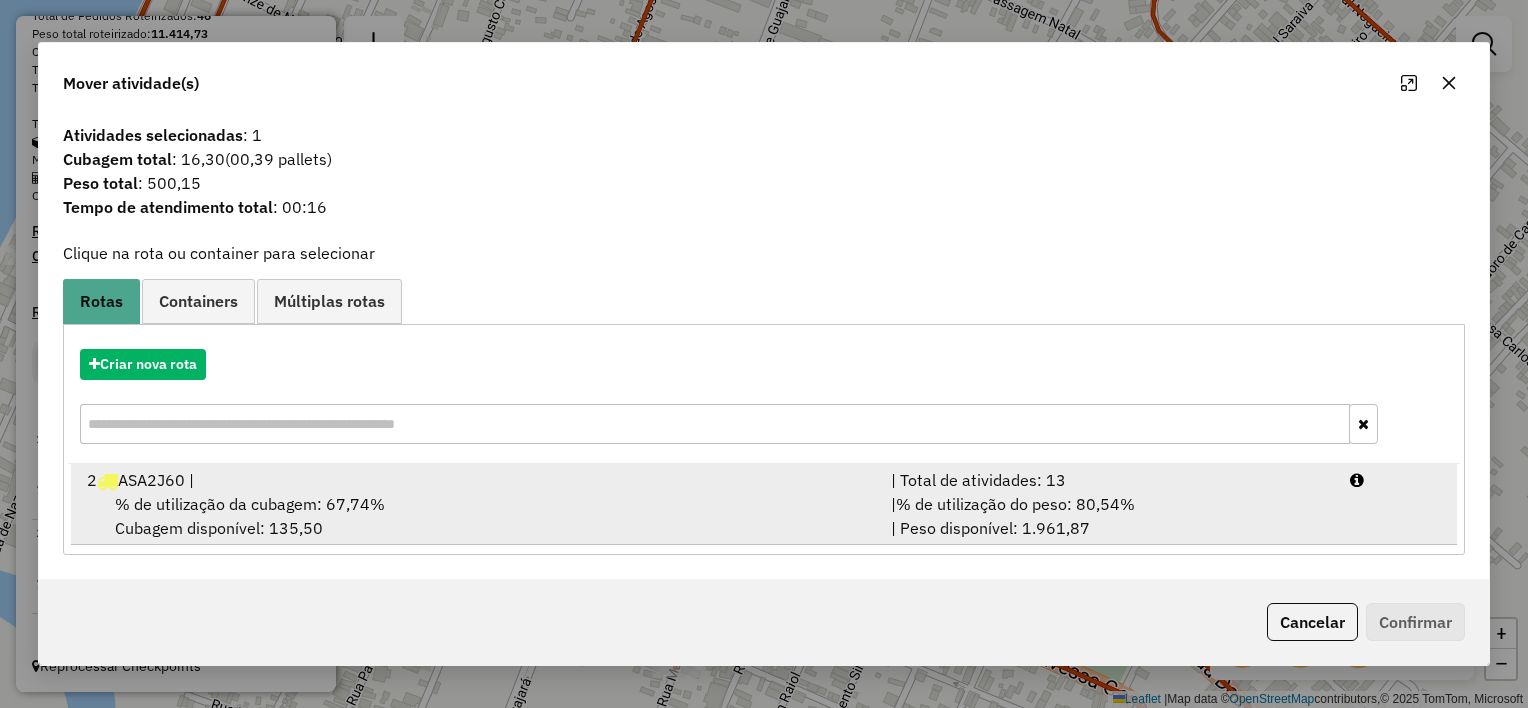 click on "% de utilização da cubagem: 67,74%" at bounding box center [250, 504] 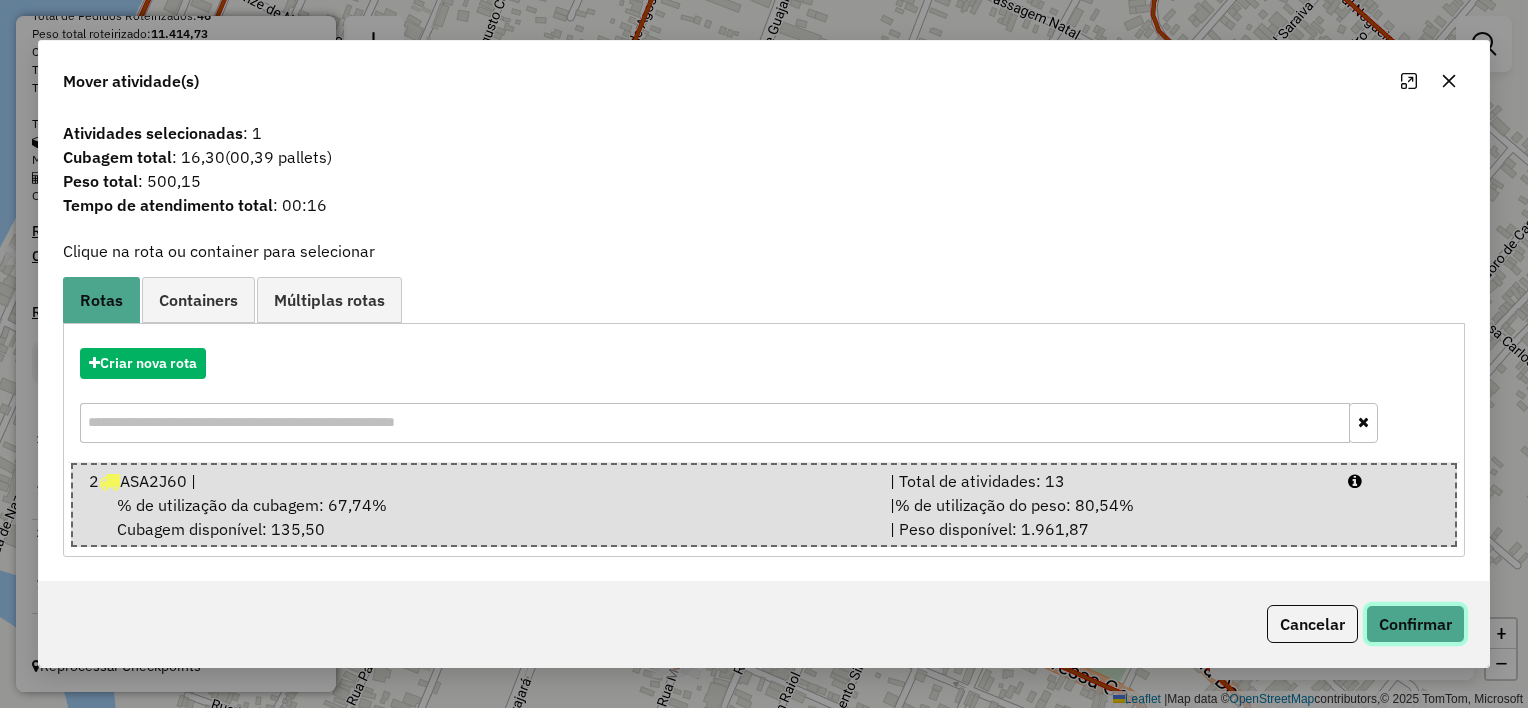 click on "Confirmar" 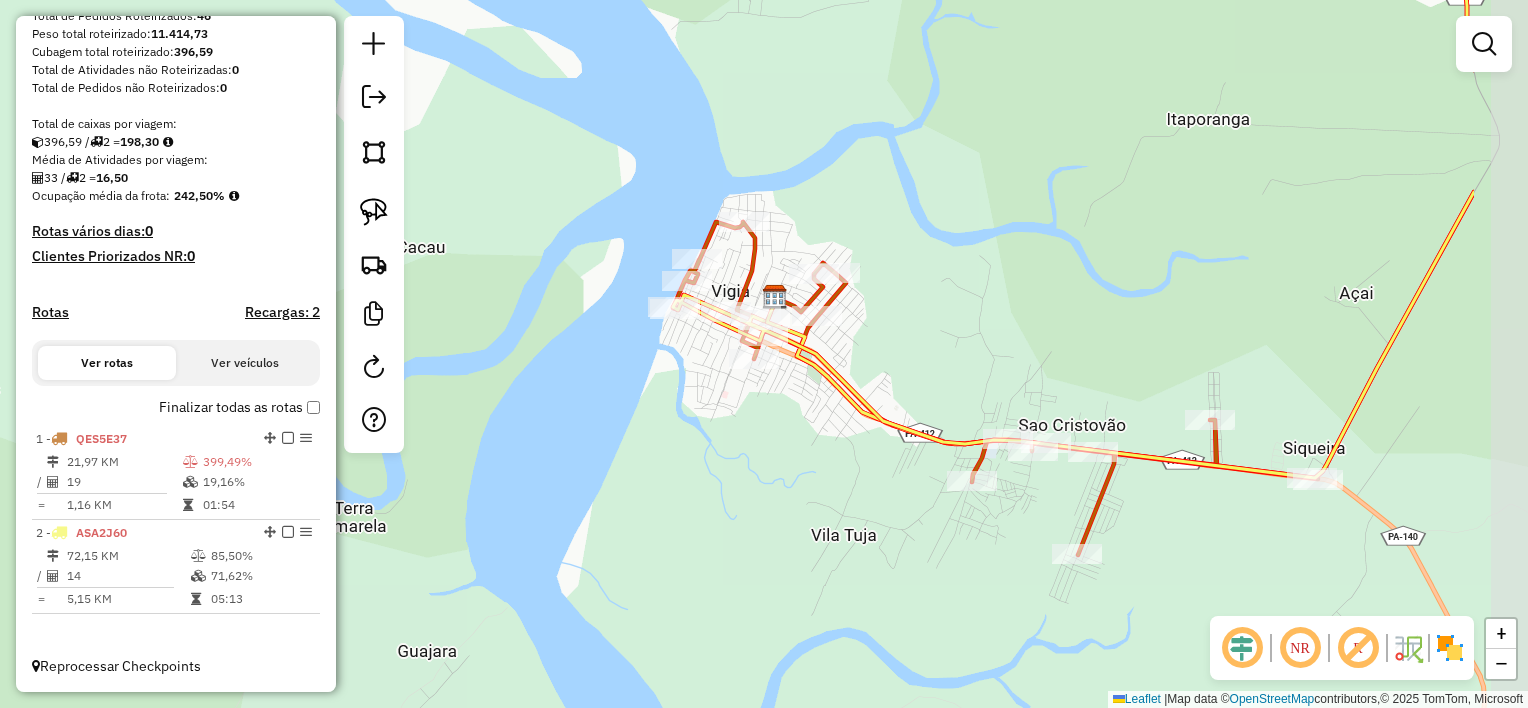 drag, startPoint x: 1164, startPoint y: 470, endPoint x: 957, endPoint y: 328, distance: 251.02391 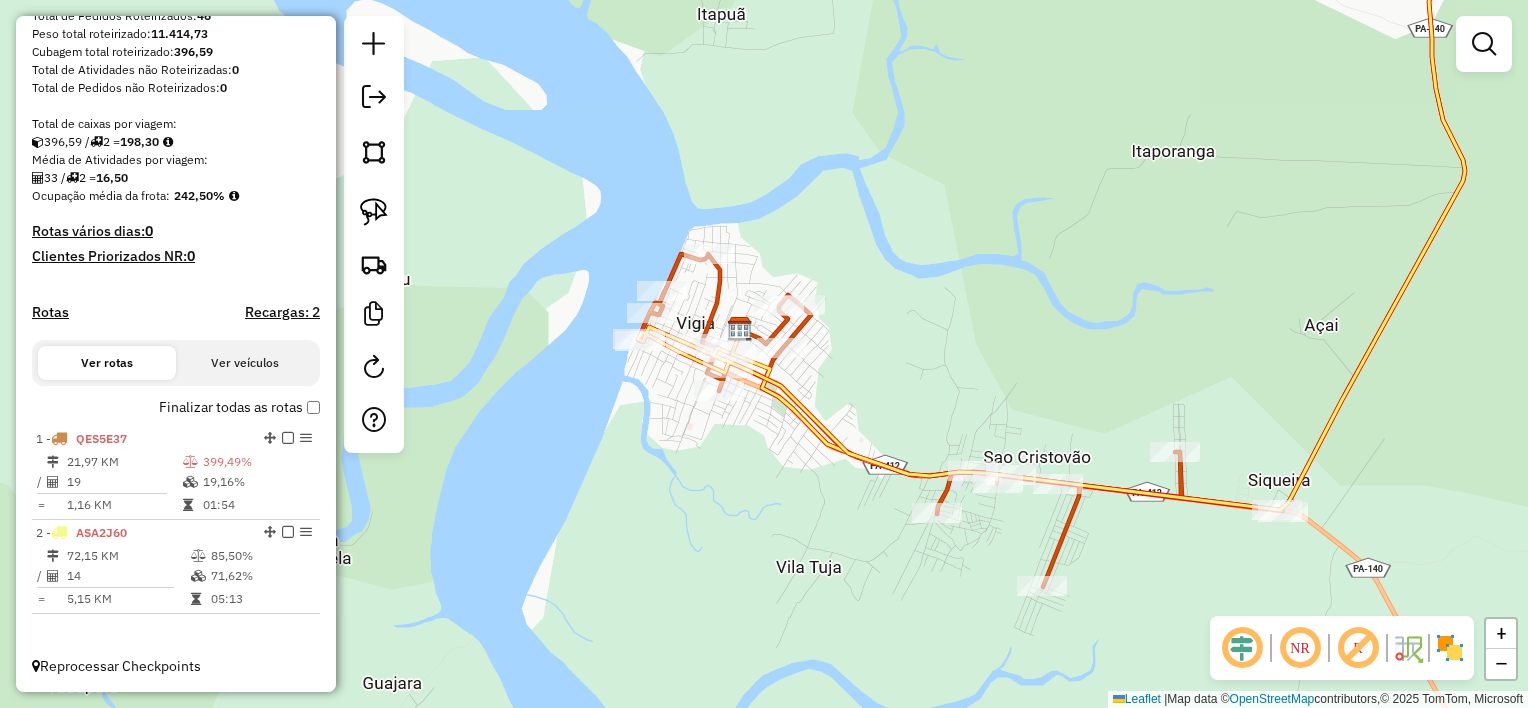 drag, startPoint x: 1245, startPoint y: 285, endPoint x: 1210, endPoint y: 317, distance: 47.423622 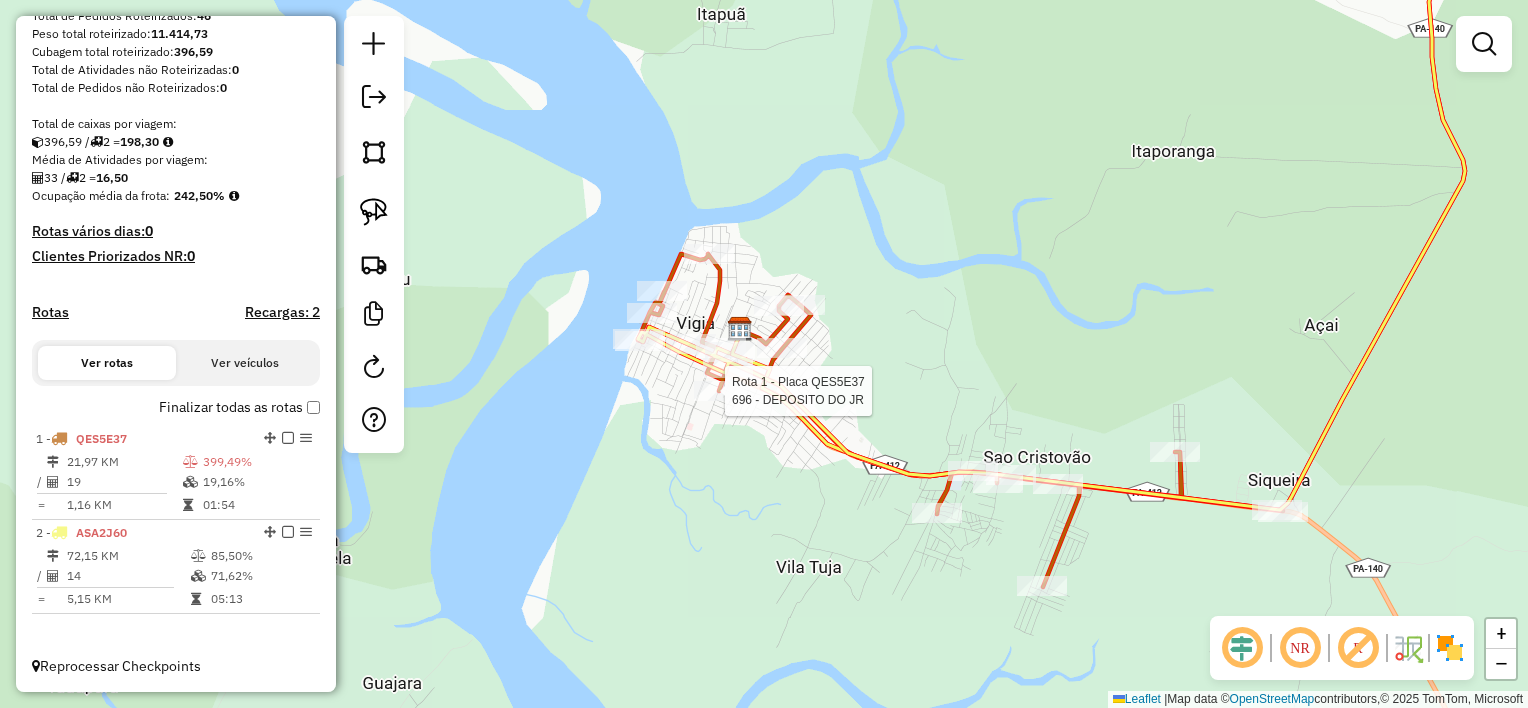 select on "**********" 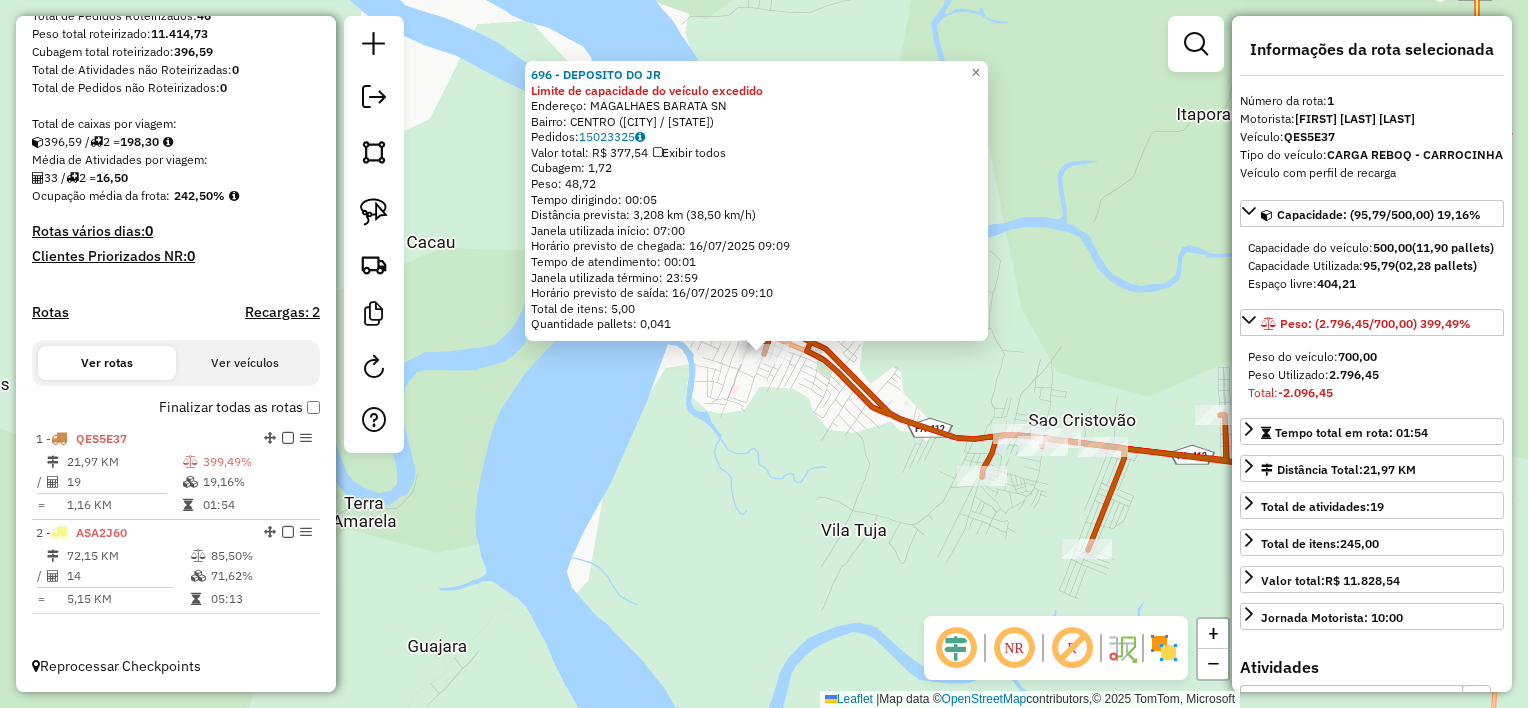 click on "696 - DEPOSITO DO JR Limite de capacidade do veículo excedido  Endereço:  MAGALHAES BARATA SN   Bairro: CENTRO (VIGIA / PA)   Pedidos:  15023325   Valor total: R$ 377,54   Exibir todos   Cubagem: 1,72  Peso: 48,72  Tempo dirigindo: 00:05   Distância prevista: 3,208 km (38,50 km/h)   Janela utilizada início: 07:00   Horário previsto de chegada: 16/07/2025 09:09   Tempo de atendimento: 00:01   Janela utilizada término: 23:59   Horário previsto de saída: 16/07/2025 09:10   Total de itens: 5,00   Quantidade pallets: 0,041  × Janela de atendimento Grade de atendimento Capacidade Transportadoras Veículos Cliente Pedidos  Rotas Selecione os dias de semana para filtrar as janelas de atendimento  Seg   Ter   Qua   Qui   Sex   Sáb   Dom  Informe o período da janela de atendimento: De: Até:  Filtrar exatamente a janela do cliente  Considerar janela de atendimento padrão  Selecione os dias de semana para filtrar as grades de atendimento  Seg   Ter   Qua   Qui   Sex   Sáb   Dom   Peso mínimo:   De:   De:" 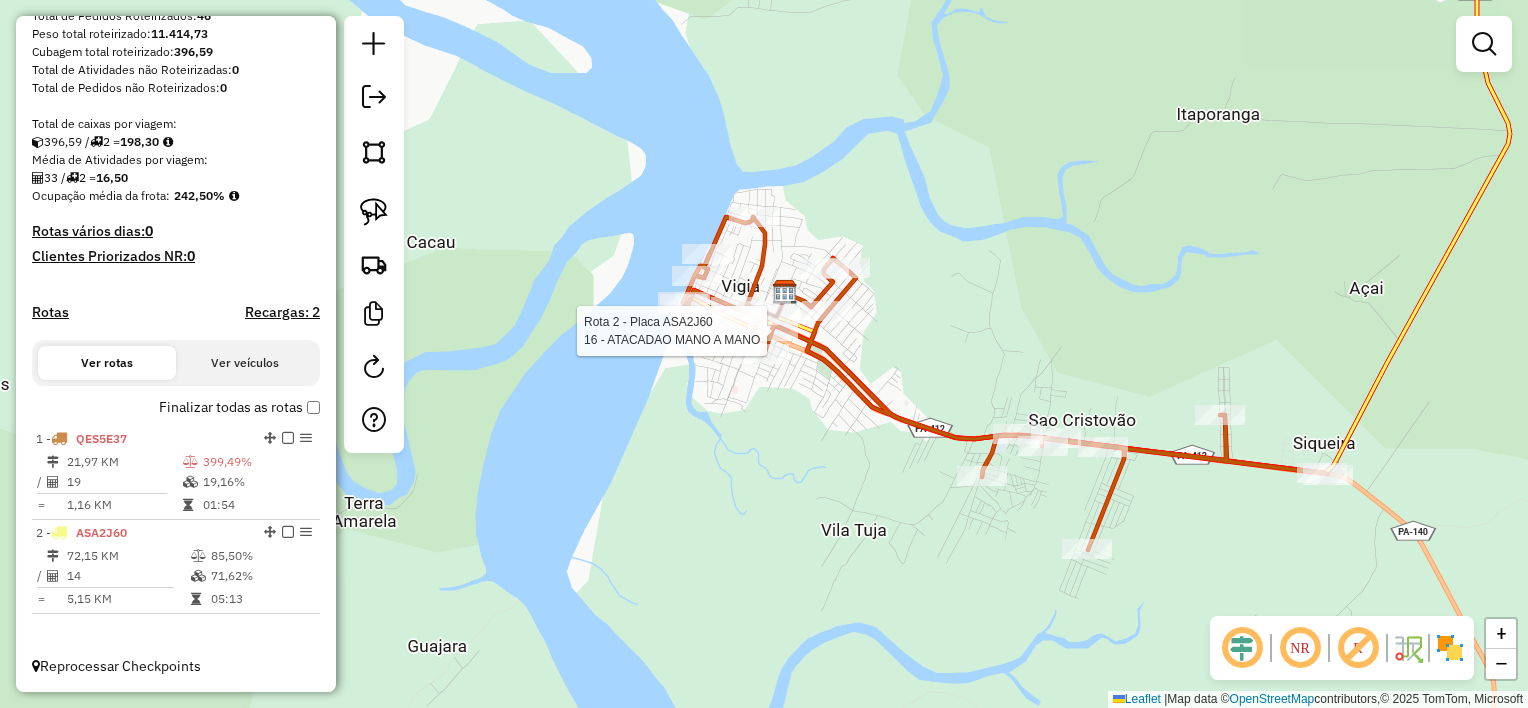 select on "**********" 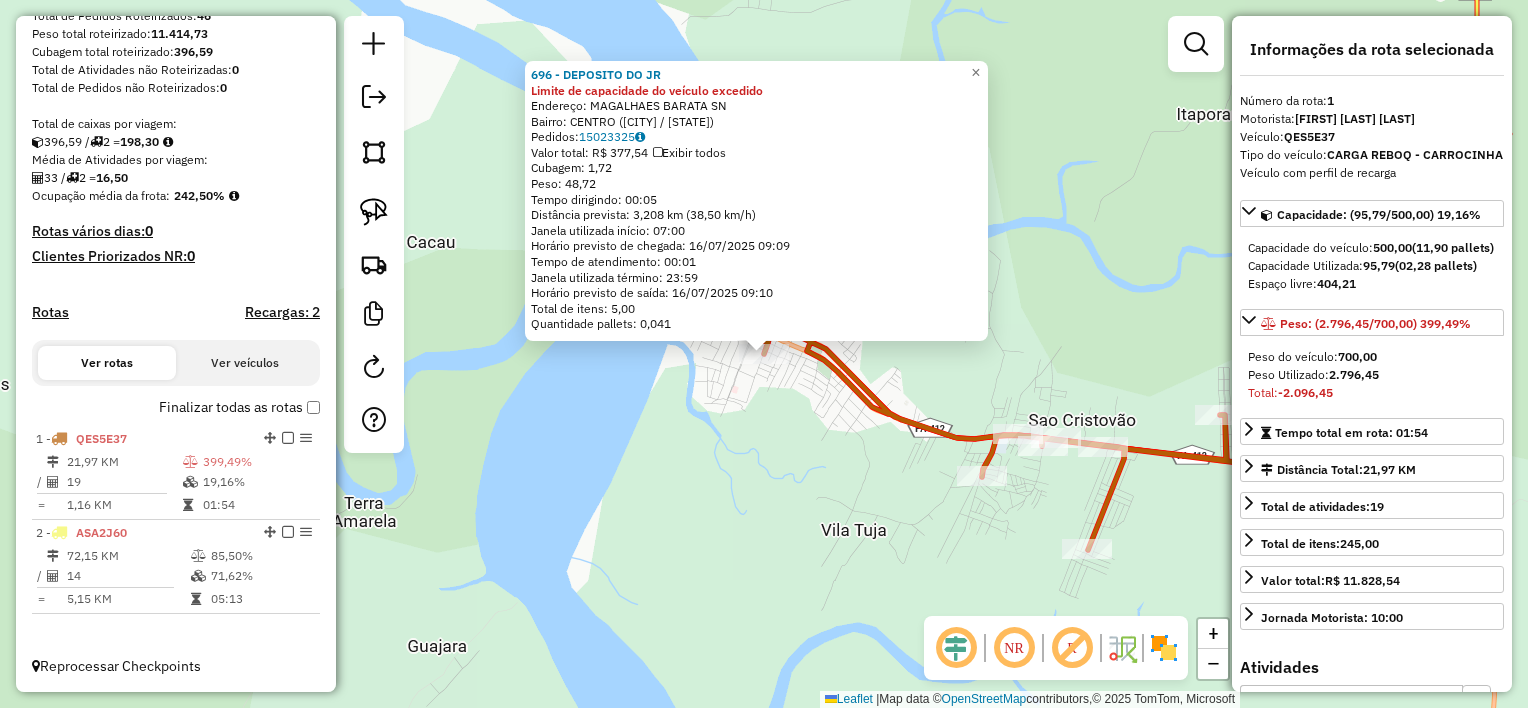 click on "696 - DEPOSITO DO JR Limite de capacidade do veículo excedido  Endereço:  MAGALHAES BARATA SN   Bairro: CENTRO (VIGIA / PA)   Pedidos:  15023325   Valor total: R$ 377,54   Exibir todos   Cubagem: 1,72  Peso: 48,72  Tempo dirigindo: 00:05   Distância prevista: 3,208 km (38,50 km/h)   Janela utilizada início: 07:00   Horário previsto de chegada: 16/07/2025 09:09   Tempo de atendimento: 00:01   Janela utilizada término: 23:59   Horário previsto de saída: 16/07/2025 09:10   Total de itens: 5,00   Quantidade pallets: 0,041  × Janela de atendimento Grade de atendimento Capacidade Transportadoras Veículos Cliente Pedidos  Rotas Selecione os dias de semana para filtrar as janelas de atendimento  Seg   Ter   Qua   Qui   Sex   Sáb   Dom  Informe o período da janela de atendimento: De: Até:  Filtrar exatamente a janela do cliente  Considerar janela de atendimento padrão  Selecione os dias de semana para filtrar as grades de atendimento  Seg   Ter   Qua   Qui   Sex   Sáb   Dom   Peso mínimo:   De:   De:" 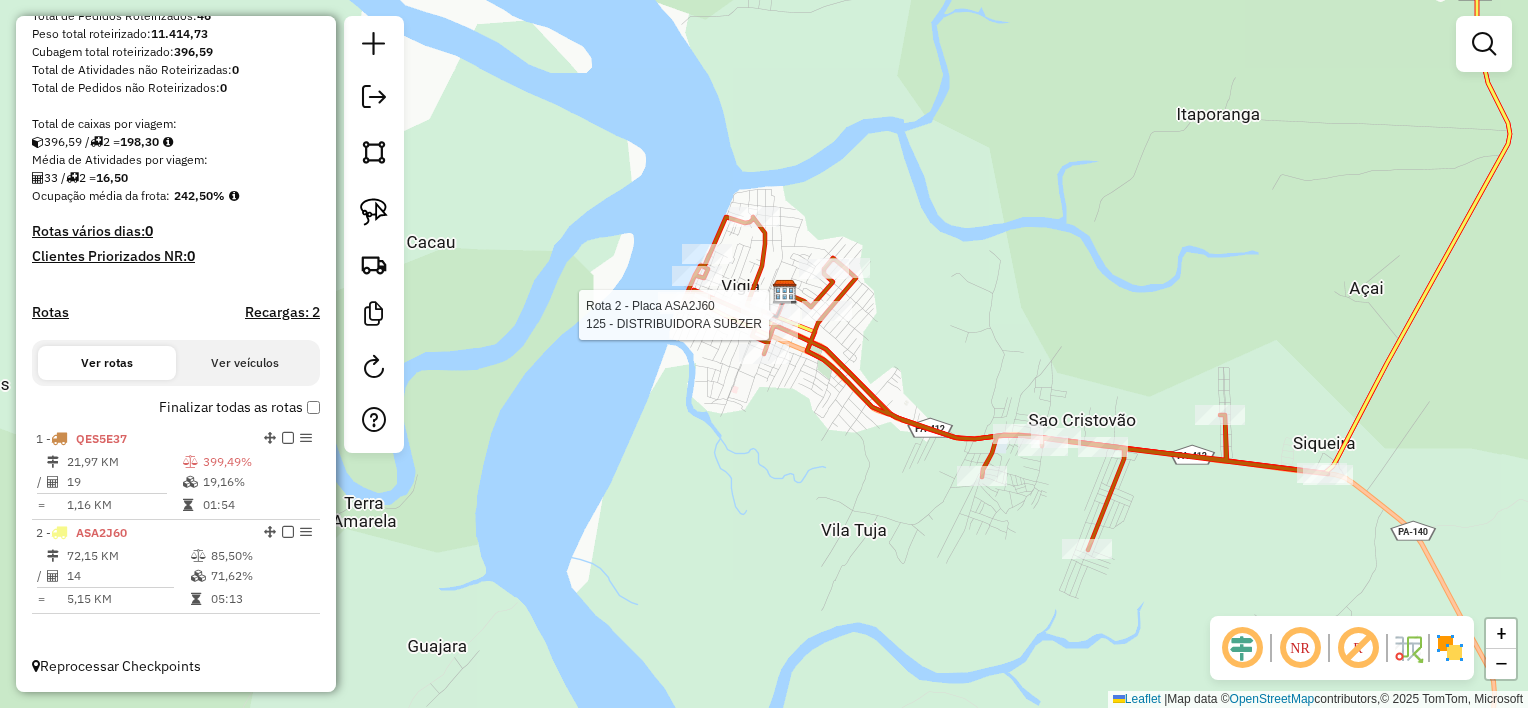 select on "**********" 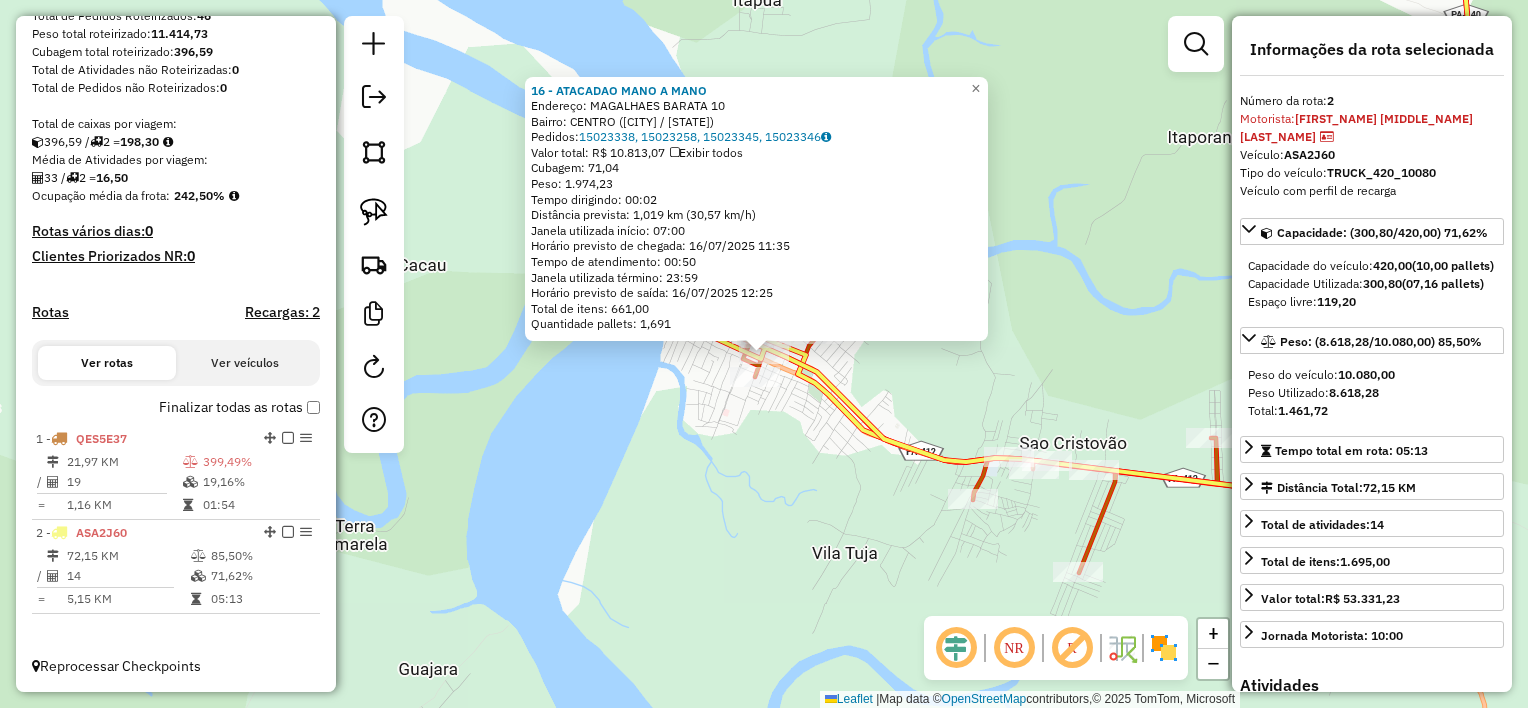 click on "16 - ATACADAO MANO A MANO  Endereço:  MAGALHAES BARATA 10   Bairro: CENTRO (VIGIA / PA)   Pedidos:  15023338, 15023258, 15023345, 15023346   Valor total: R$ 10.813,07   Exibir todos   Cubagem: 71,04  Peso: 1.974,23  Tempo dirigindo: 00:02   Distância prevista: 1,019 km (30,57 km/h)   Janela utilizada início: 07:00   Horário previsto de chegada: 16/07/2025 11:35   Tempo de atendimento: 00:50   Janela utilizada término: 23:59   Horário previsto de saída: 16/07/2025 12:25   Total de itens: 661,00   Quantidade pallets: 1,691  × Janela de atendimento Grade de atendimento Capacidade Transportadoras Veículos Cliente Pedidos  Rotas Selecione os dias de semana para filtrar as janelas de atendimento  Seg   Ter   Qua   Qui   Sex   Sáb   Dom  Informe o período da janela de atendimento: De: Até:  Filtrar exatamente a janela do cliente  Considerar janela de atendimento padrão  Selecione os dias de semana para filtrar as grades de atendimento  Seg   Ter   Qua   Qui   Sex   Sáb   Dom   Peso mínimo:   De:  De:" 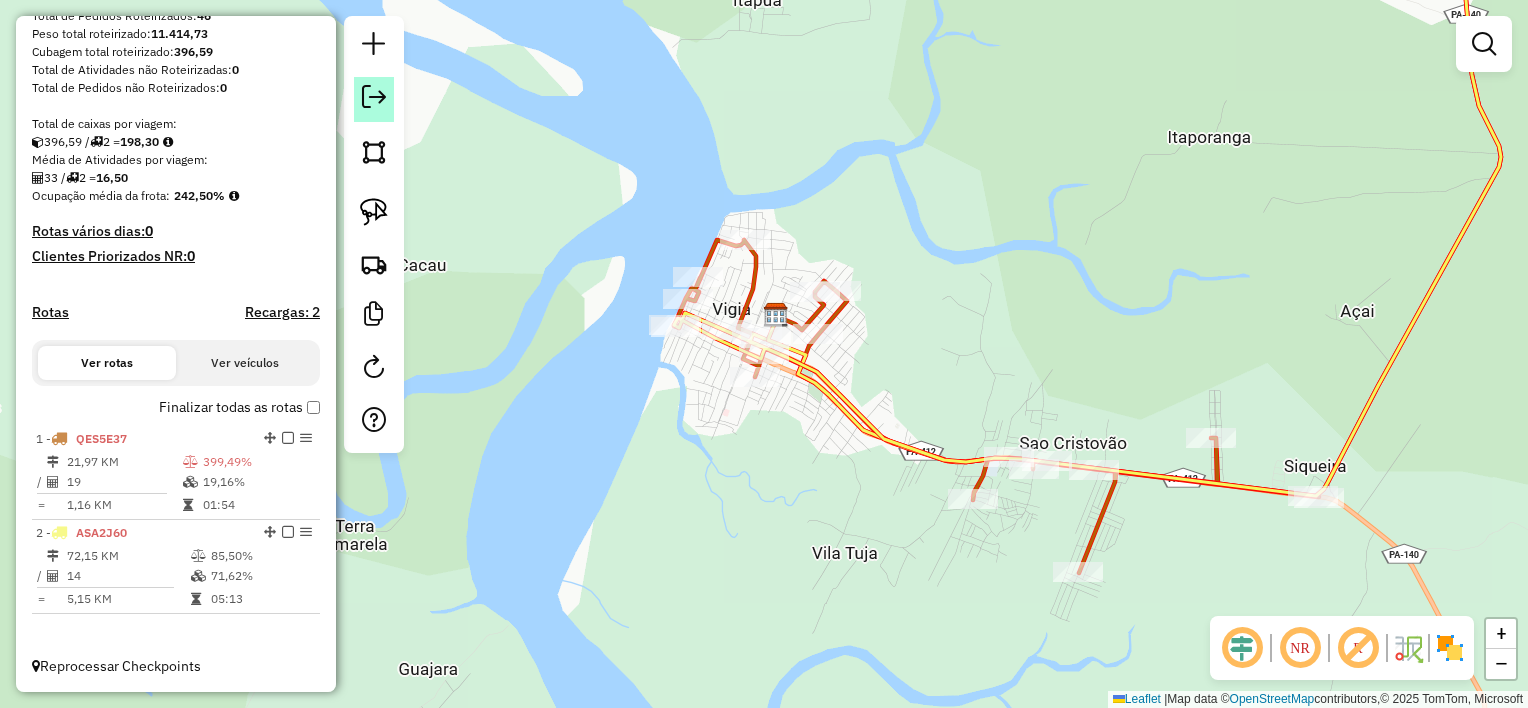 click 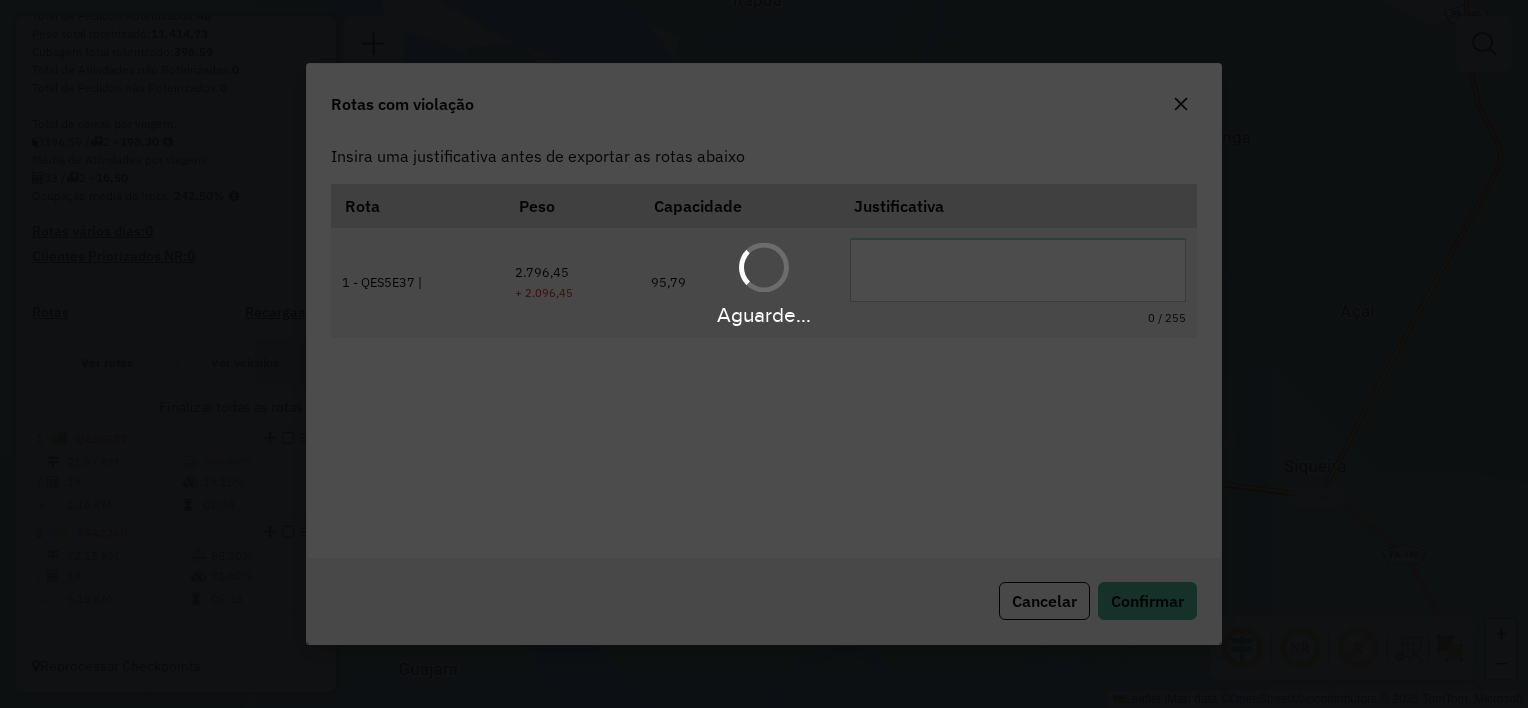 scroll, scrollTop: 0, scrollLeft: 0, axis: both 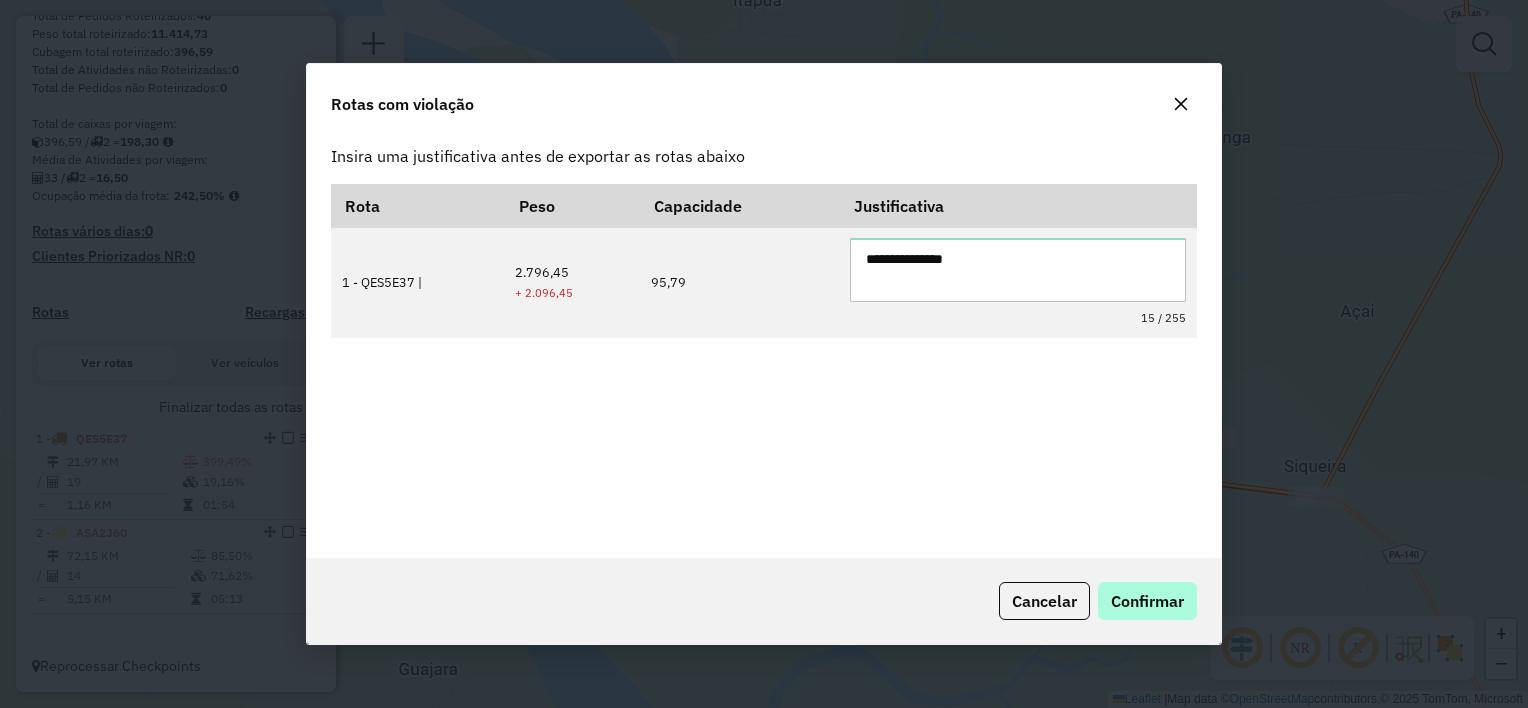 type on "**********" 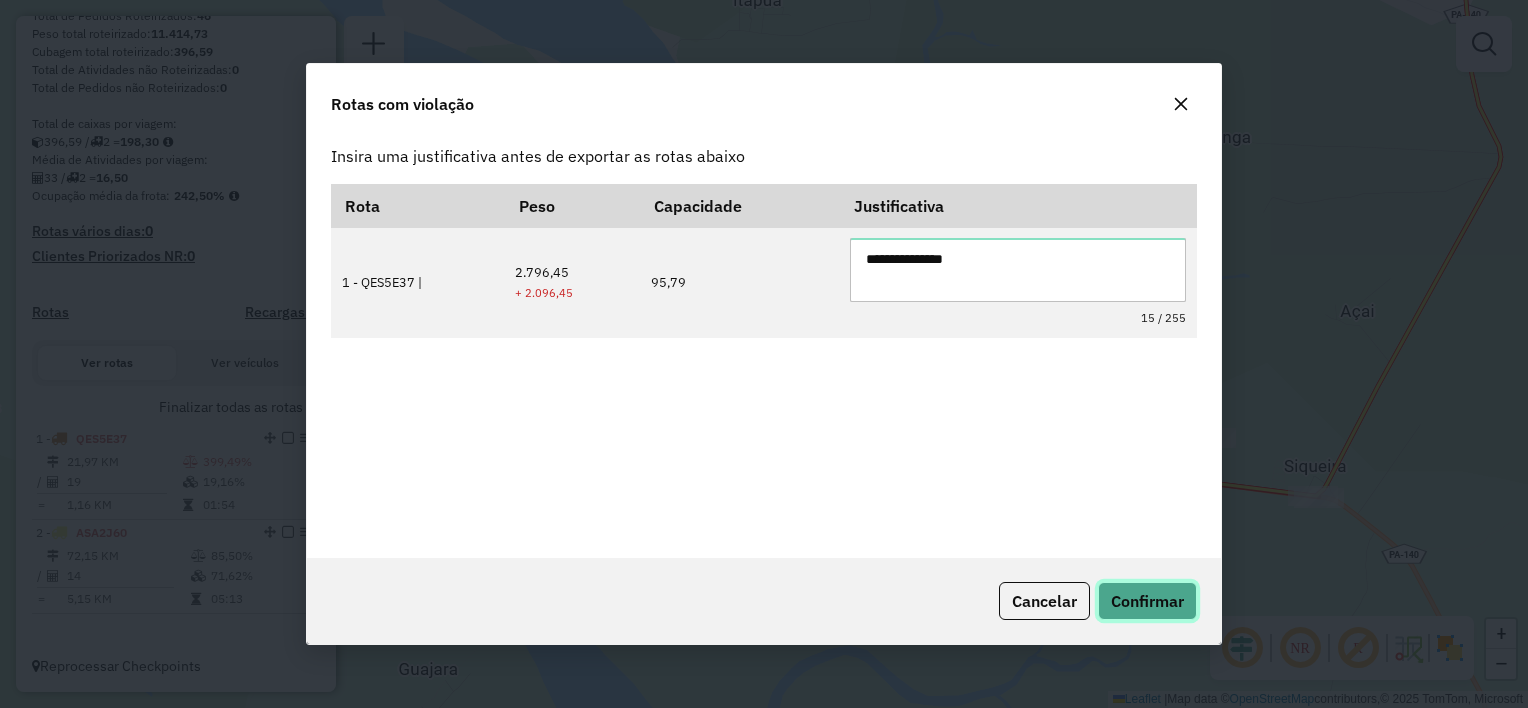 click on "Confirmar" 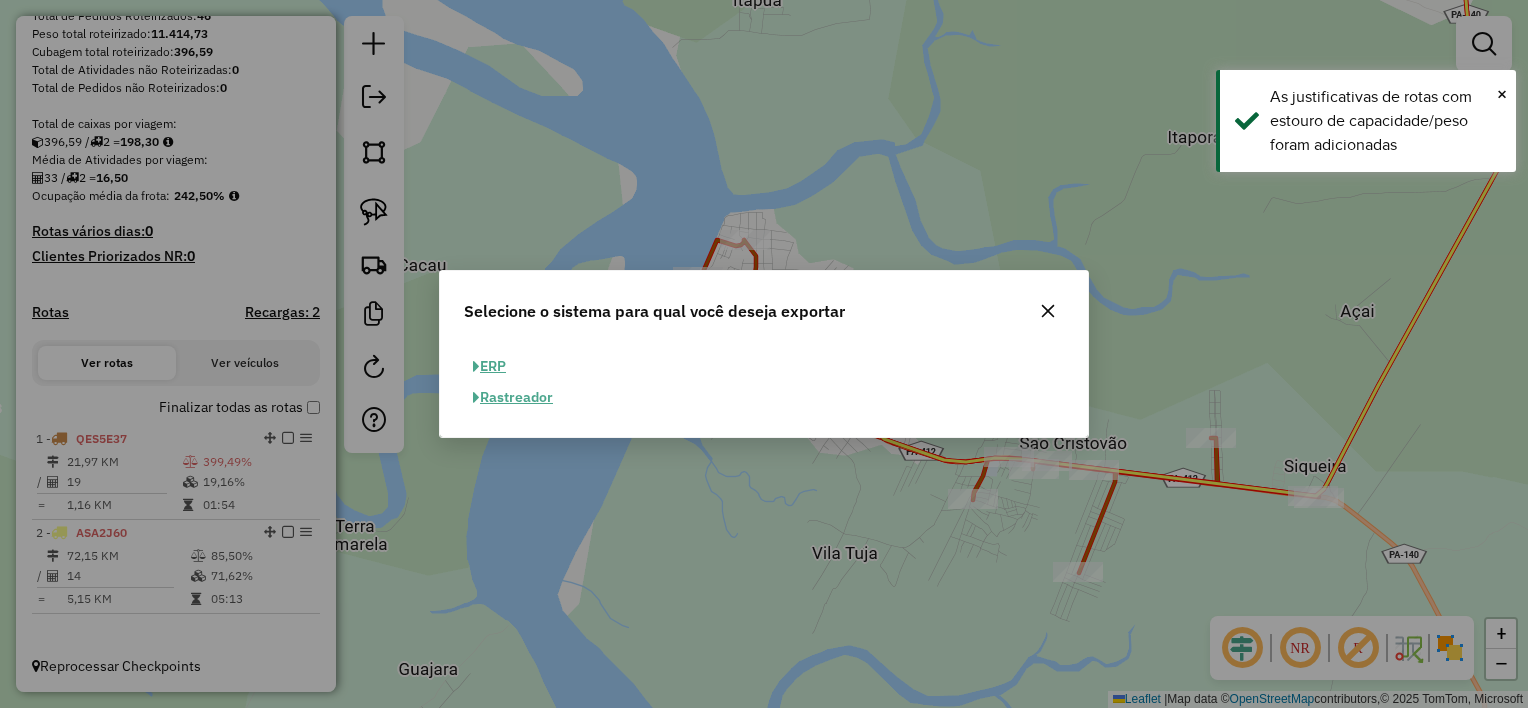 click on "ERP" 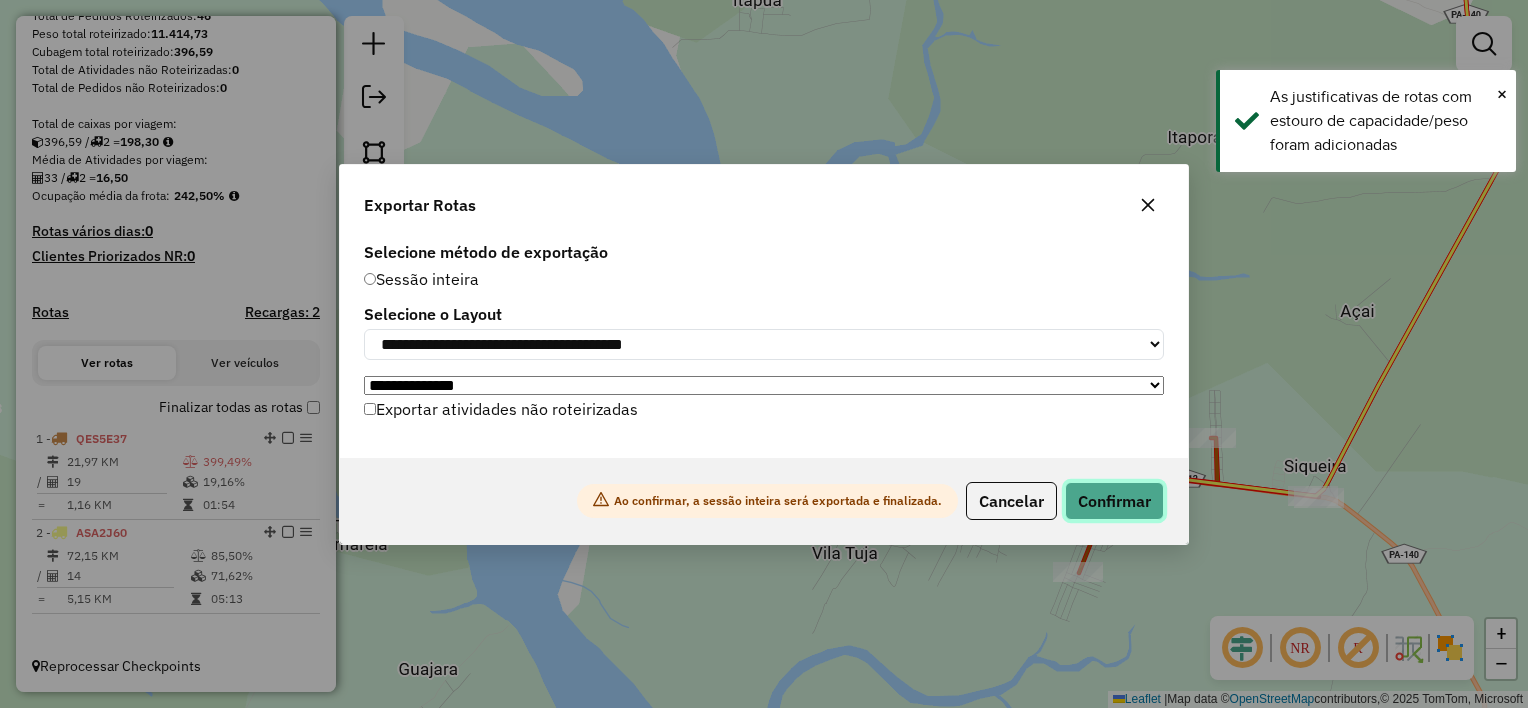 click on "Confirmar" 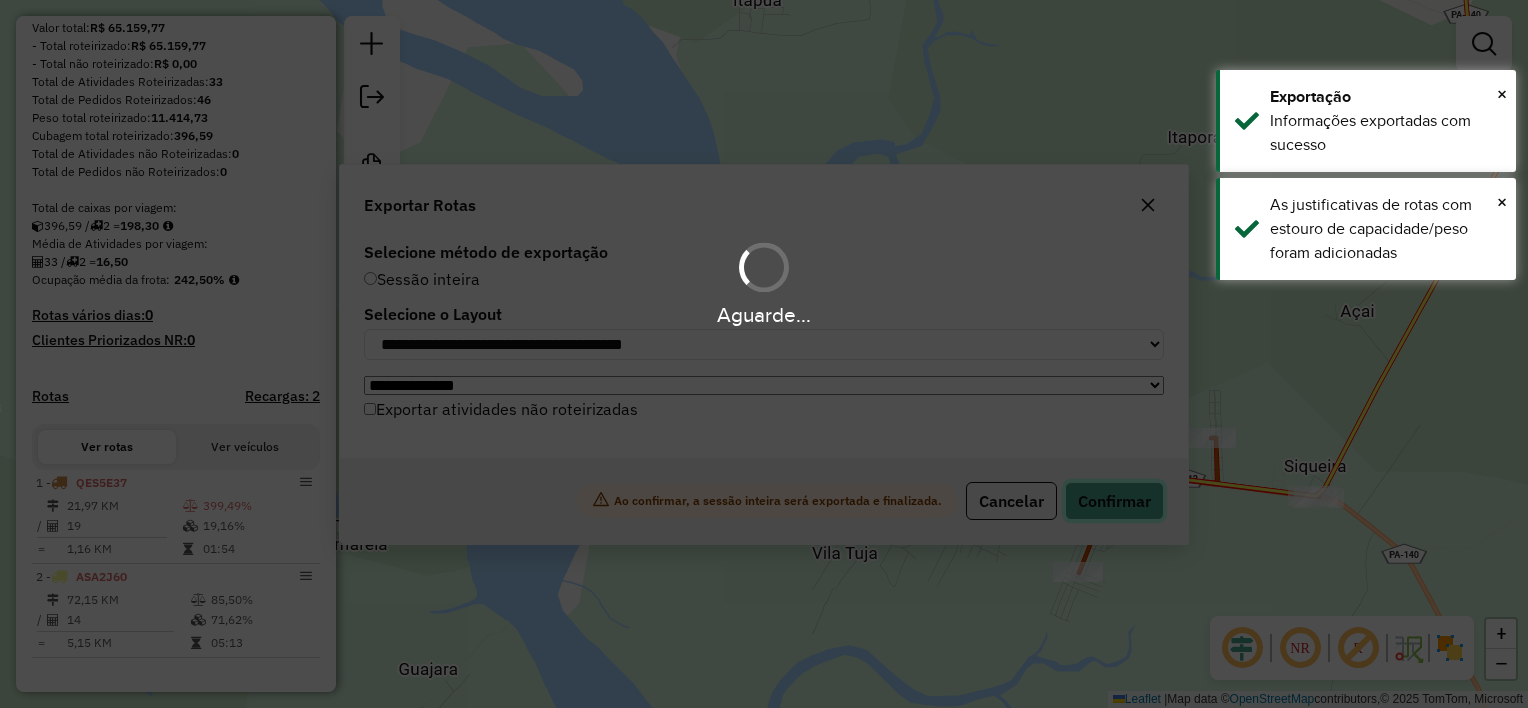 scroll, scrollTop: 308, scrollLeft: 0, axis: vertical 